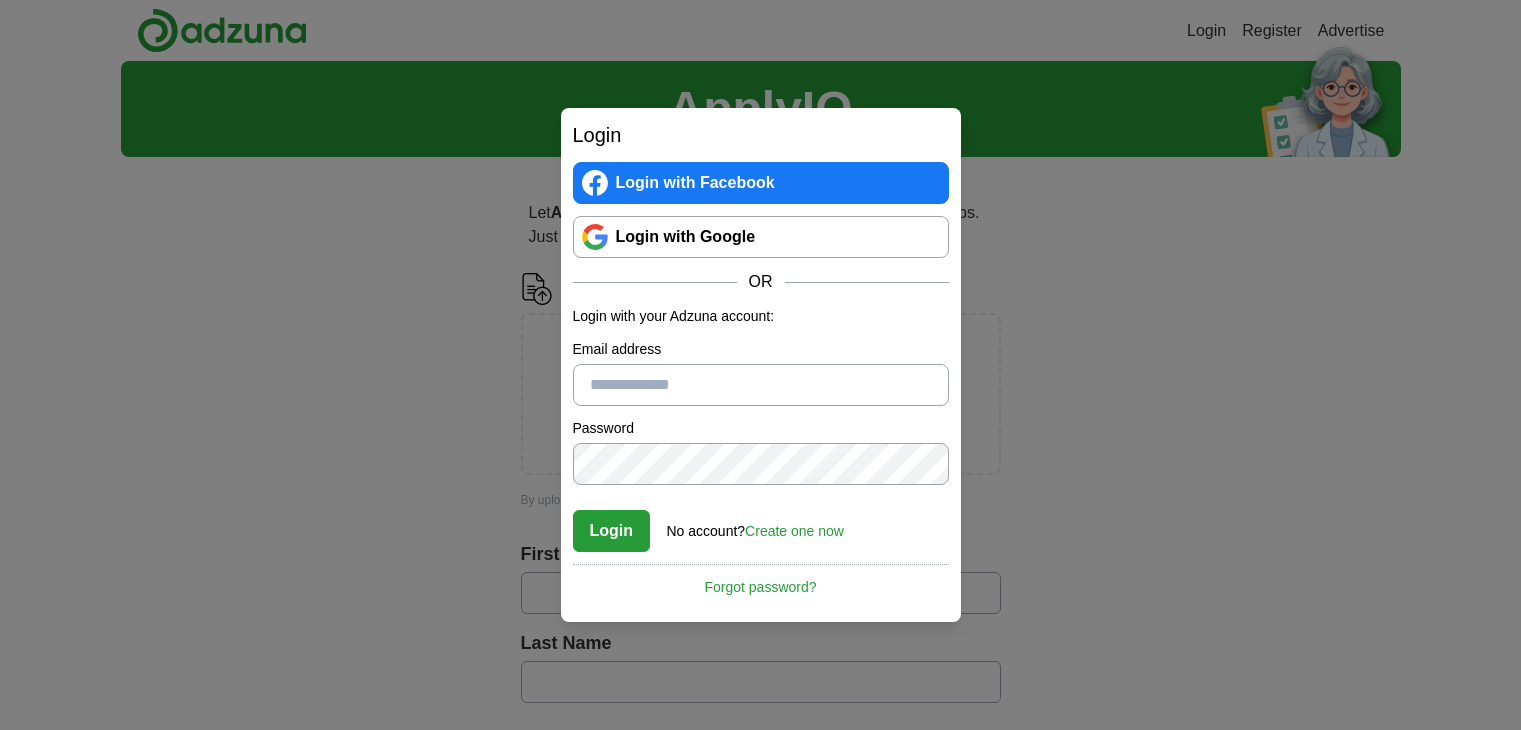 scroll, scrollTop: 0, scrollLeft: 0, axis: both 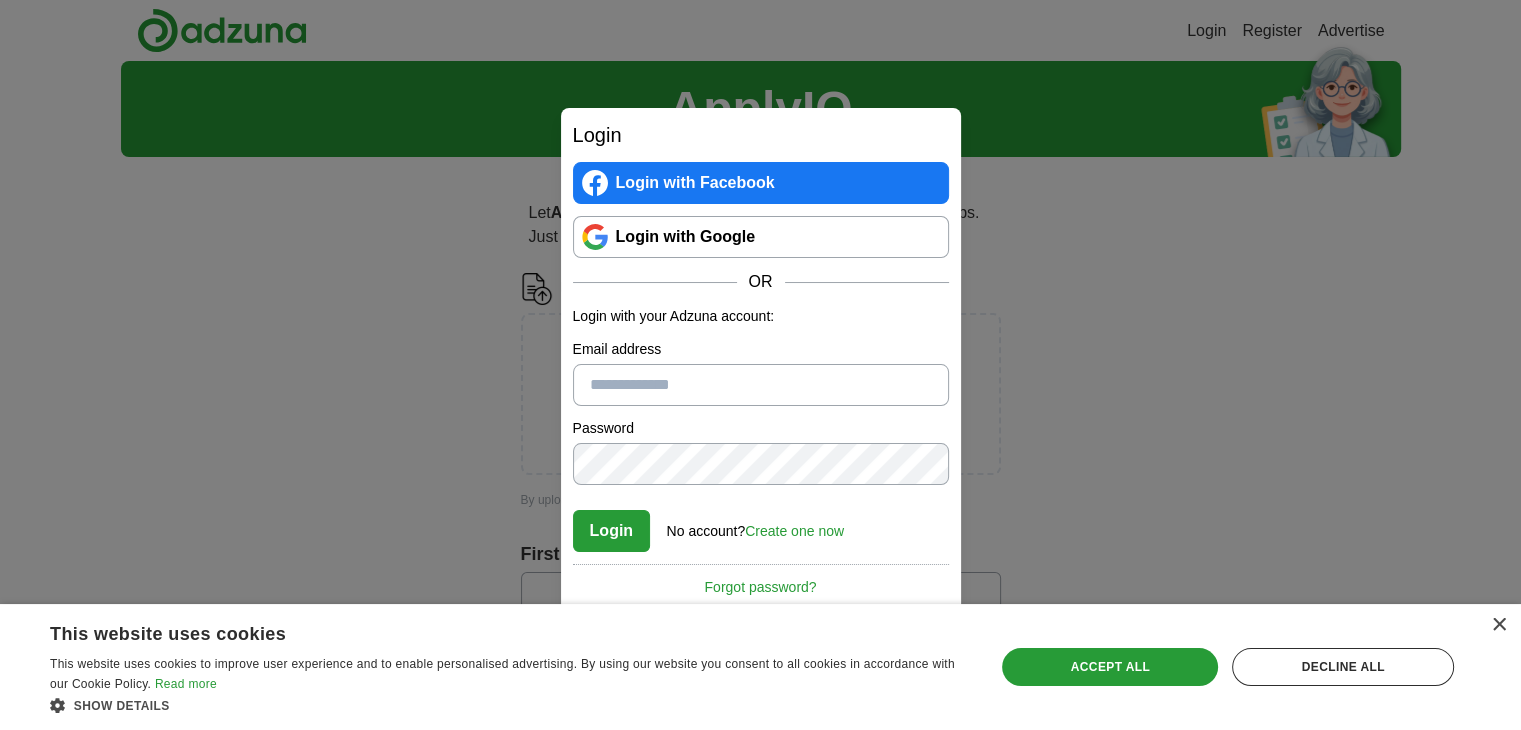 click on "Email address" at bounding box center [761, 385] 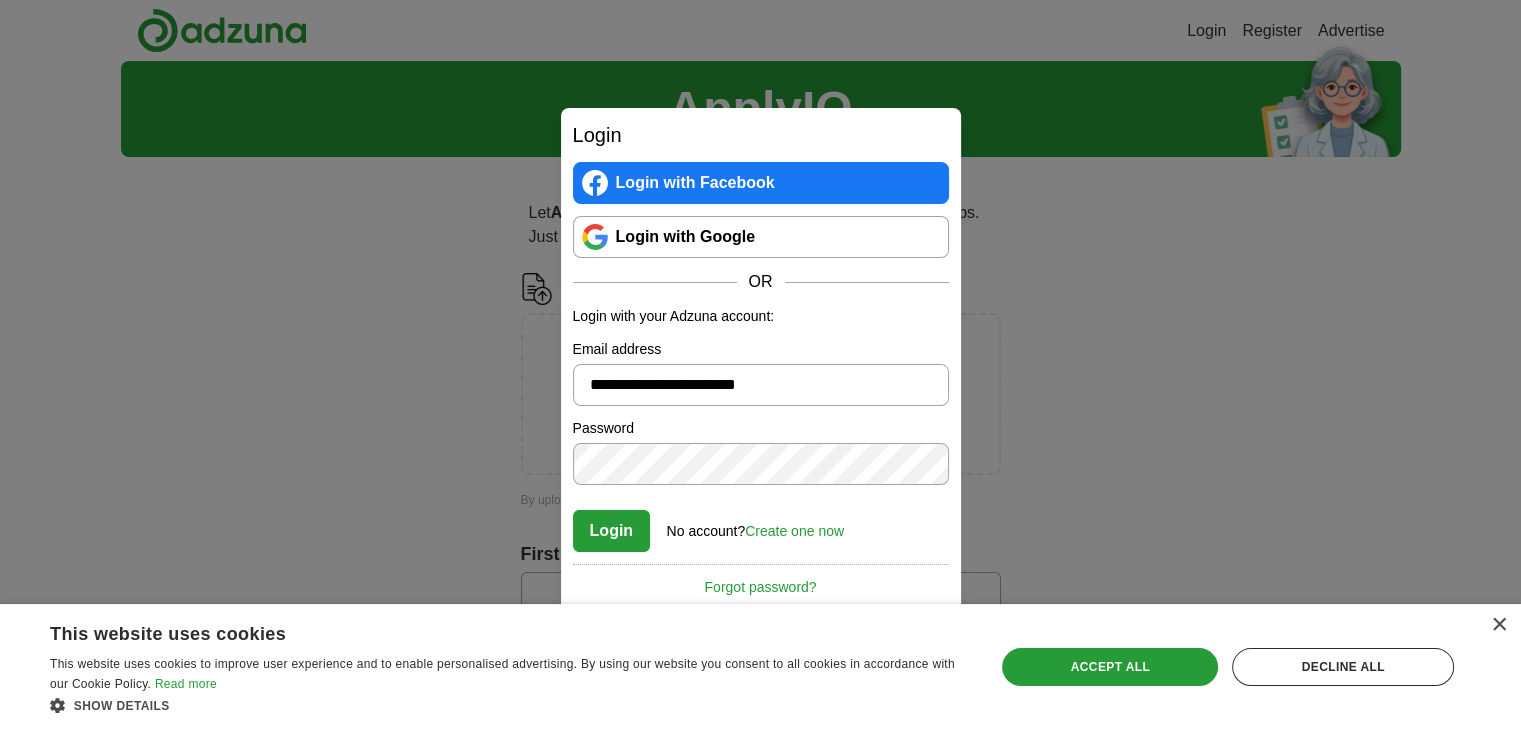 click on "Create one now" at bounding box center (794, 531) 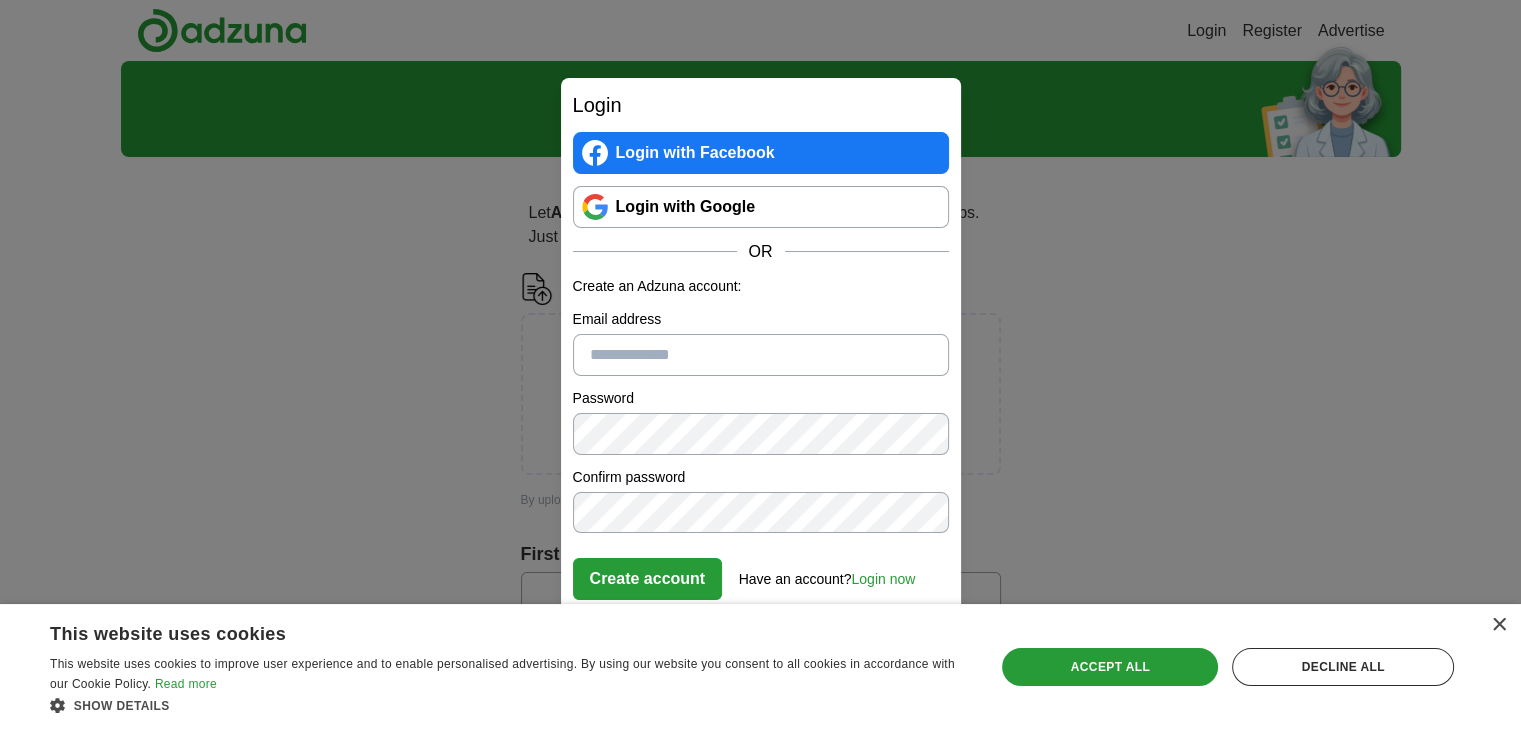 click on "Email address" at bounding box center [761, 355] 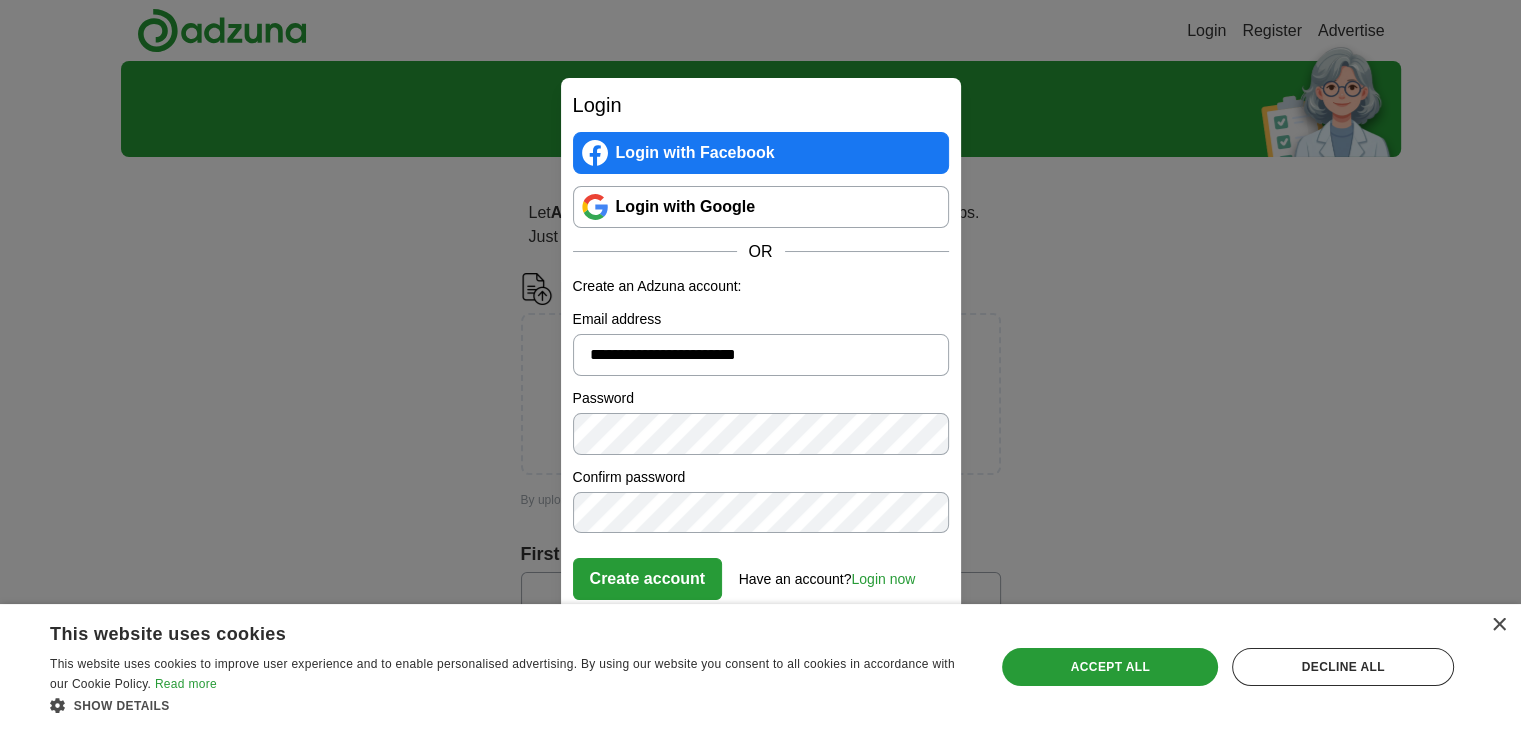 type on "**********" 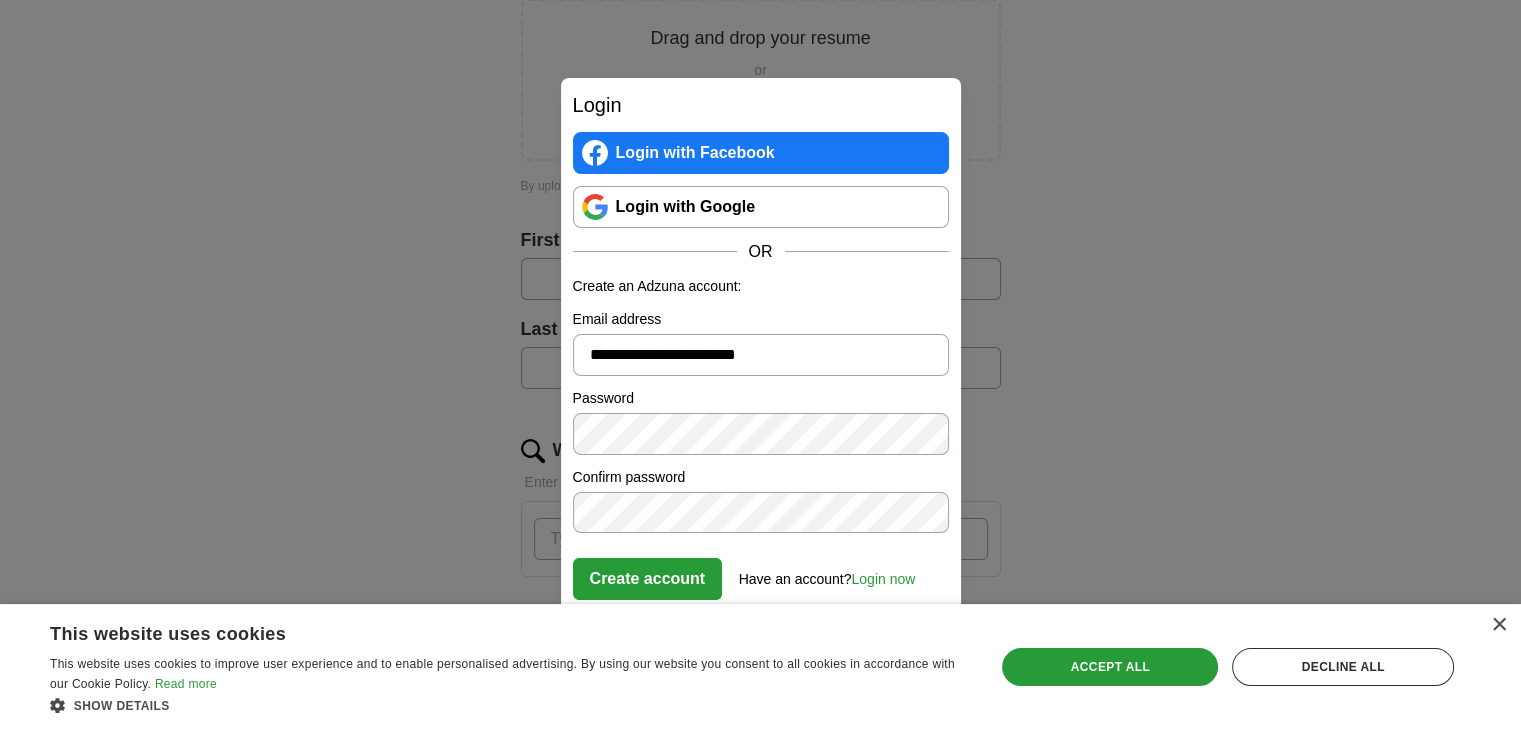 scroll, scrollTop: 315, scrollLeft: 0, axis: vertical 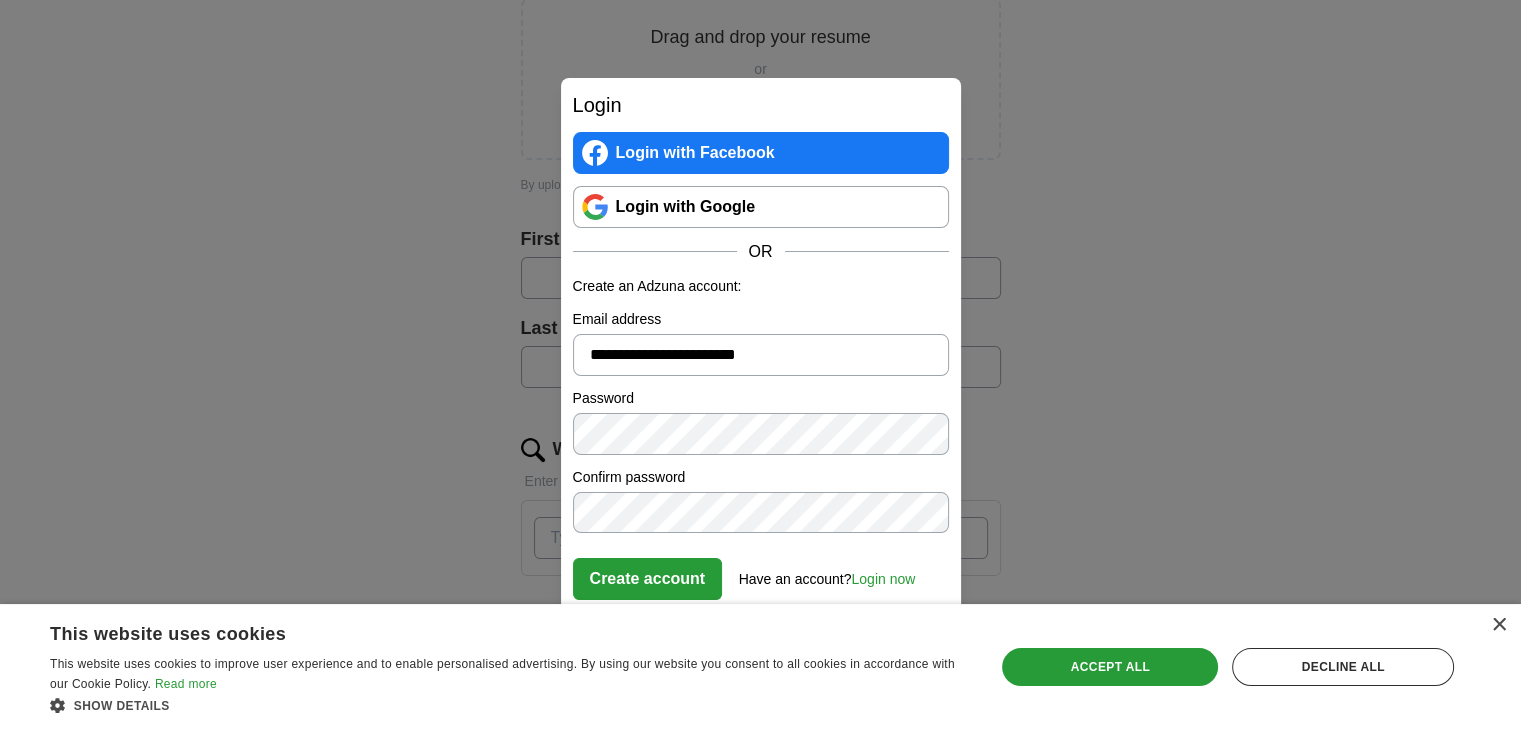 click on "Create account" at bounding box center [648, 579] 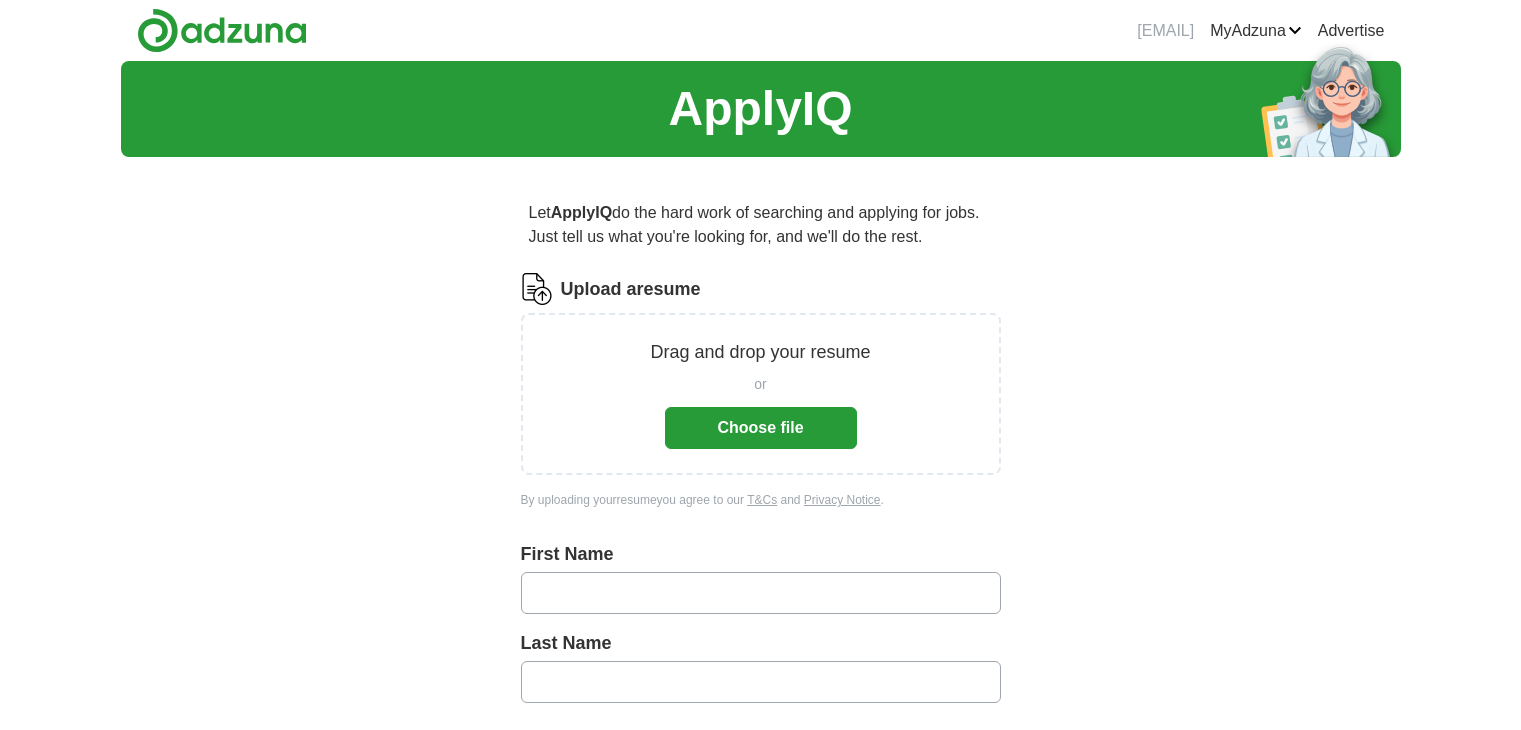 scroll, scrollTop: 315, scrollLeft: 0, axis: vertical 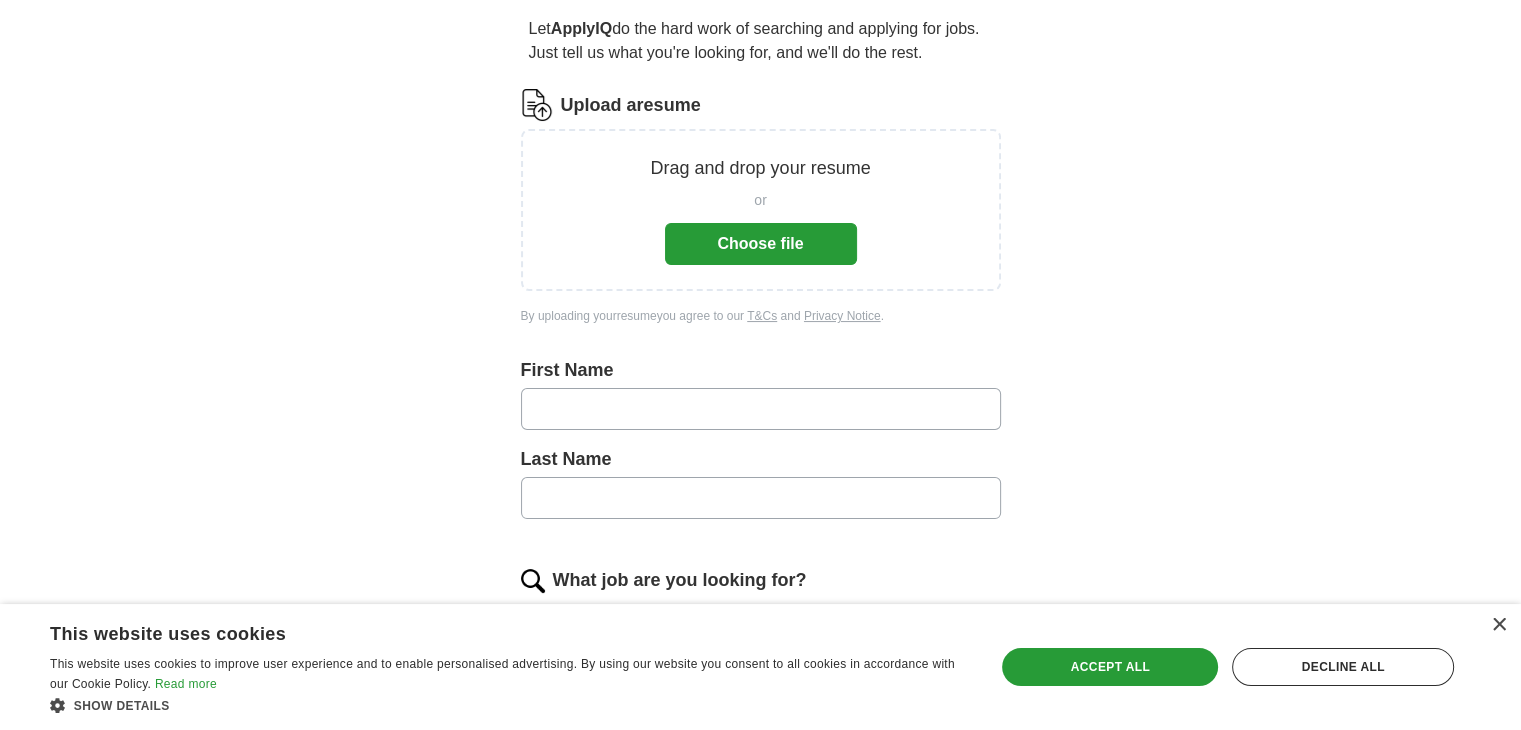 click on "Choose file" at bounding box center (761, 244) 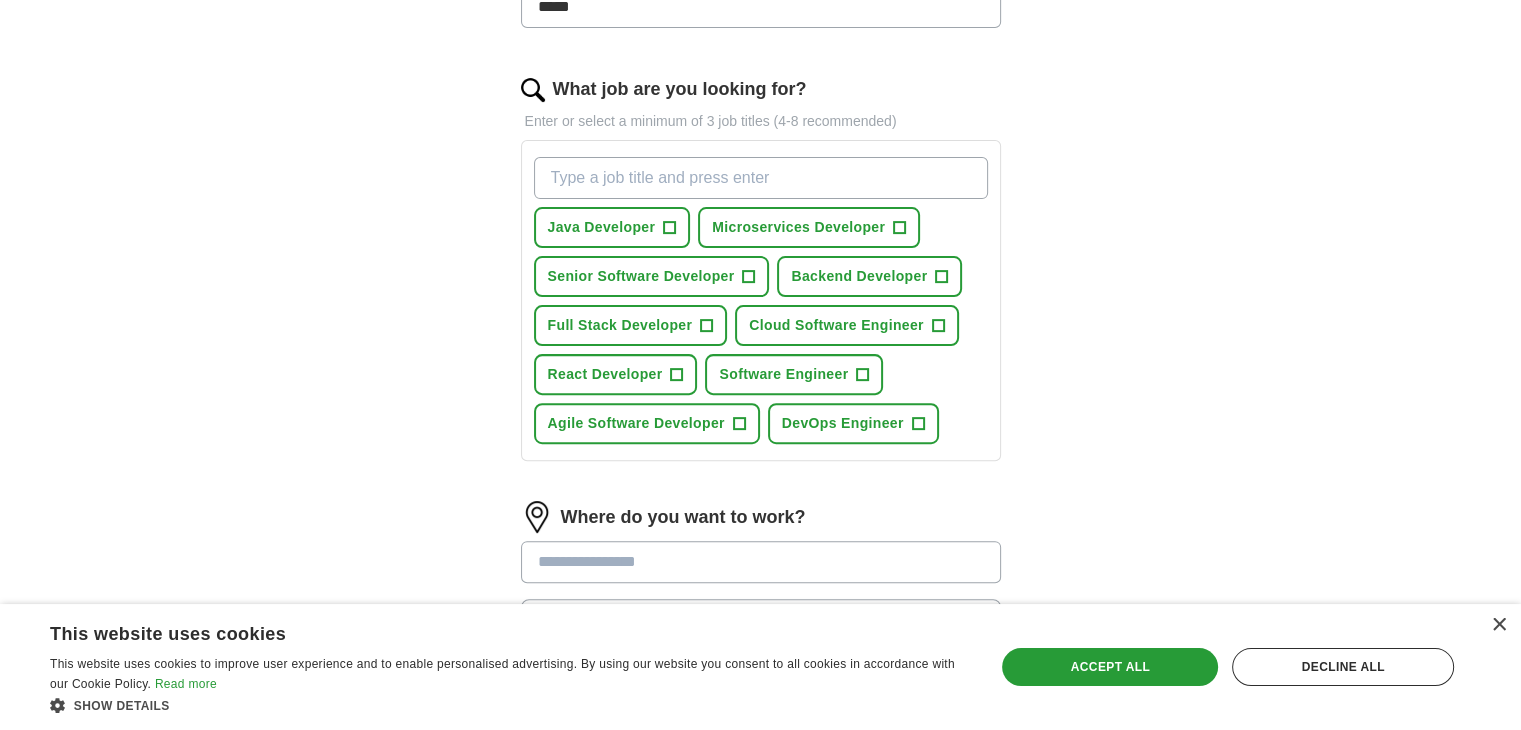 scroll, scrollTop: 598, scrollLeft: 0, axis: vertical 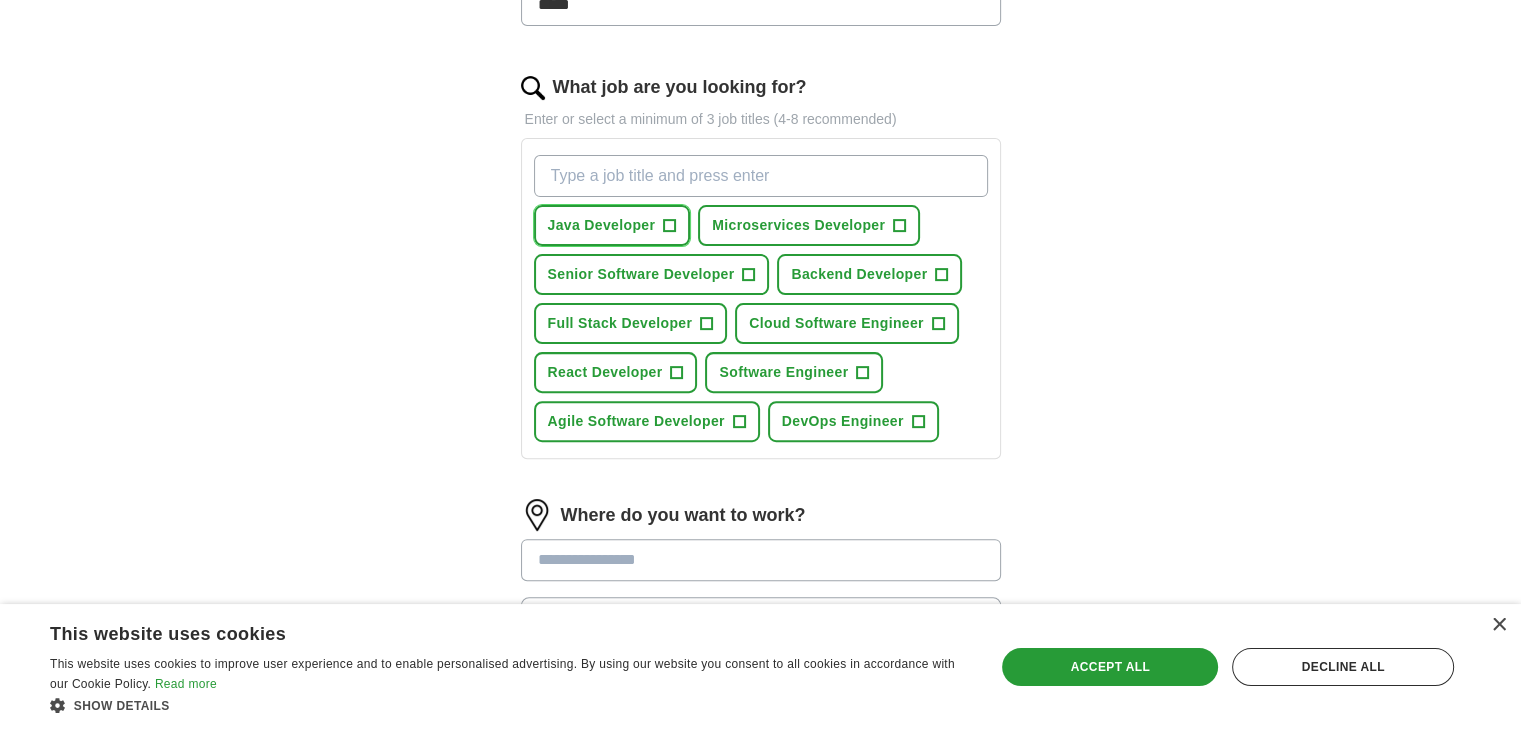 click on "+" at bounding box center (670, 226) 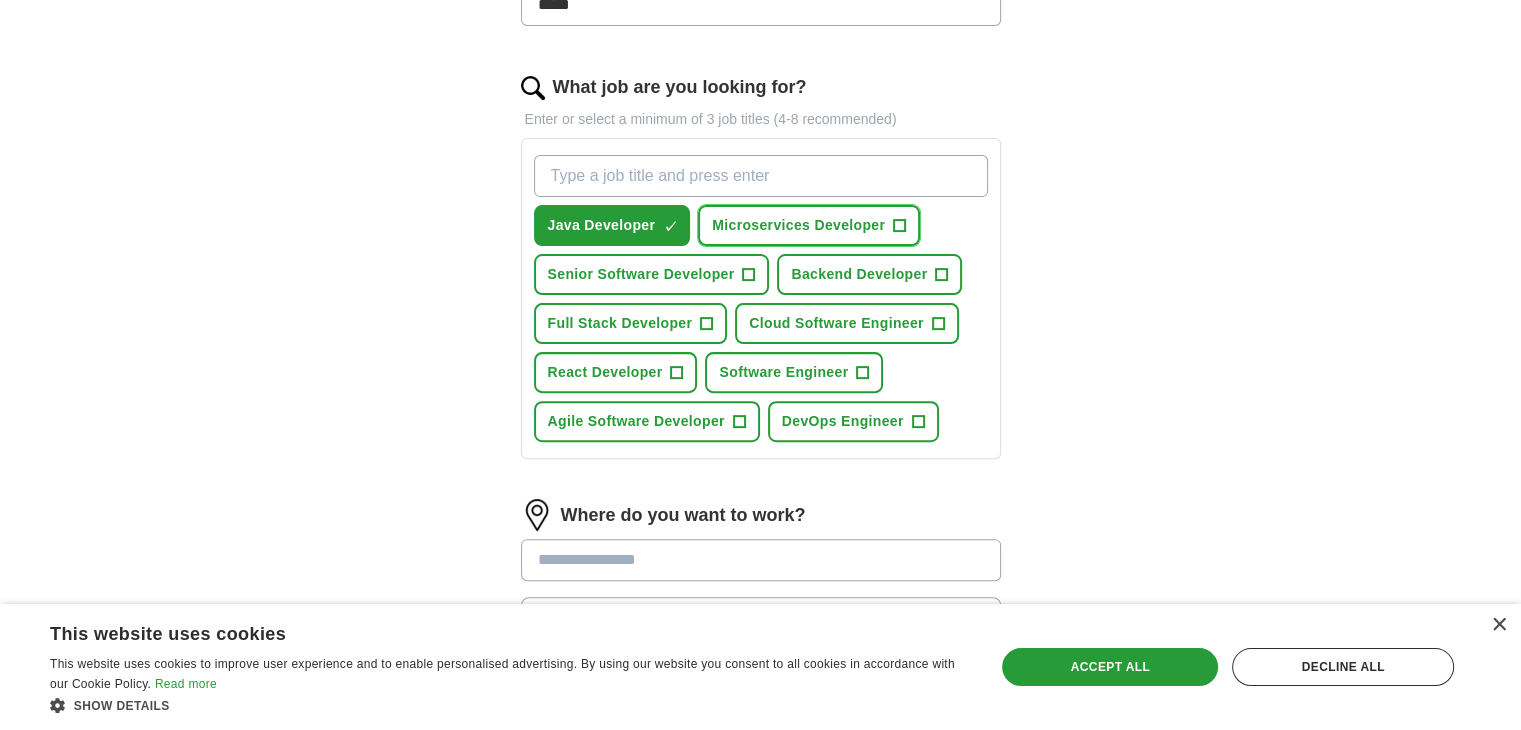 click on "Microservices Developer" at bounding box center (798, 225) 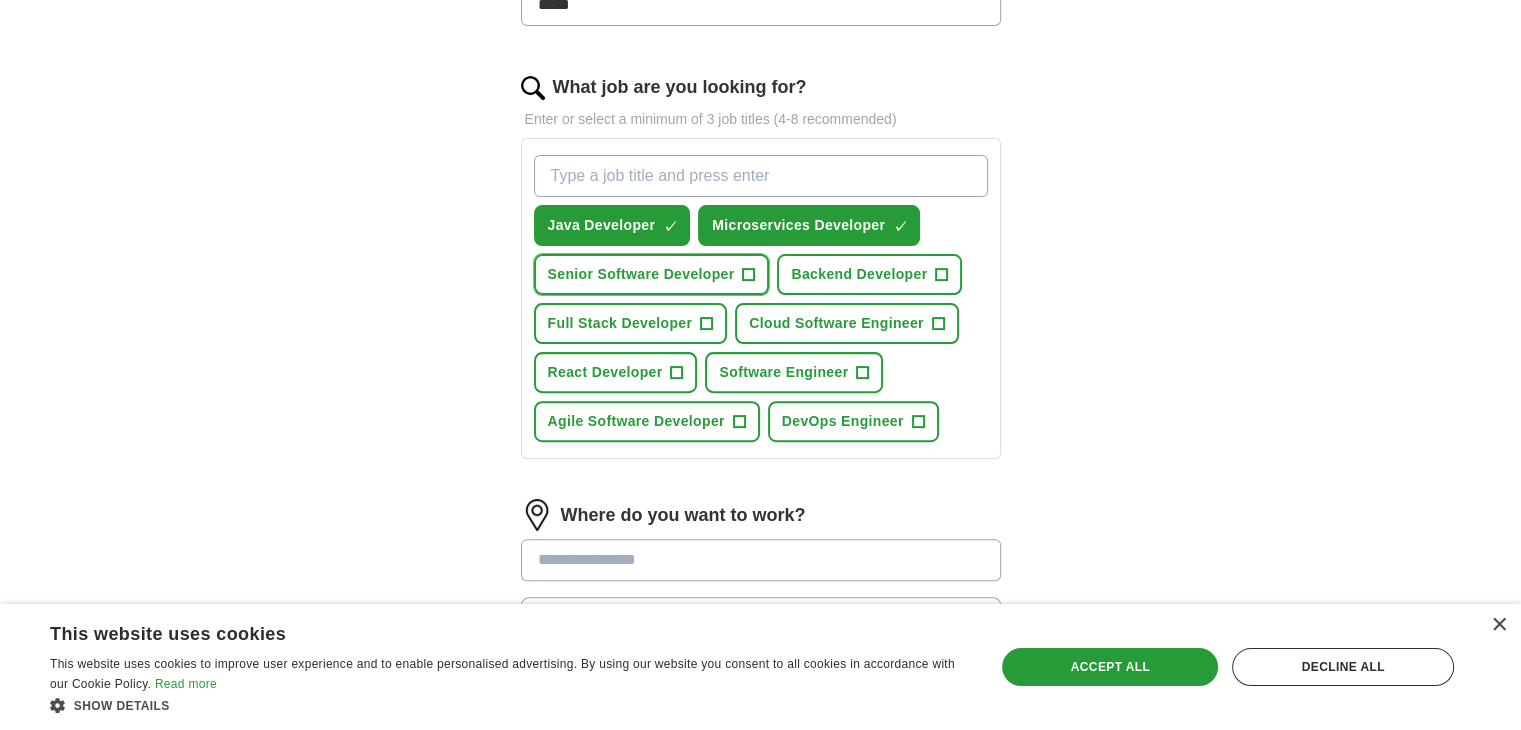click on "+" at bounding box center [749, 275] 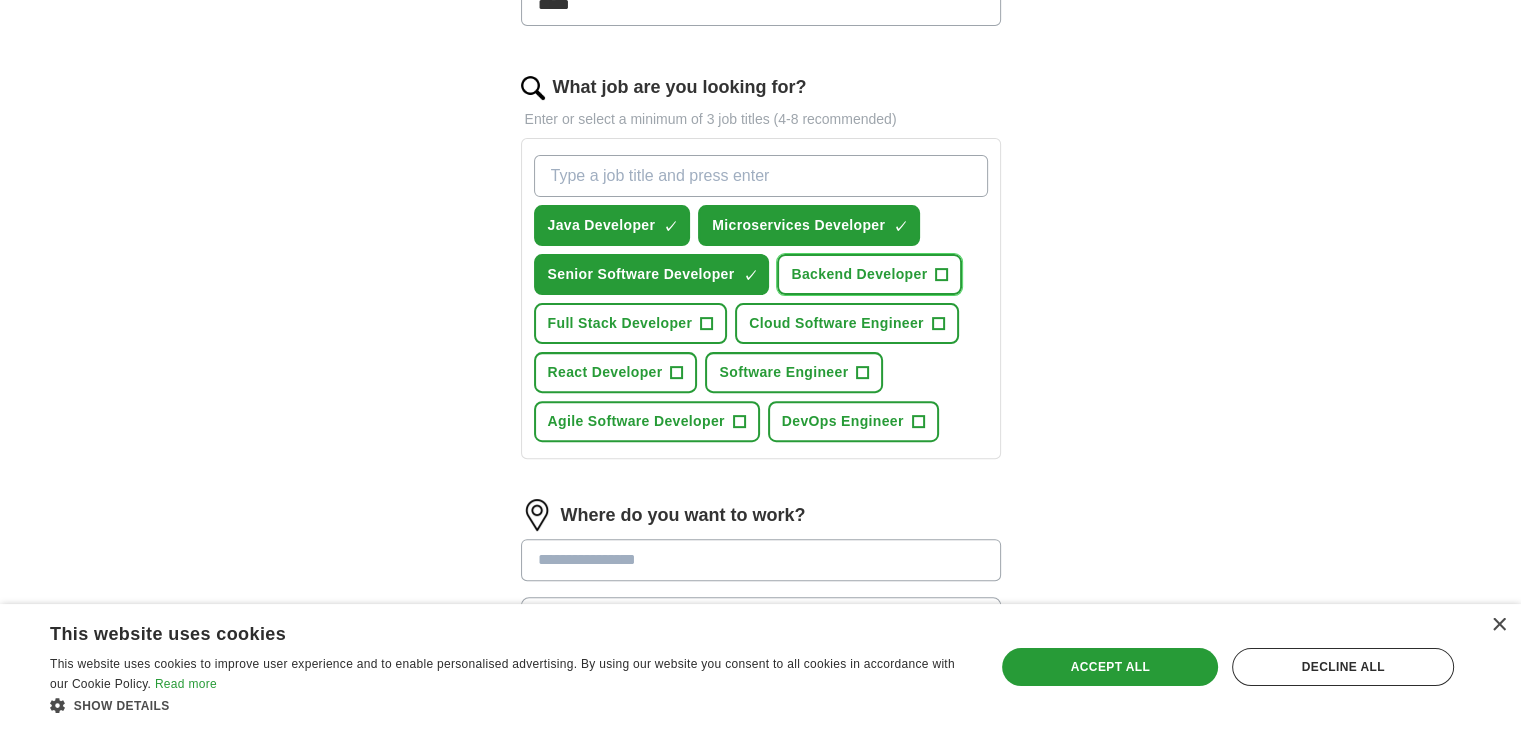 click on "Backend Developer" at bounding box center (859, 274) 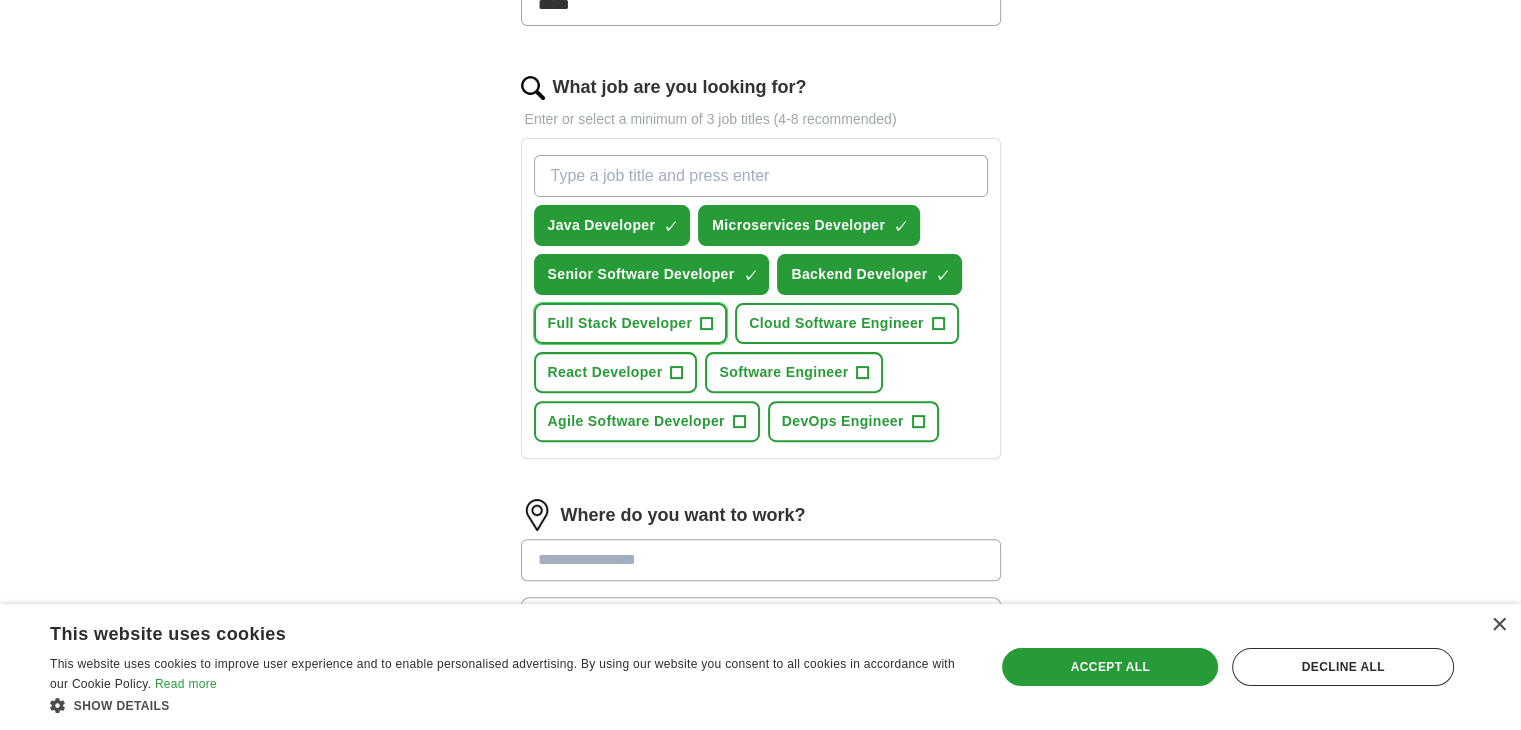 click on "Full Stack Developer +" at bounding box center [631, 323] 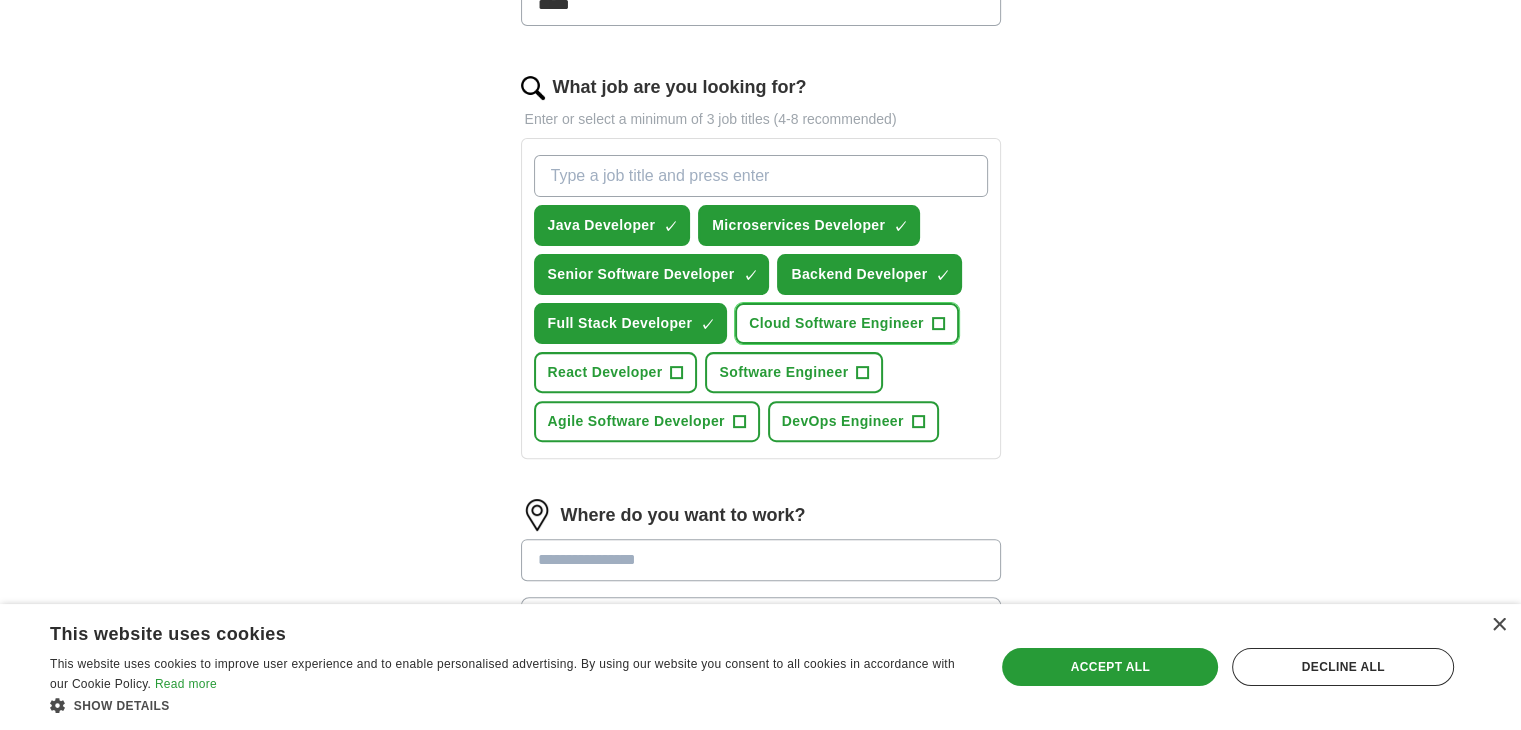 click on "Cloud Software Engineer" at bounding box center [836, 323] 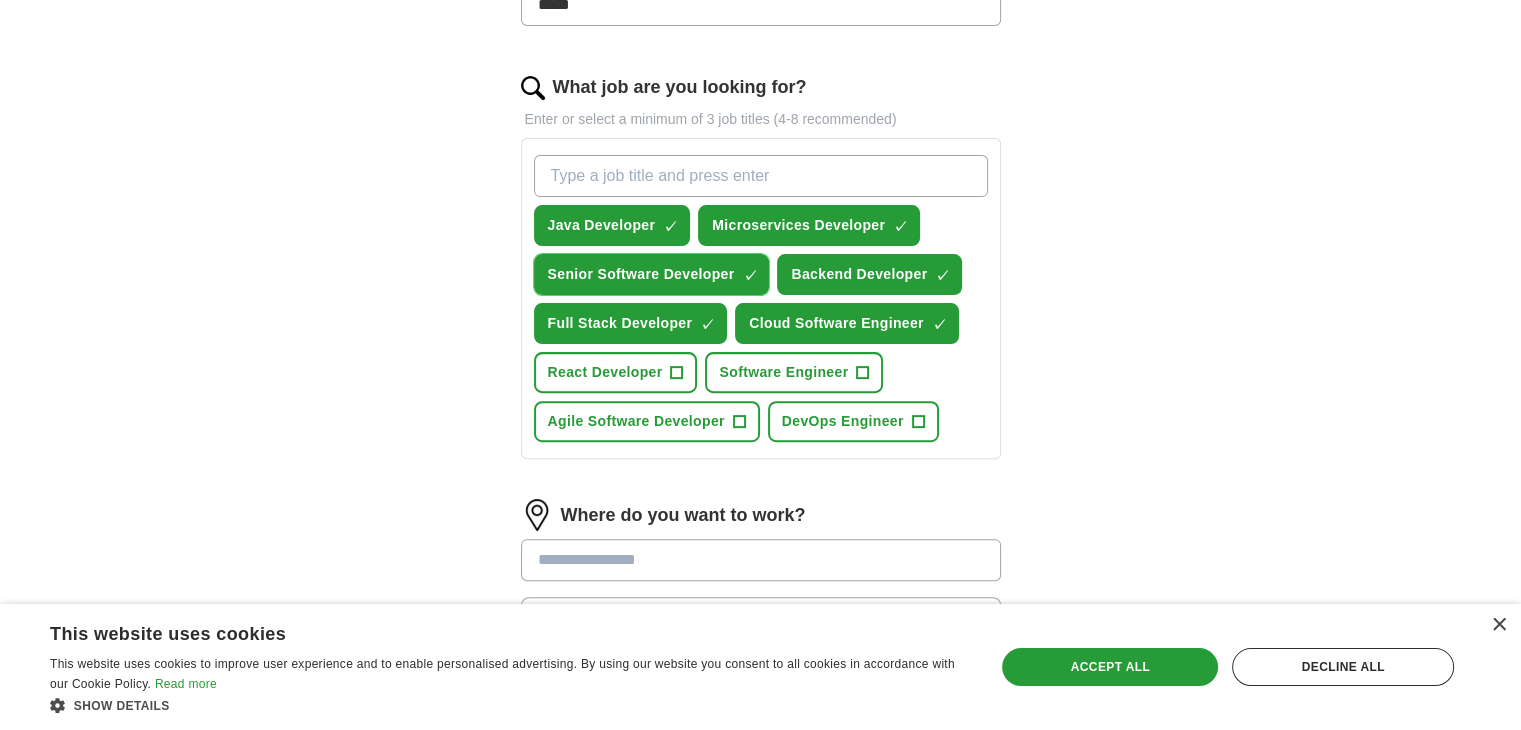 click on "×" at bounding box center (0, 0) 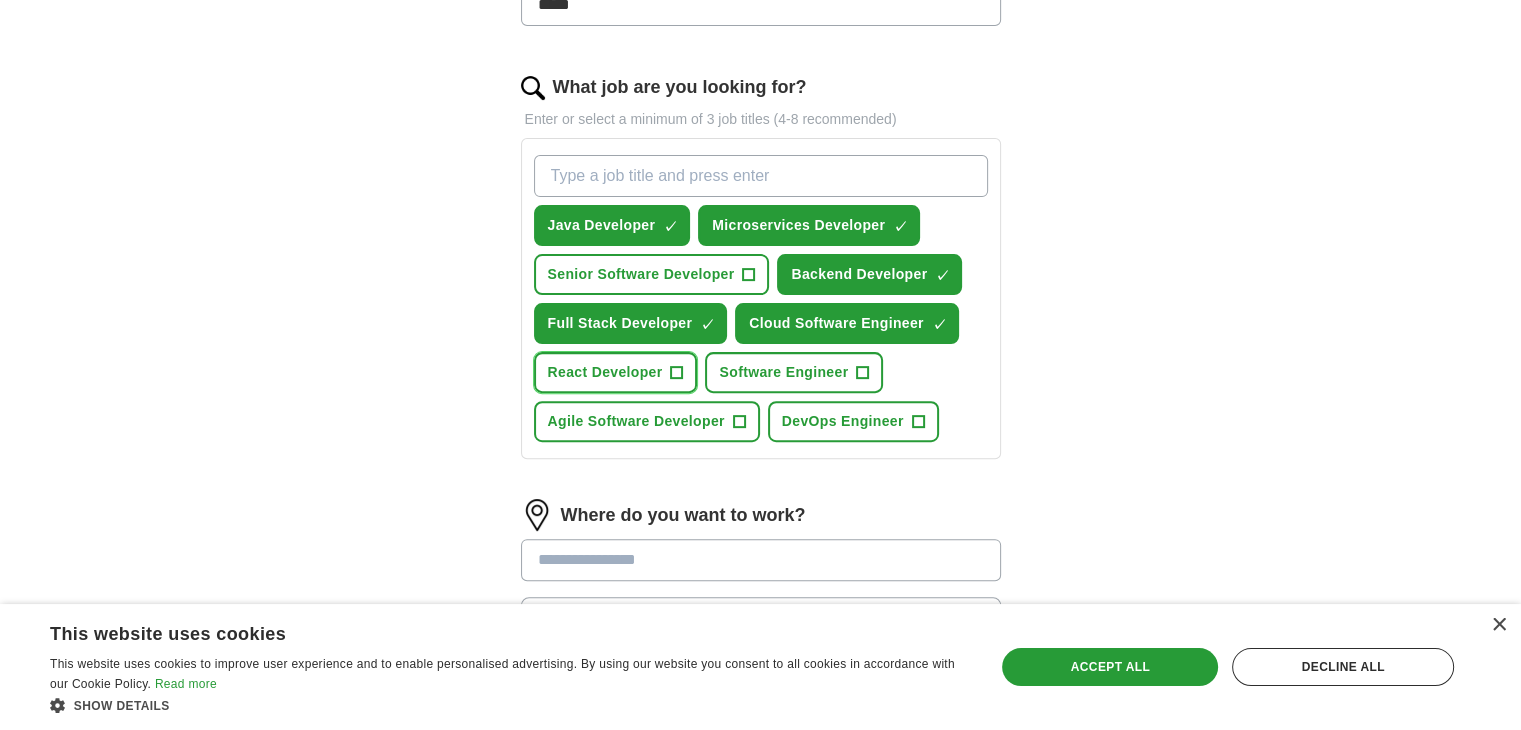 click on "React Developer" at bounding box center [616, 372] 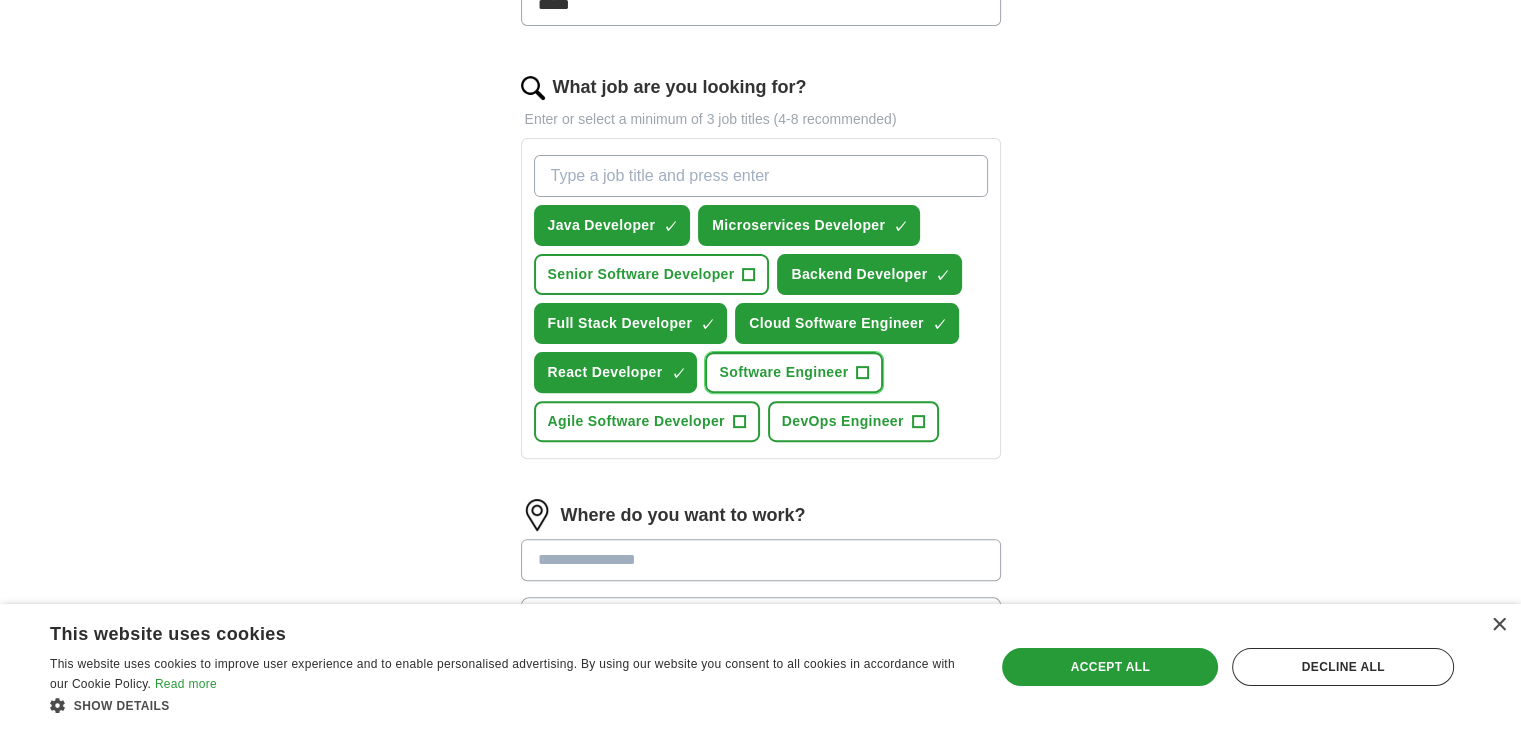 click on "Software Engineer +" at bounding box center (794, 372) 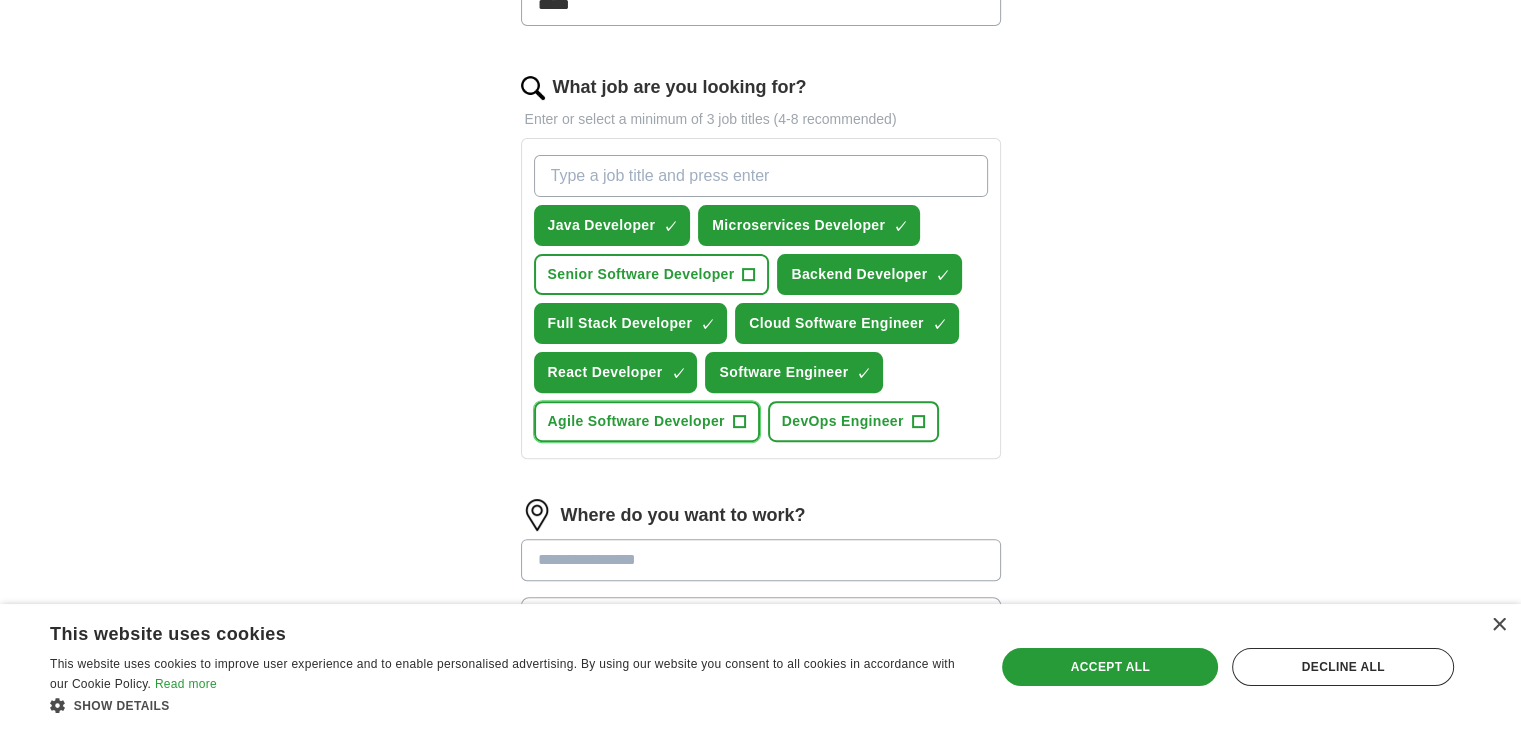 click on "Agile Software Developer" at bounding box center (647, 421) 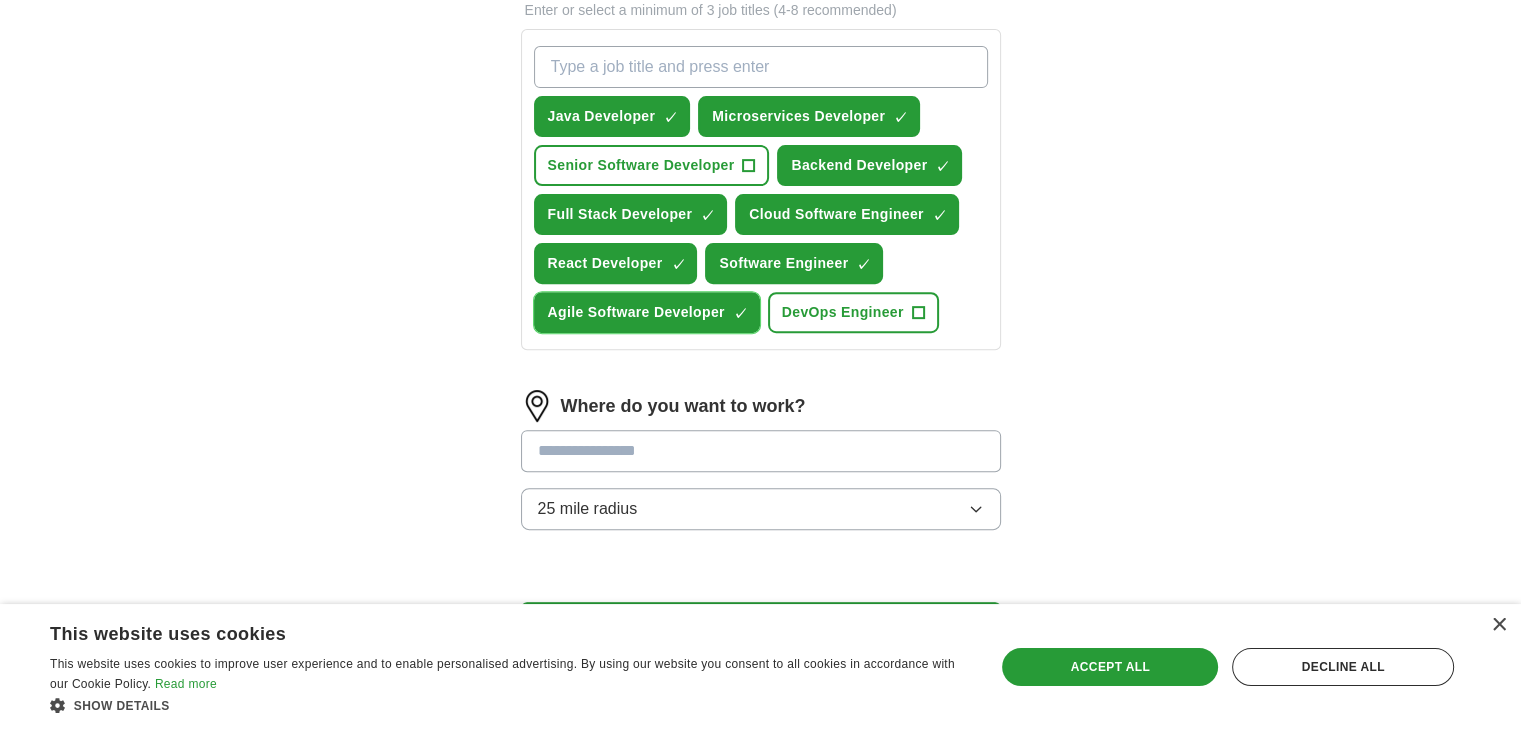 scroll, scrollTop: 712, scrollLeft: 0, axis: vertical 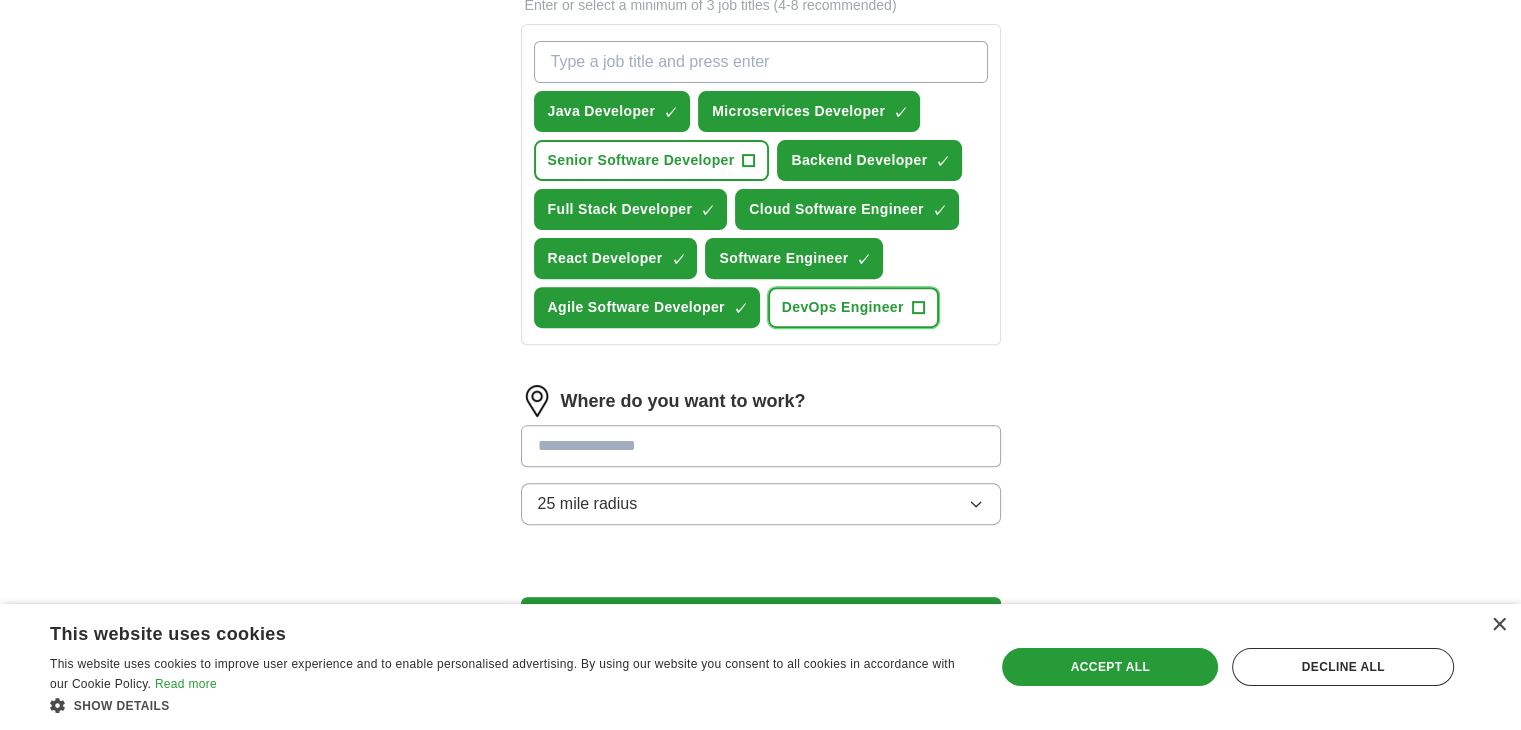 click on "DevOps Engineer" at bounding box center (853, 307) 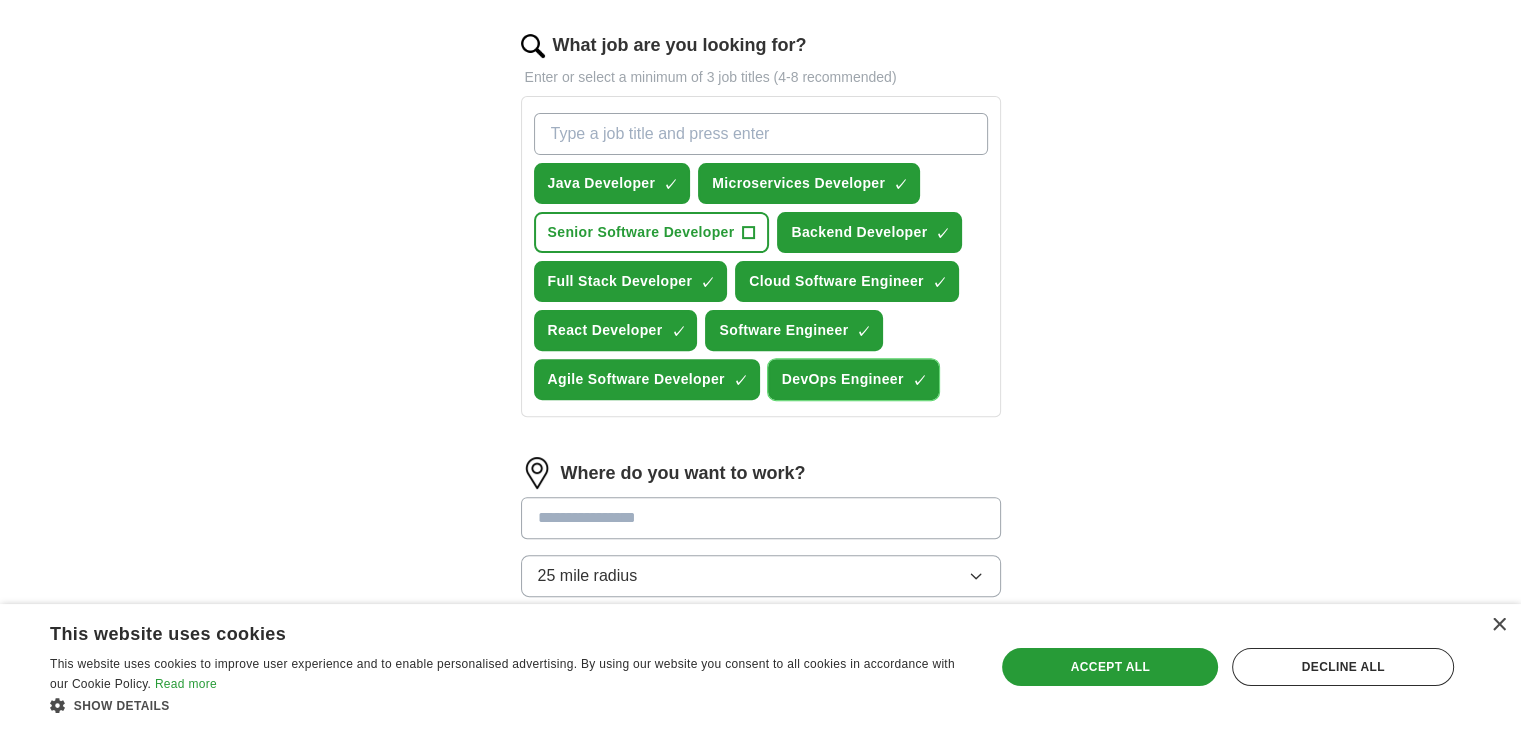 scroll, scrollTop: 644, scrollLeft: 0, axis: vertical 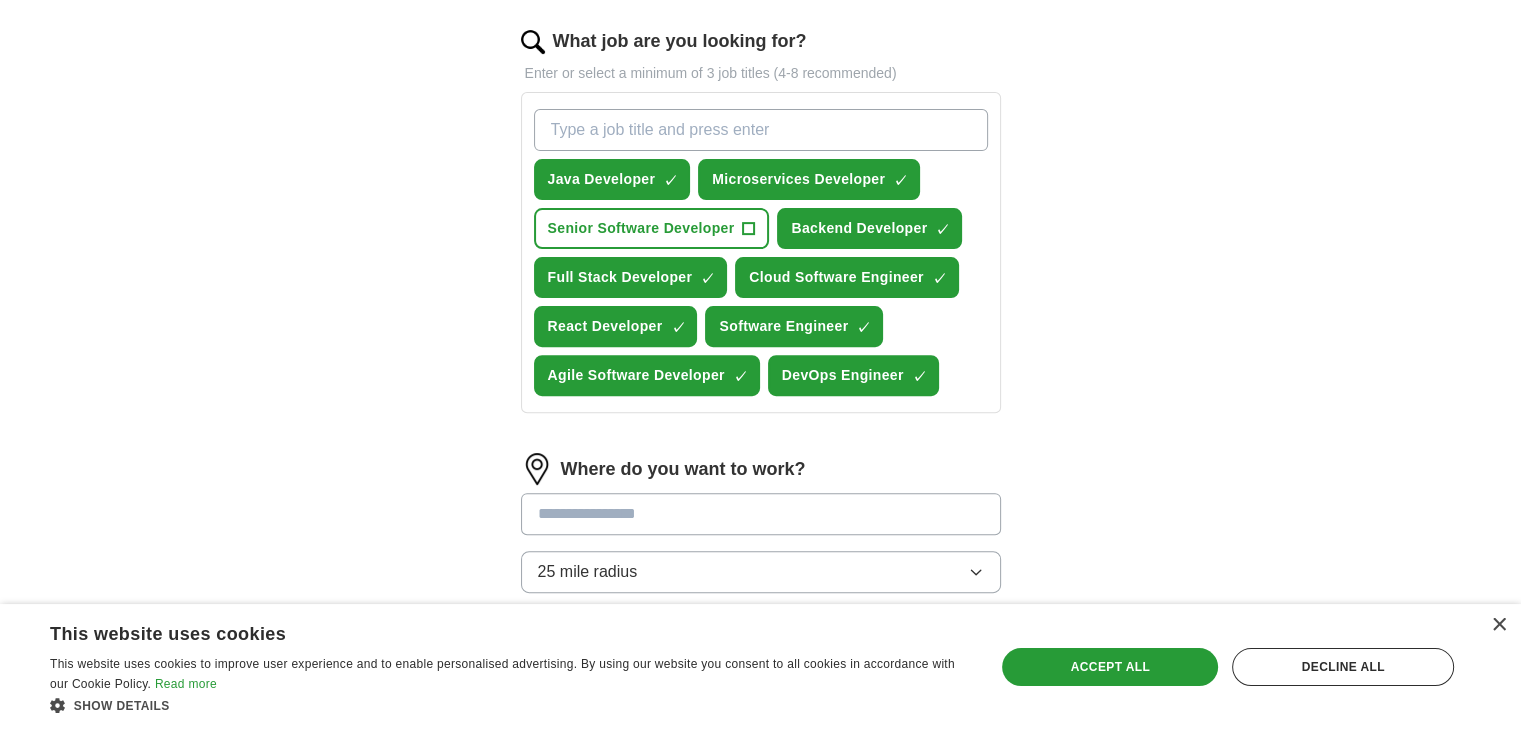 click on "What job are you looking for?" at bounding box center [761, 130] 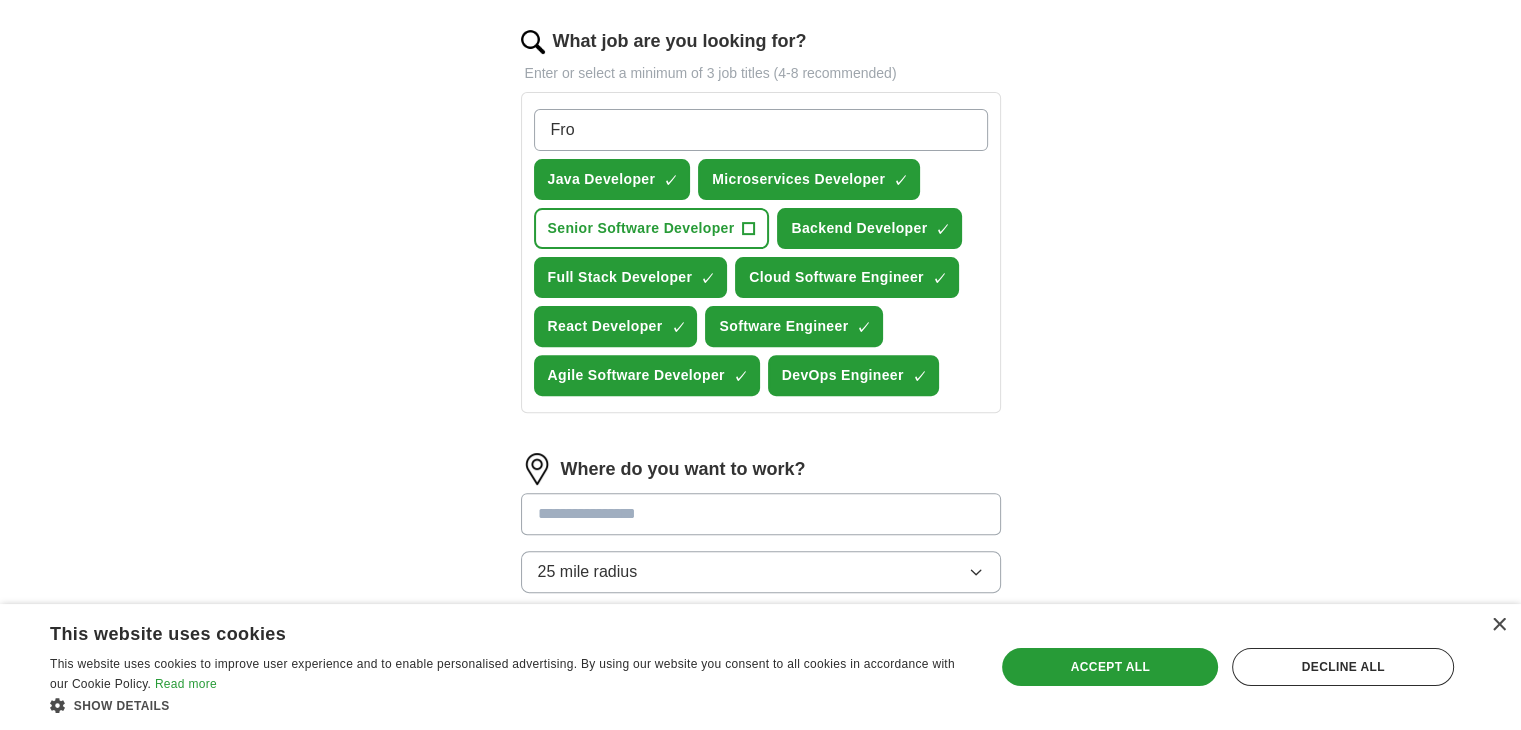 type on "Fro" 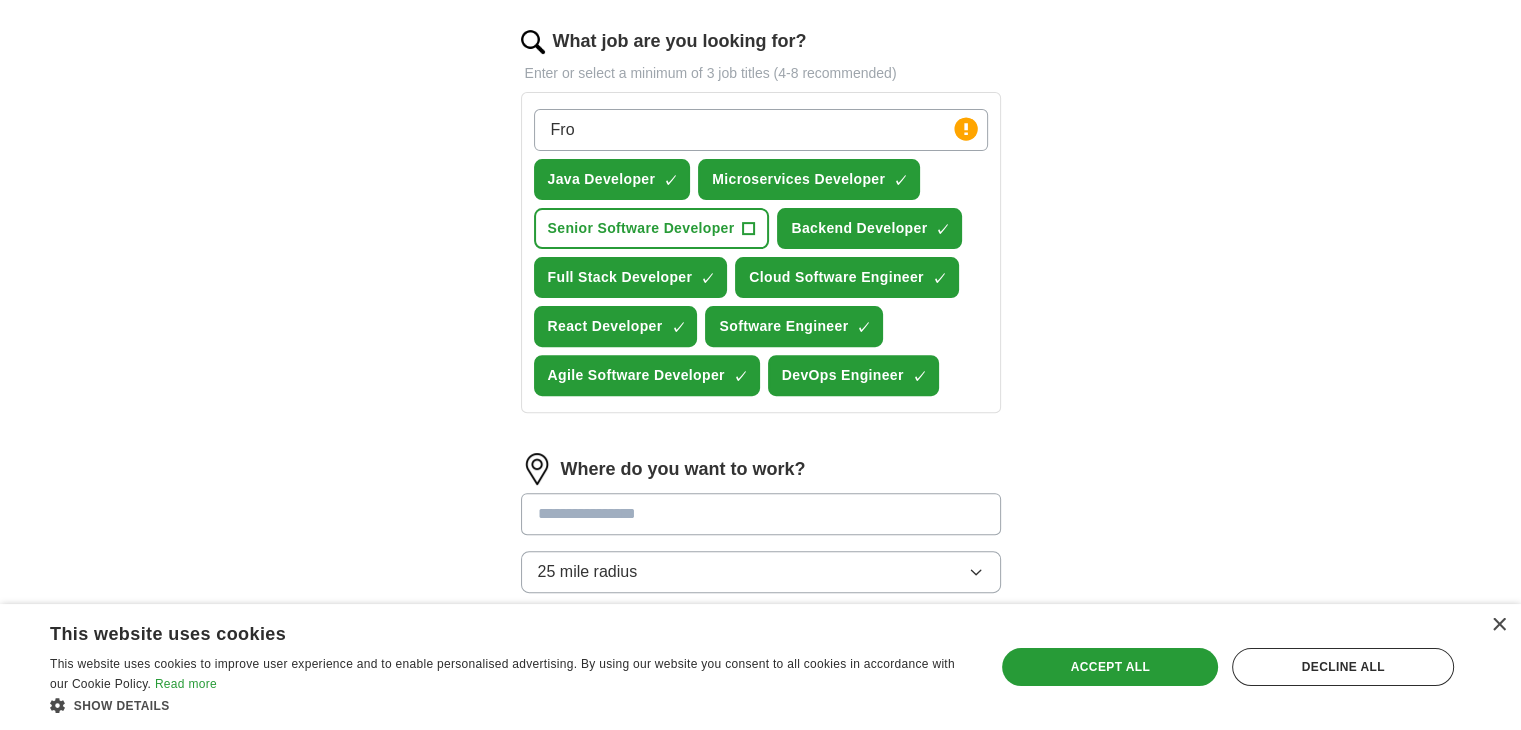 click on "Fro" at bounding box center [761, 130] 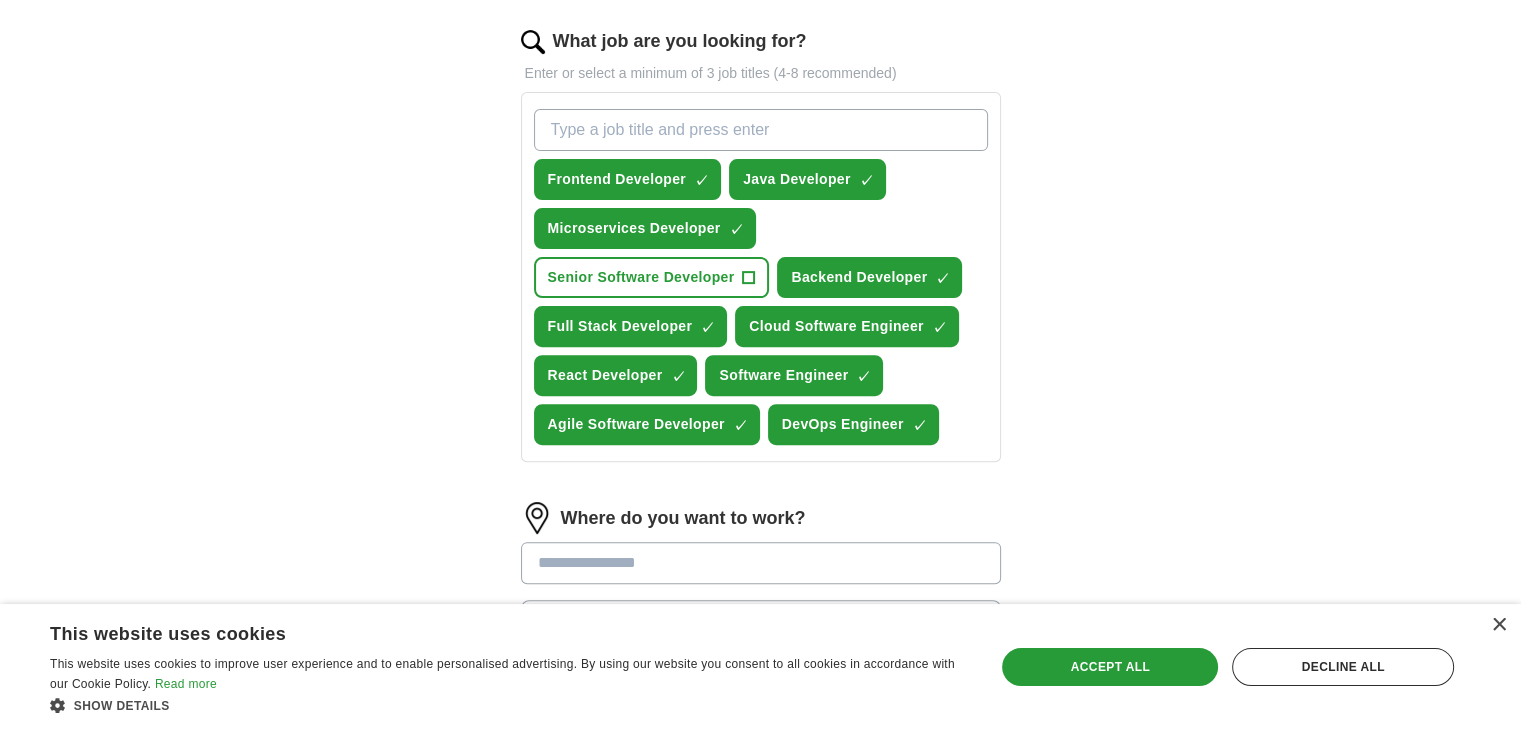 type 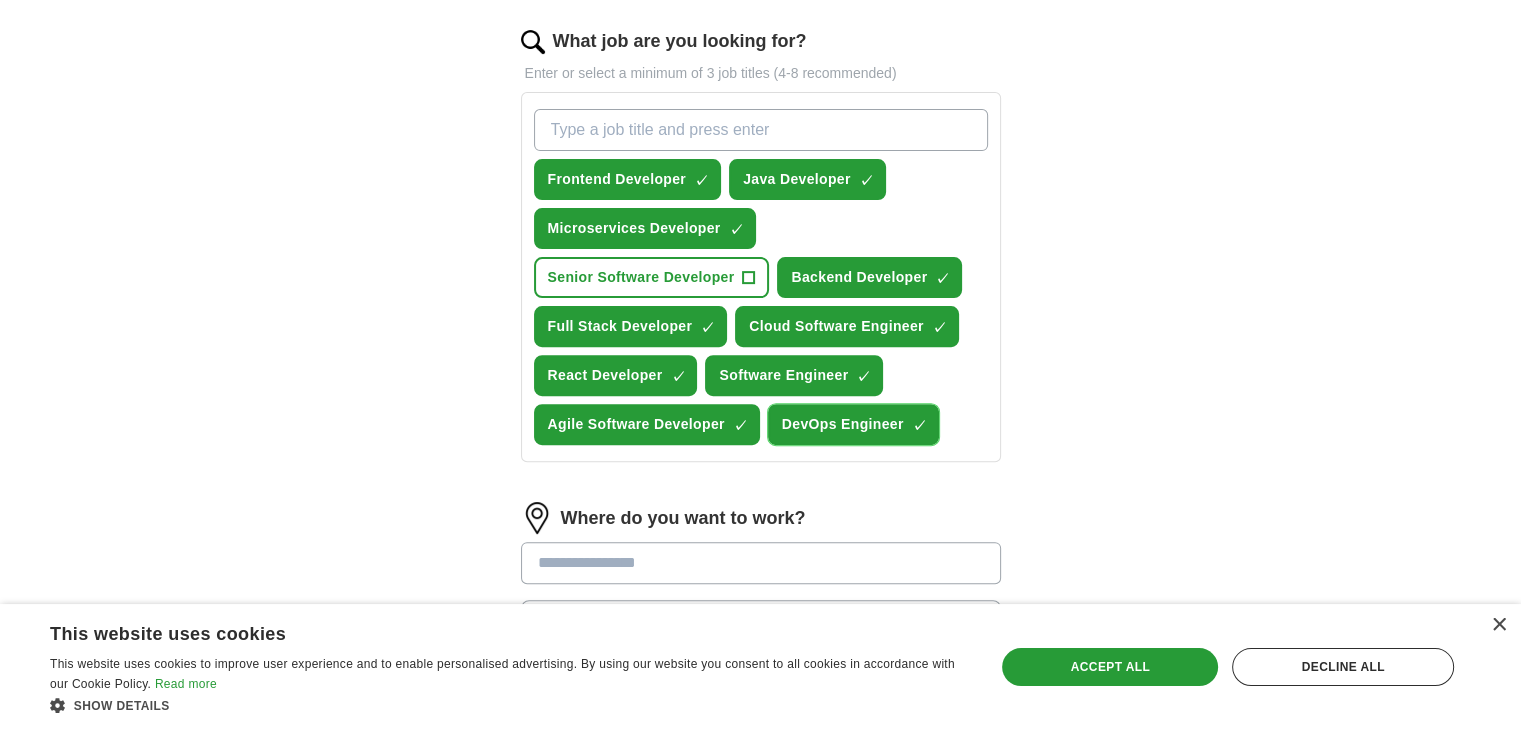 click on "×" at bounding box center [0, 0] 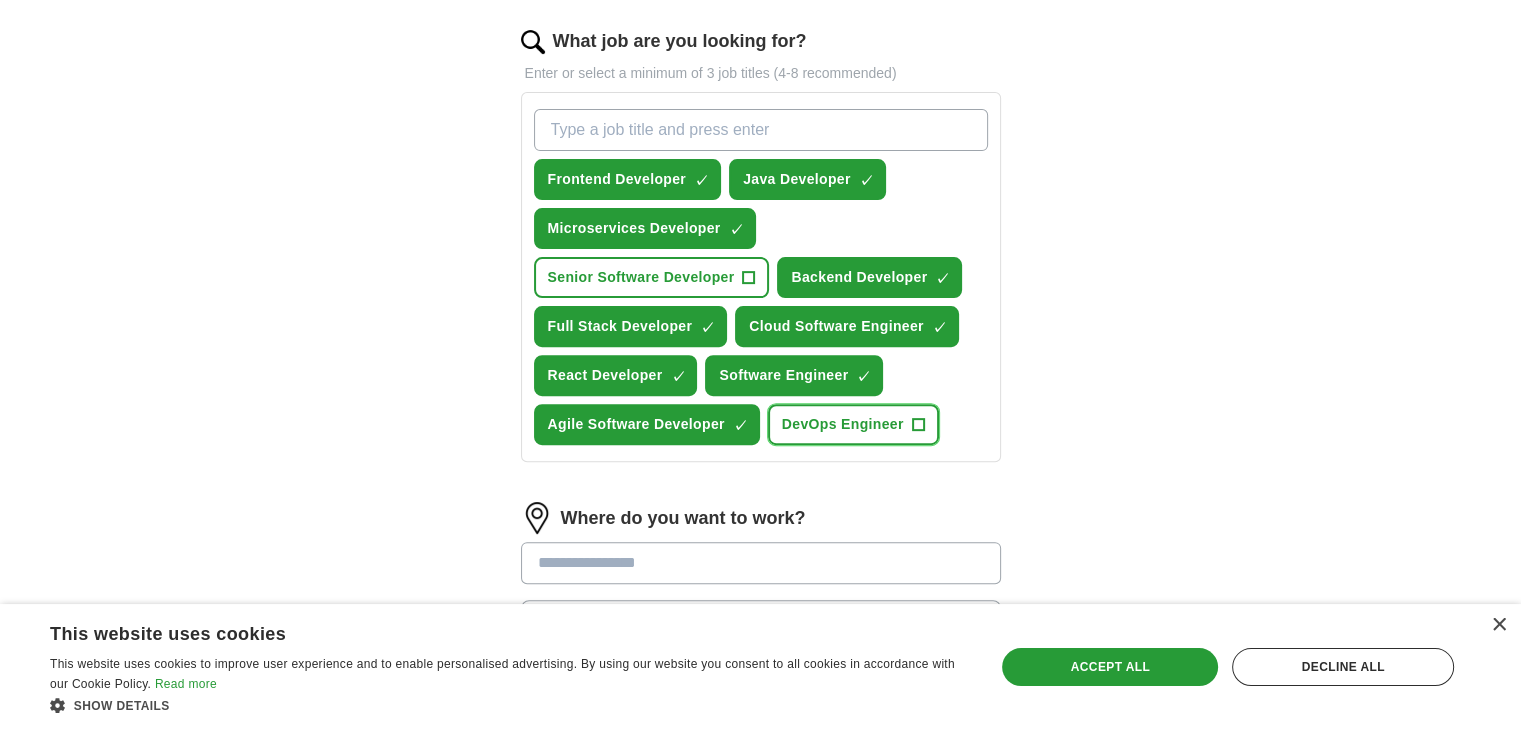 type 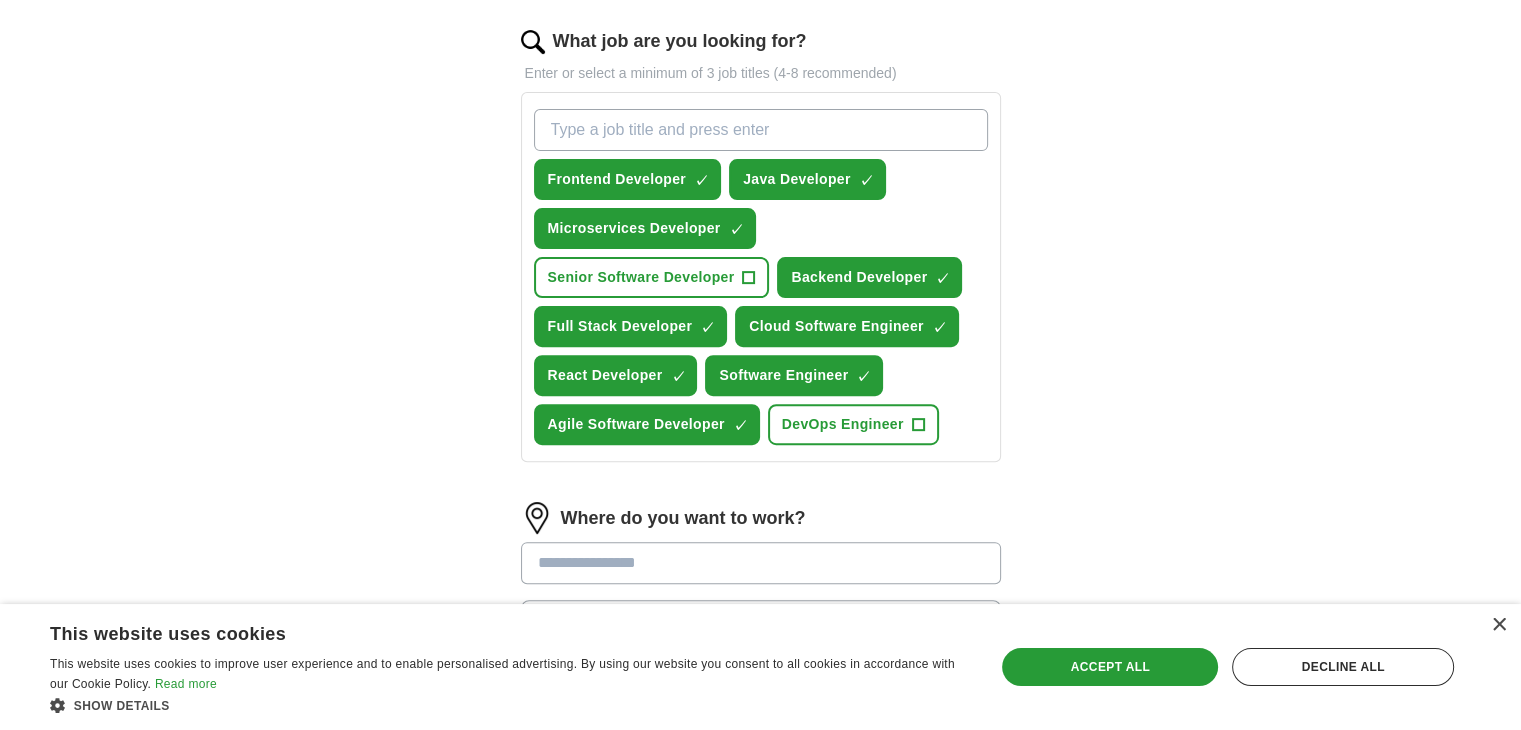 click on "What job are you looking for?" at bounding box center [761, 130] 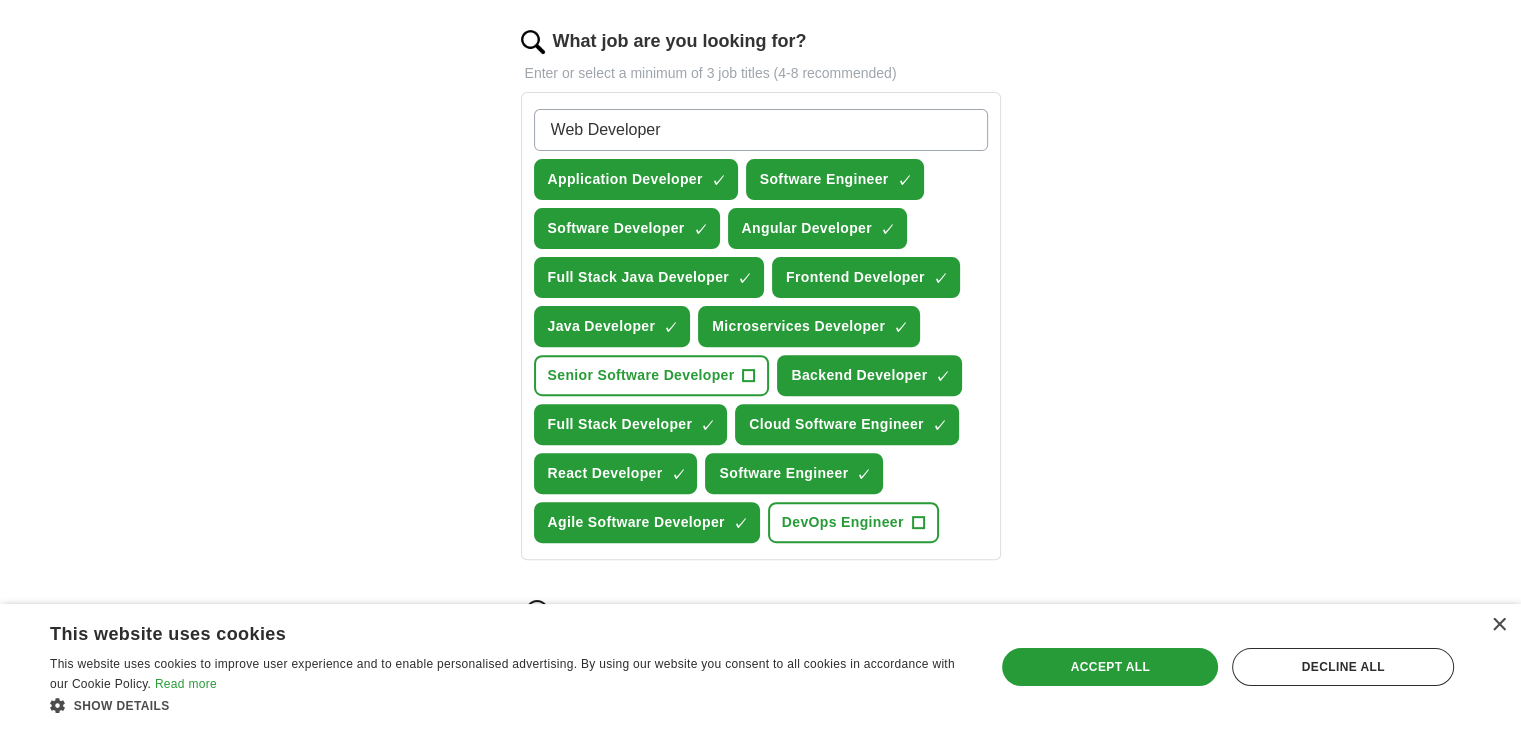 type on "Web Developer" 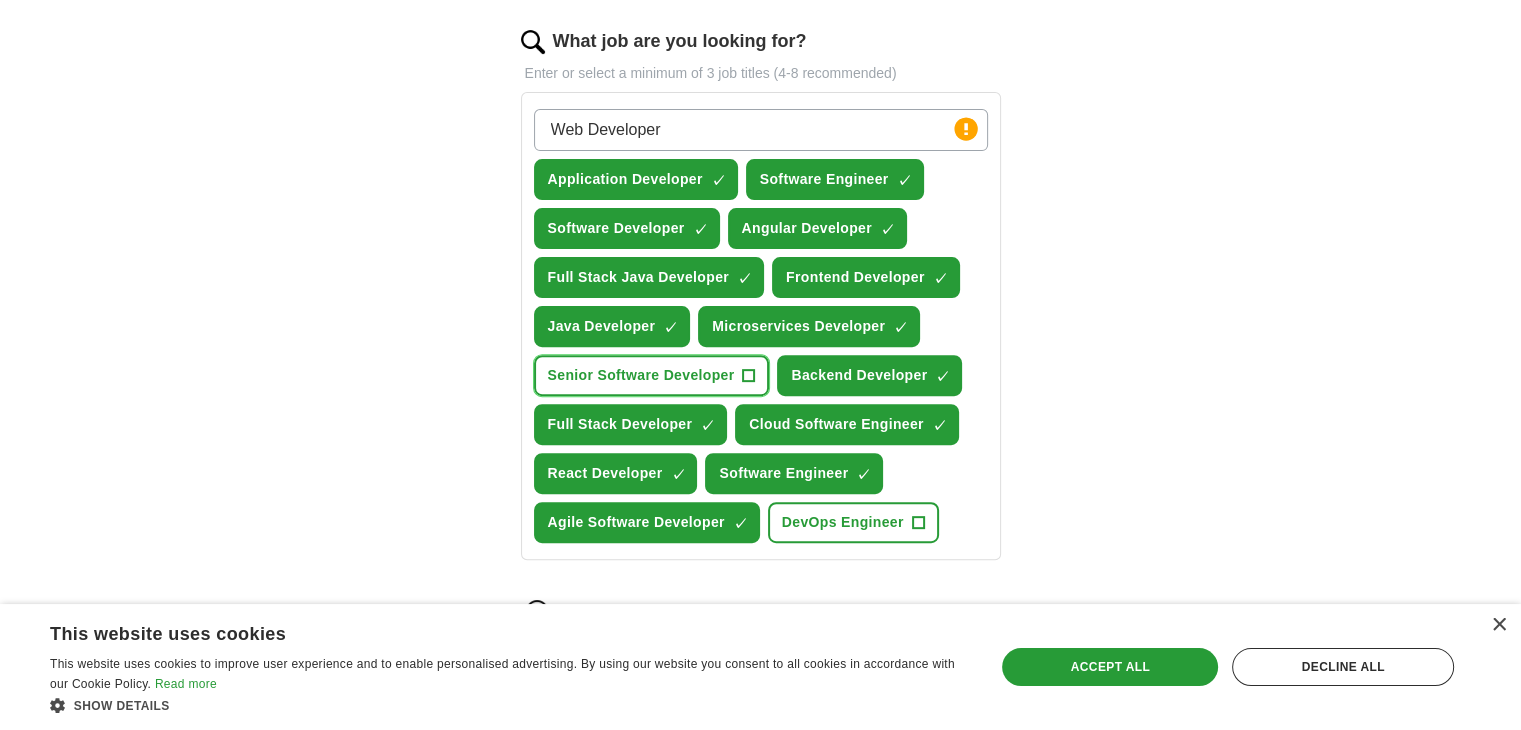 click on "+" at bounding box center [749, 376] 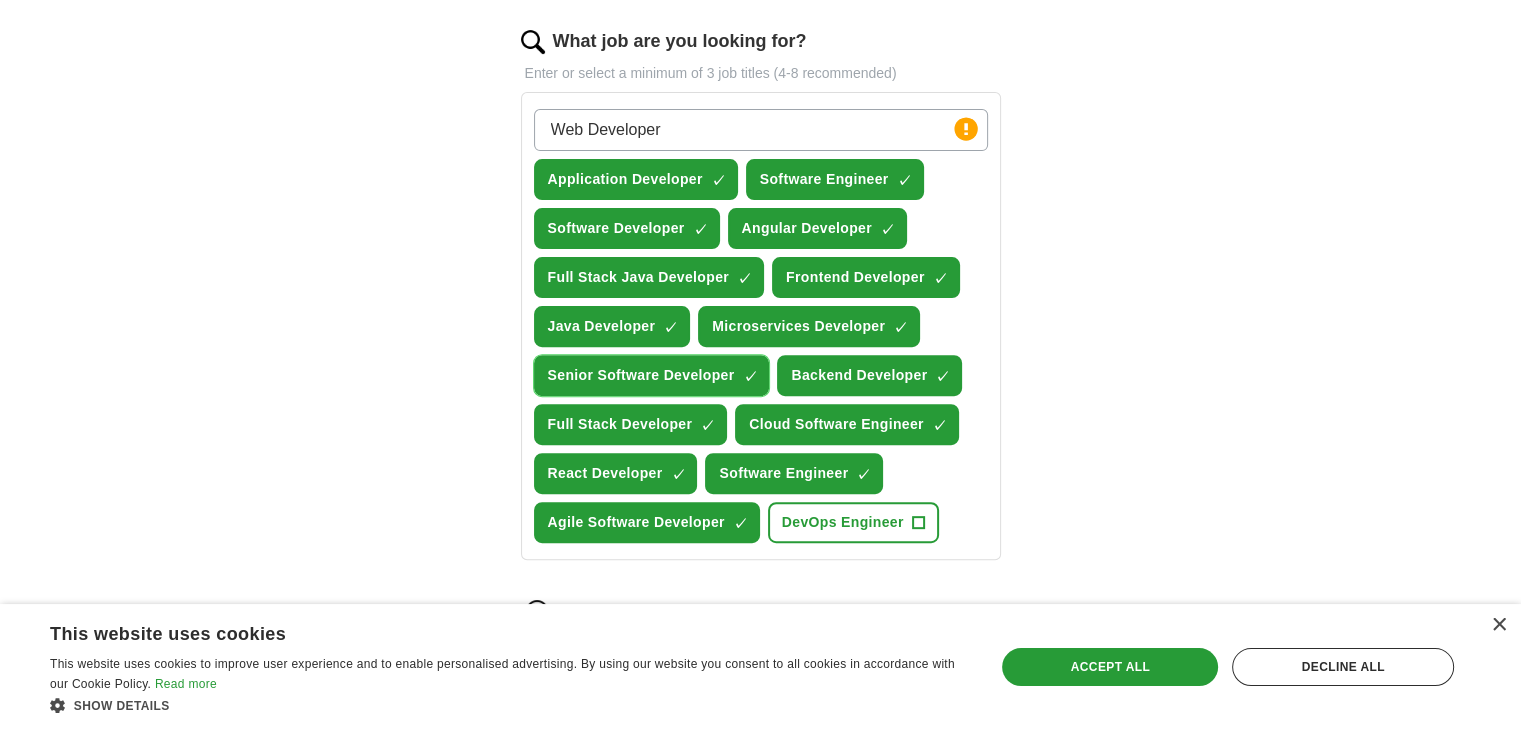 type 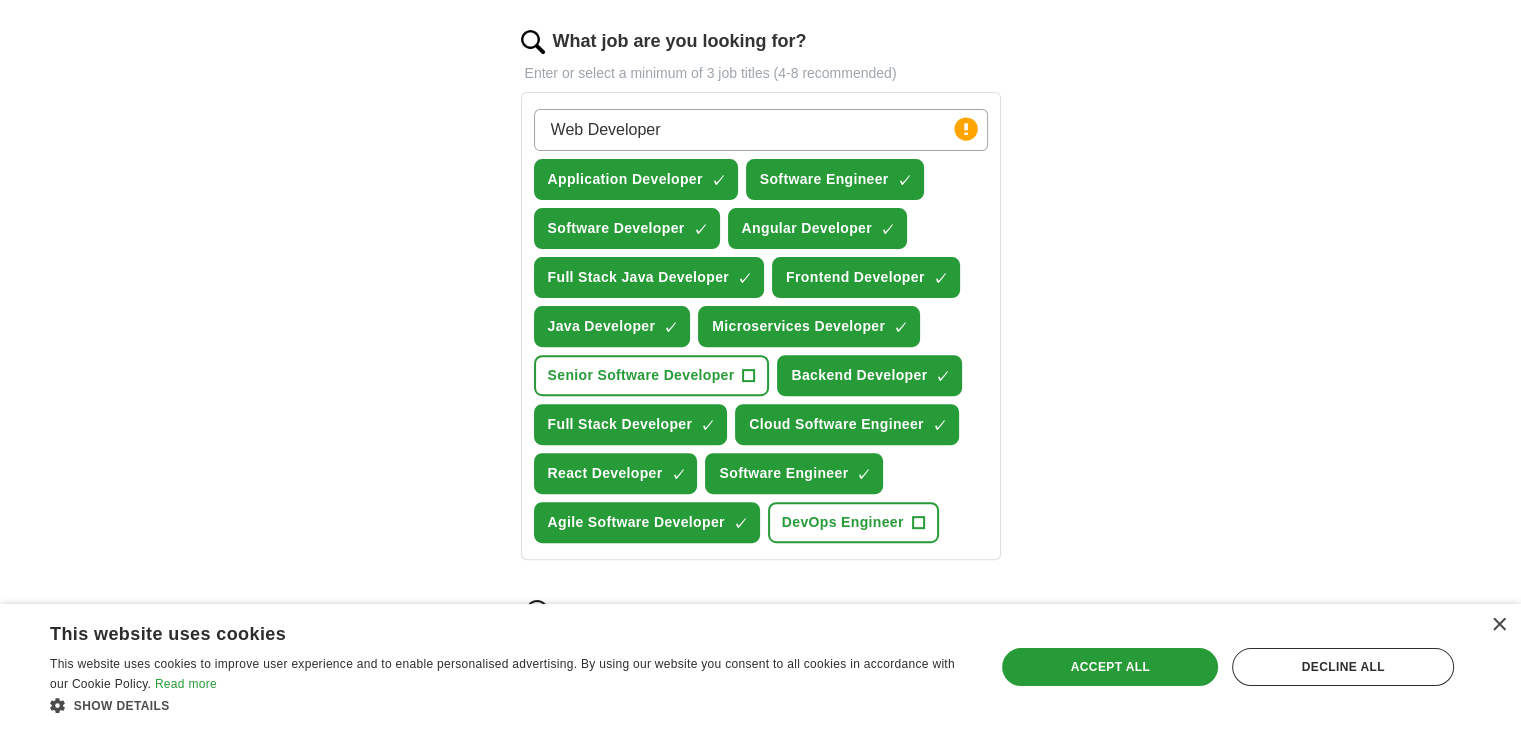 click on "Web Developer" at bounding box center [761, 130] 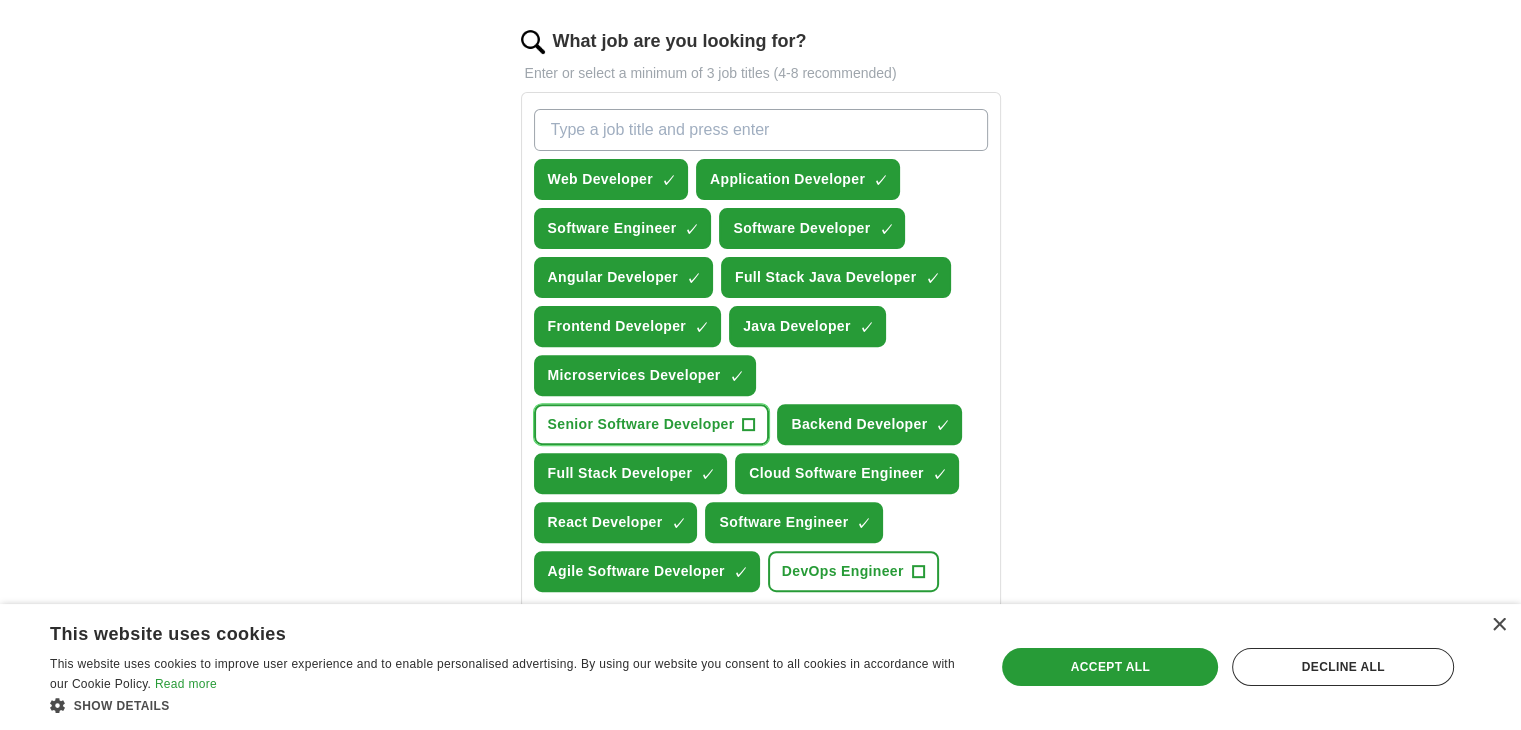 click on "+" at bounding box center (749, 425) 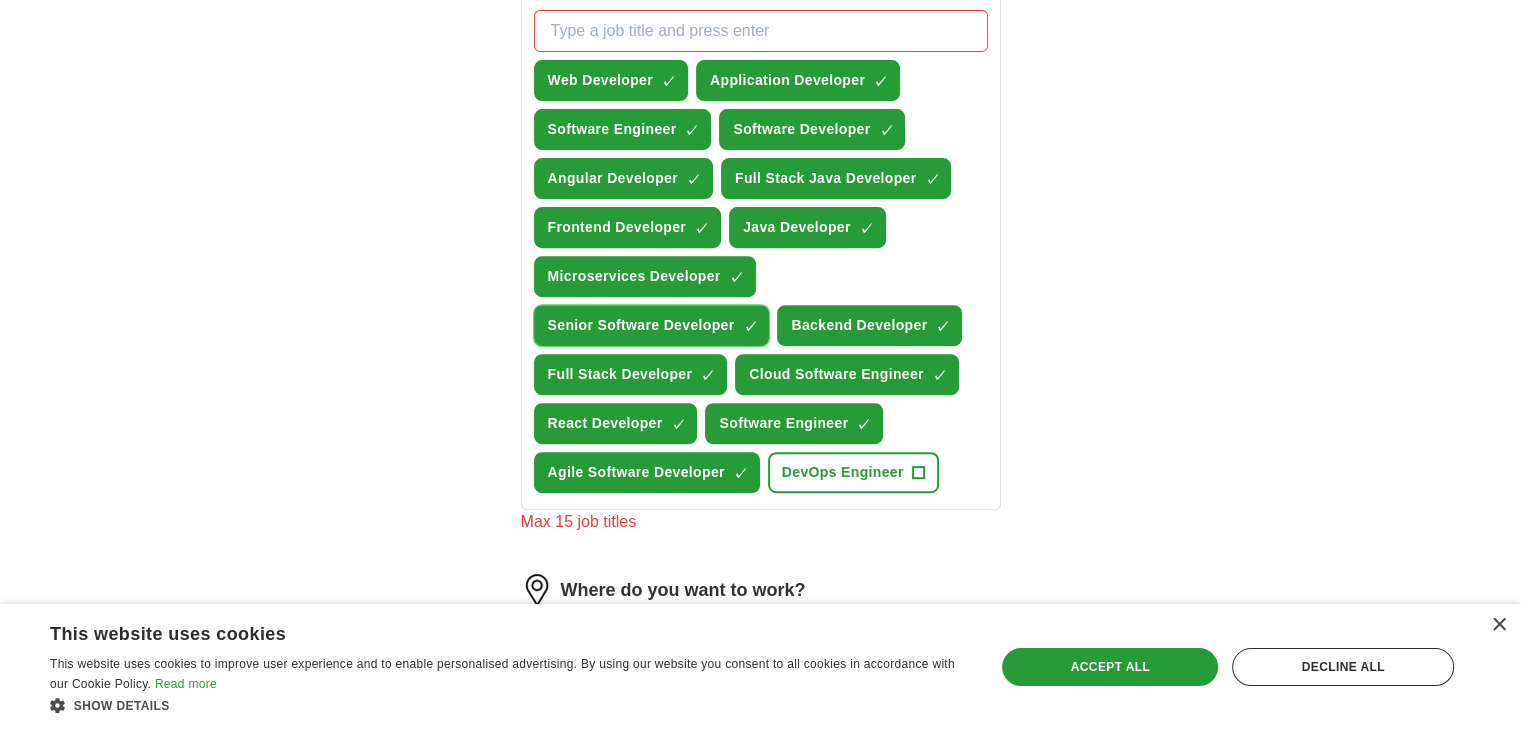 scroll, scrollTop: 700, scrollLeft: 0, axis: vertical 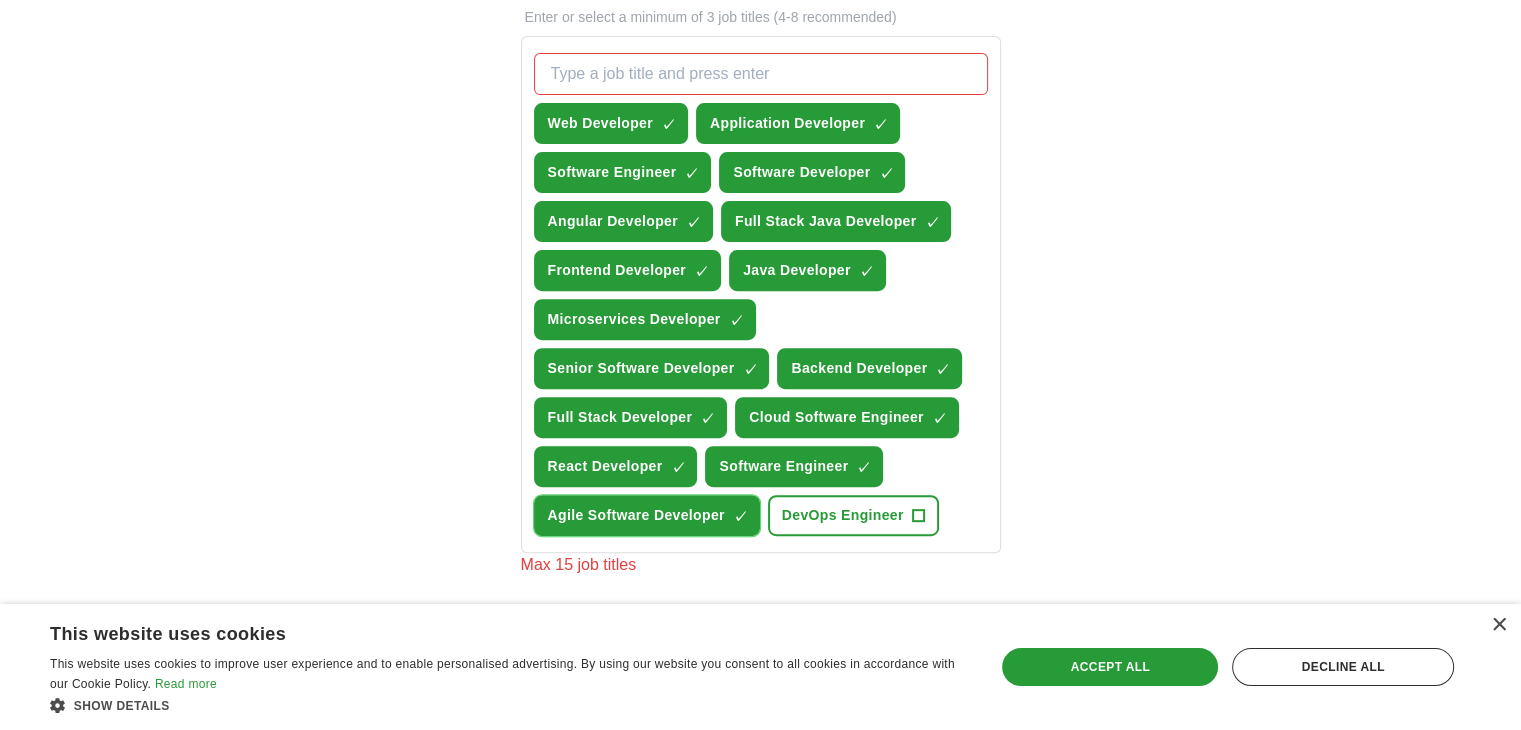 click on "×" at bounding box center [0, 0] 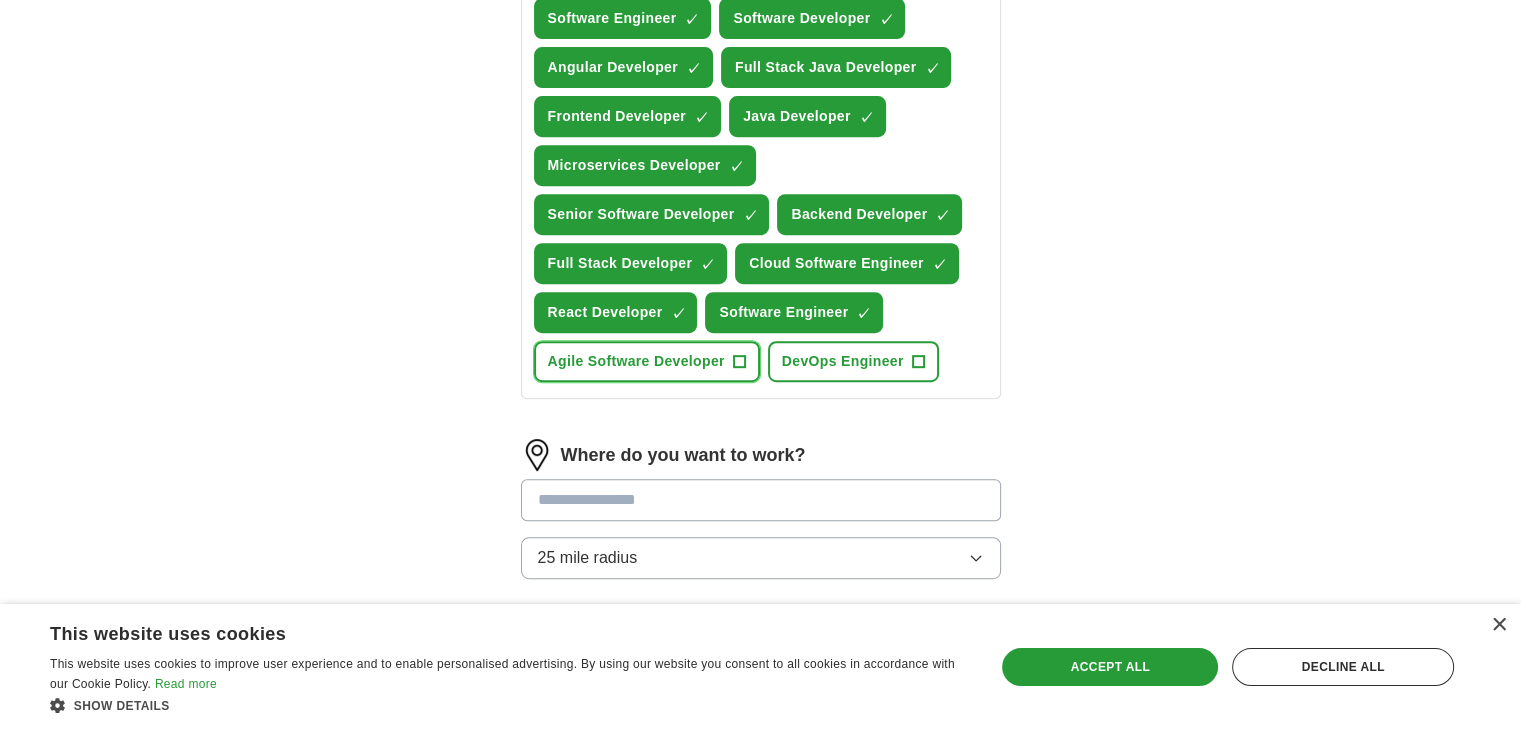 scroll, scrollTop: 902, scrollLeft: 0, axis: vertical 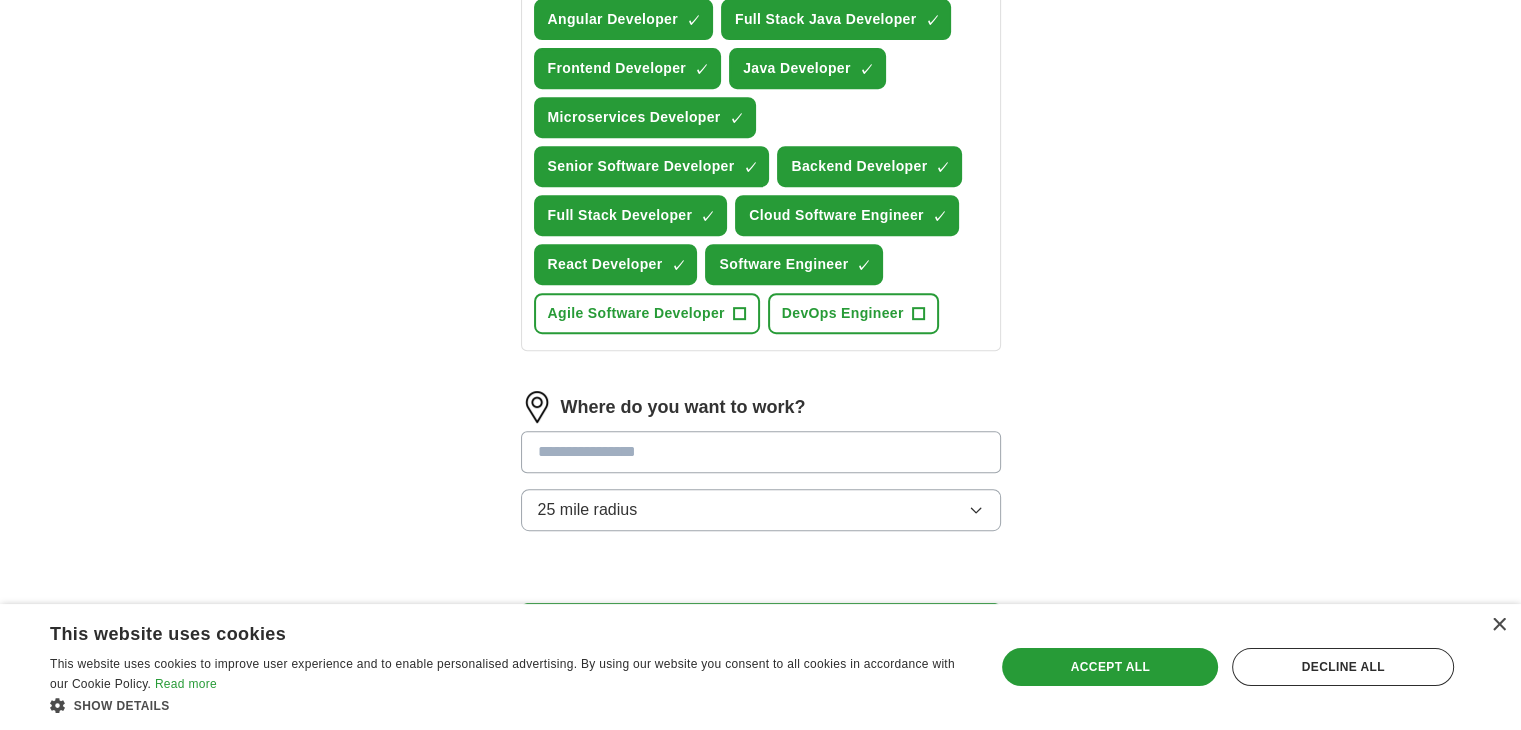 click at bounding box center [761, 452] 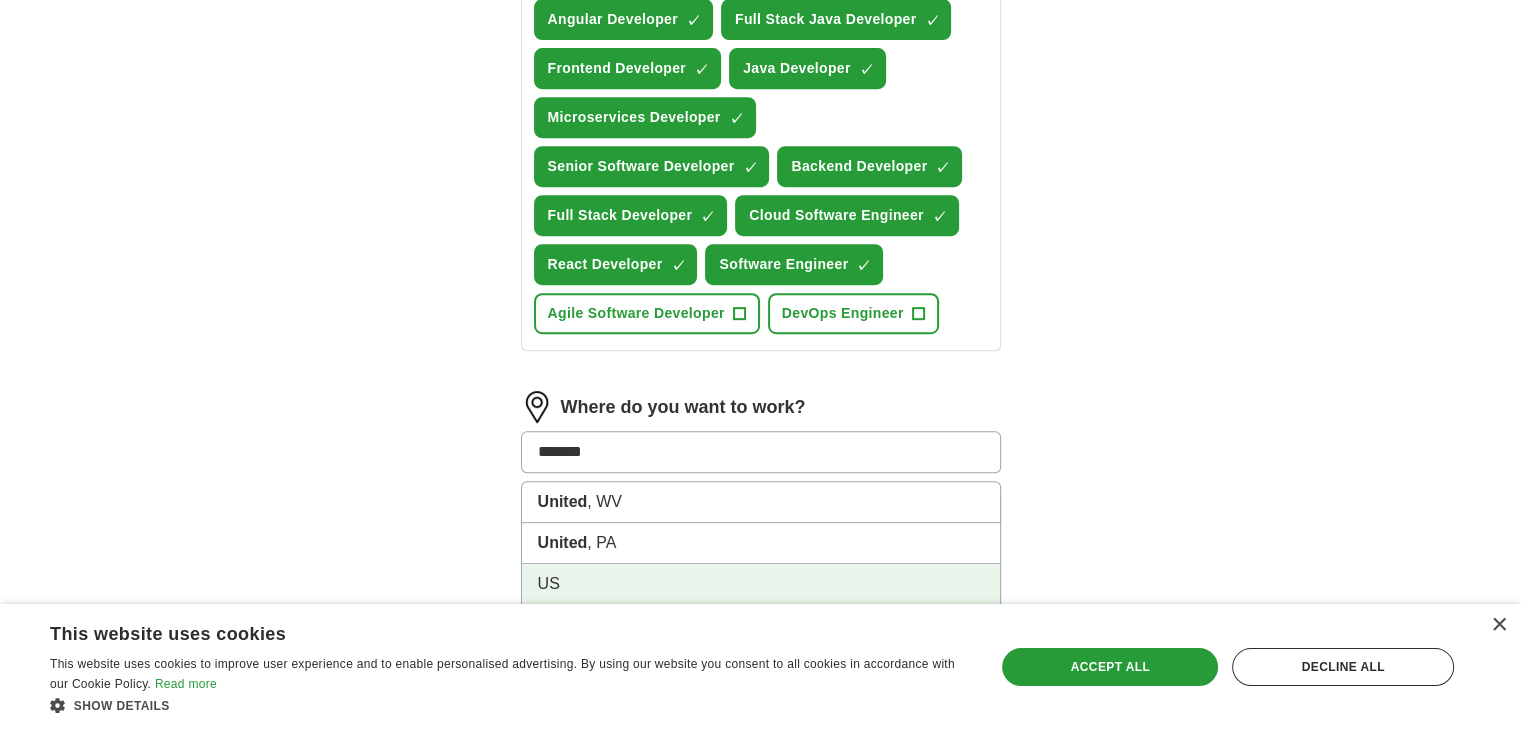 click on "US" at bounding box center (761, 584) 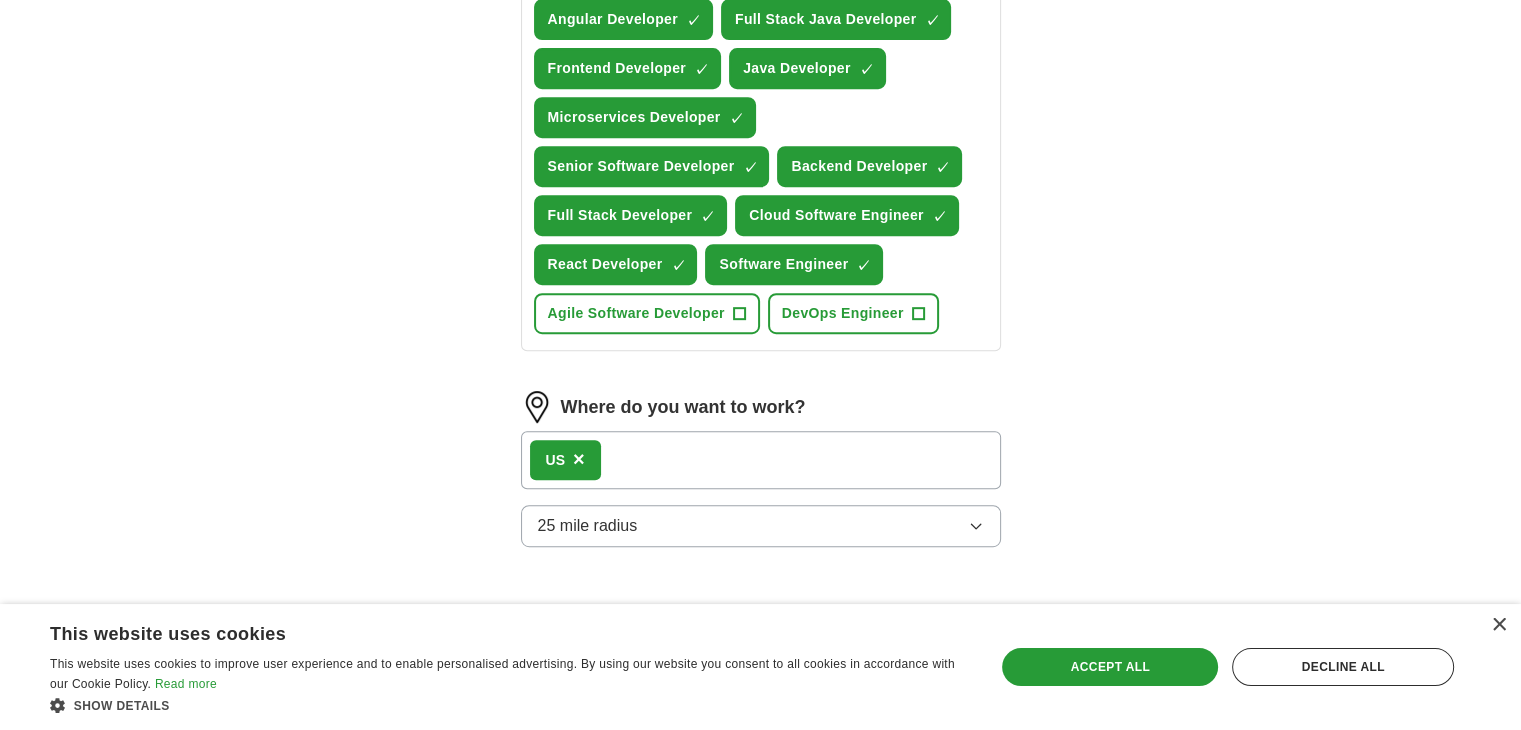 click on "×" at bounding box center [579, 459] 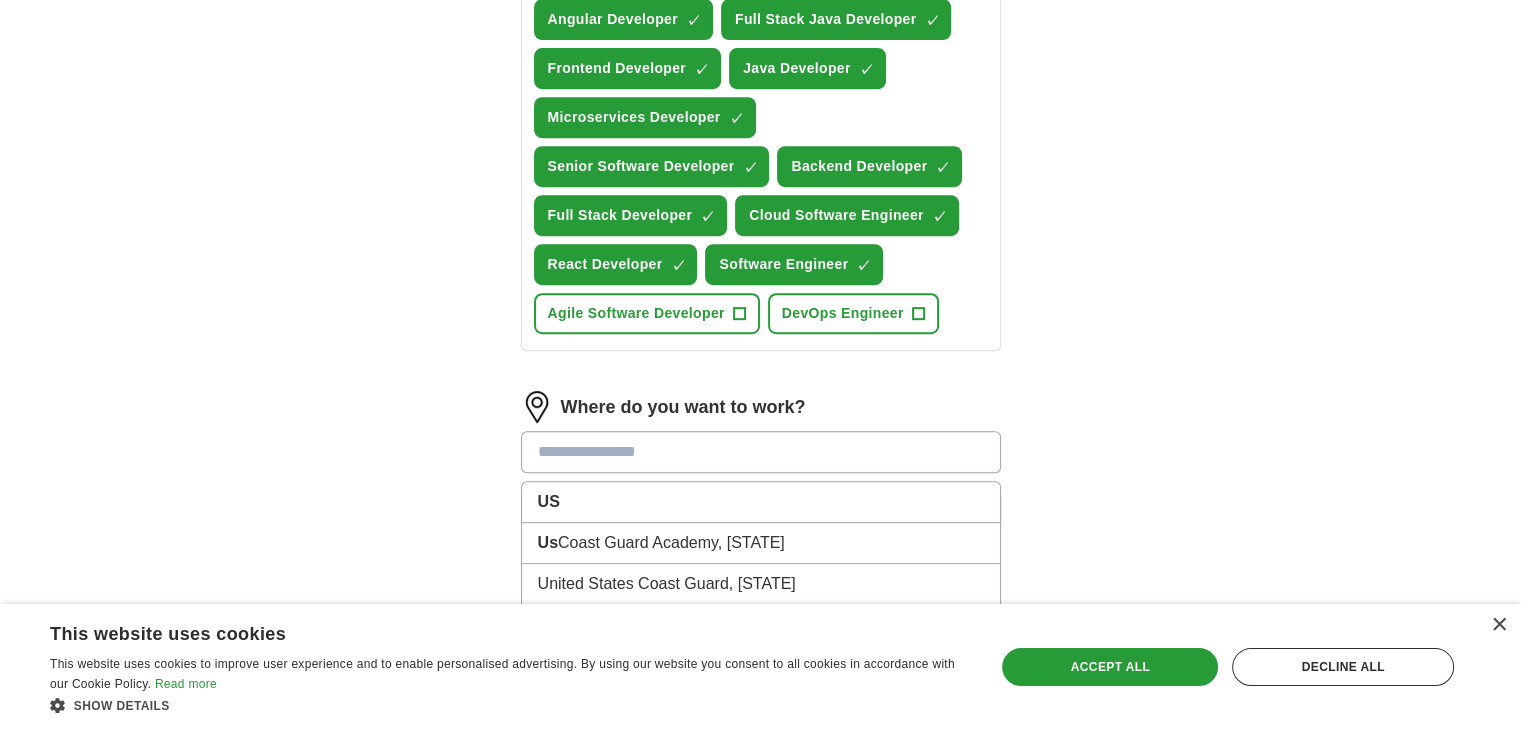 click at bounding box center [761, 452] 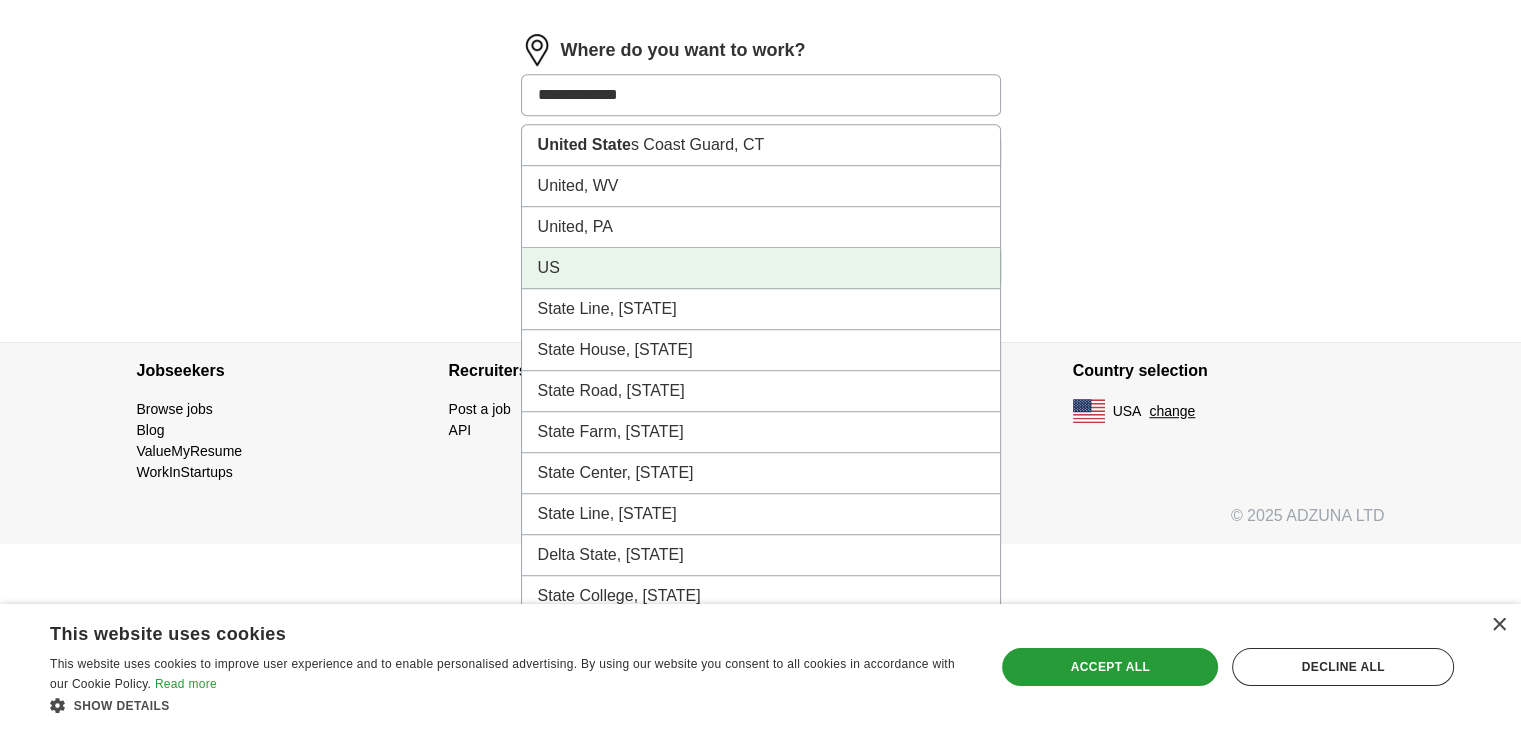 scroll, scrollTop: 1260, scrollLeft: 0, axis: vertical 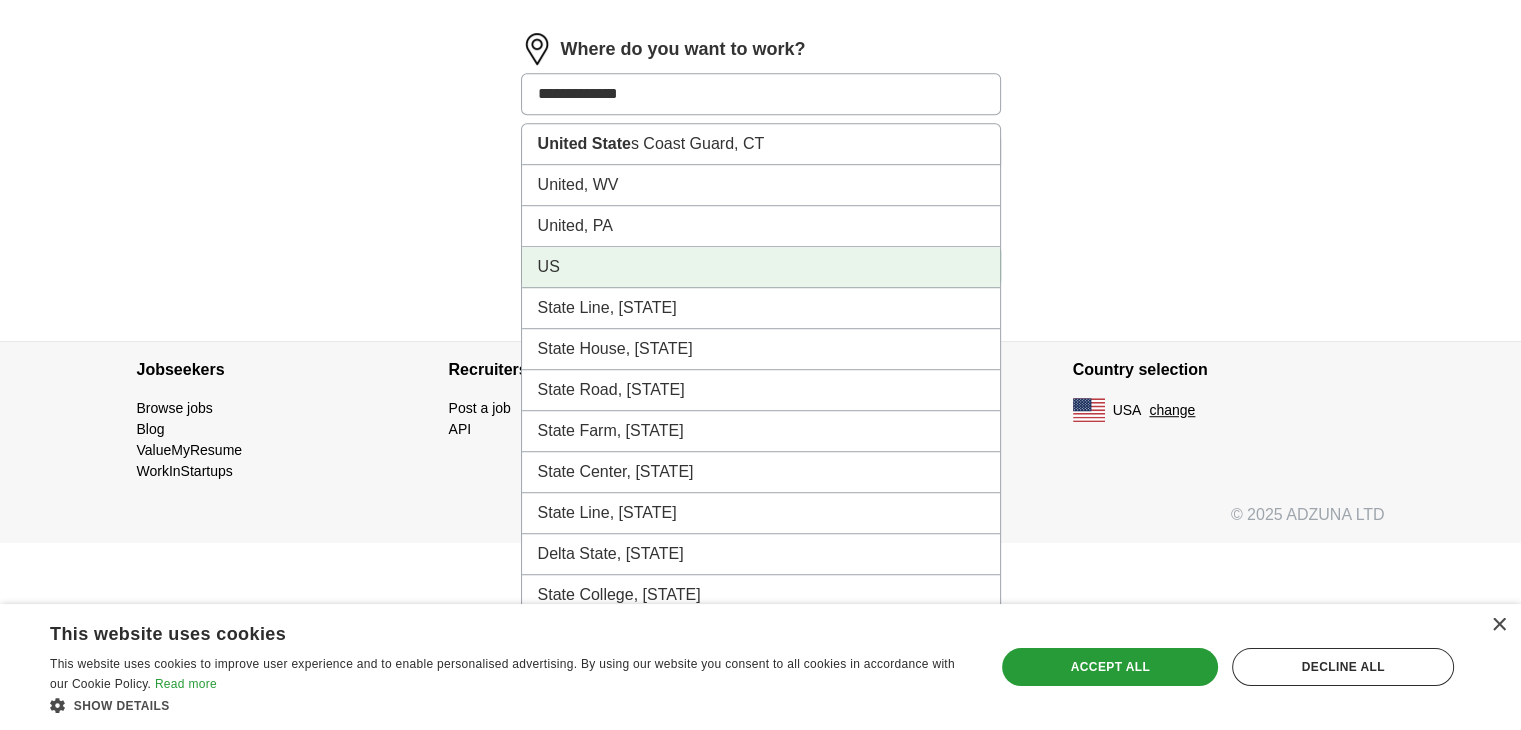 click on "US" at bounding box center (761, 267) 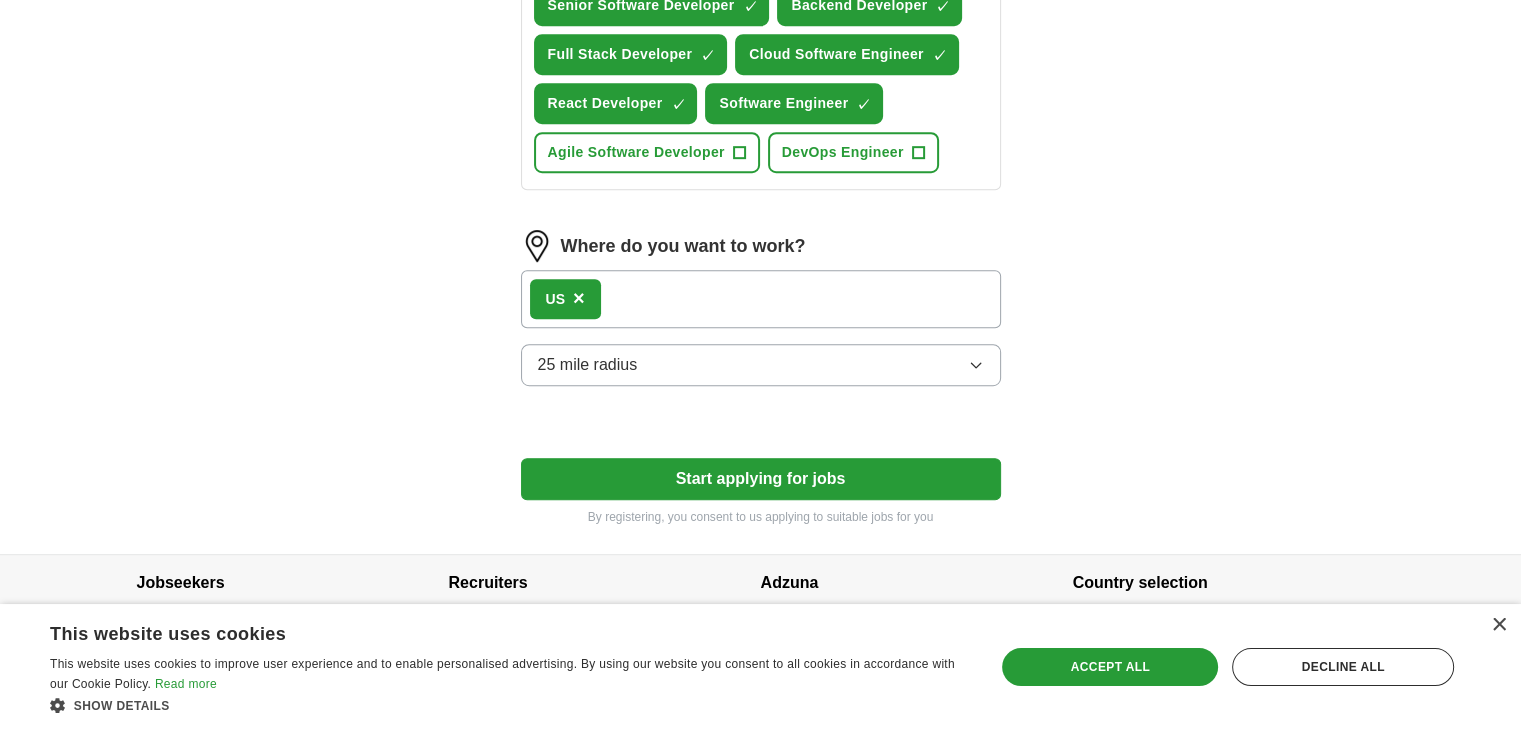 click on "US" at bounding box center [761, 299] 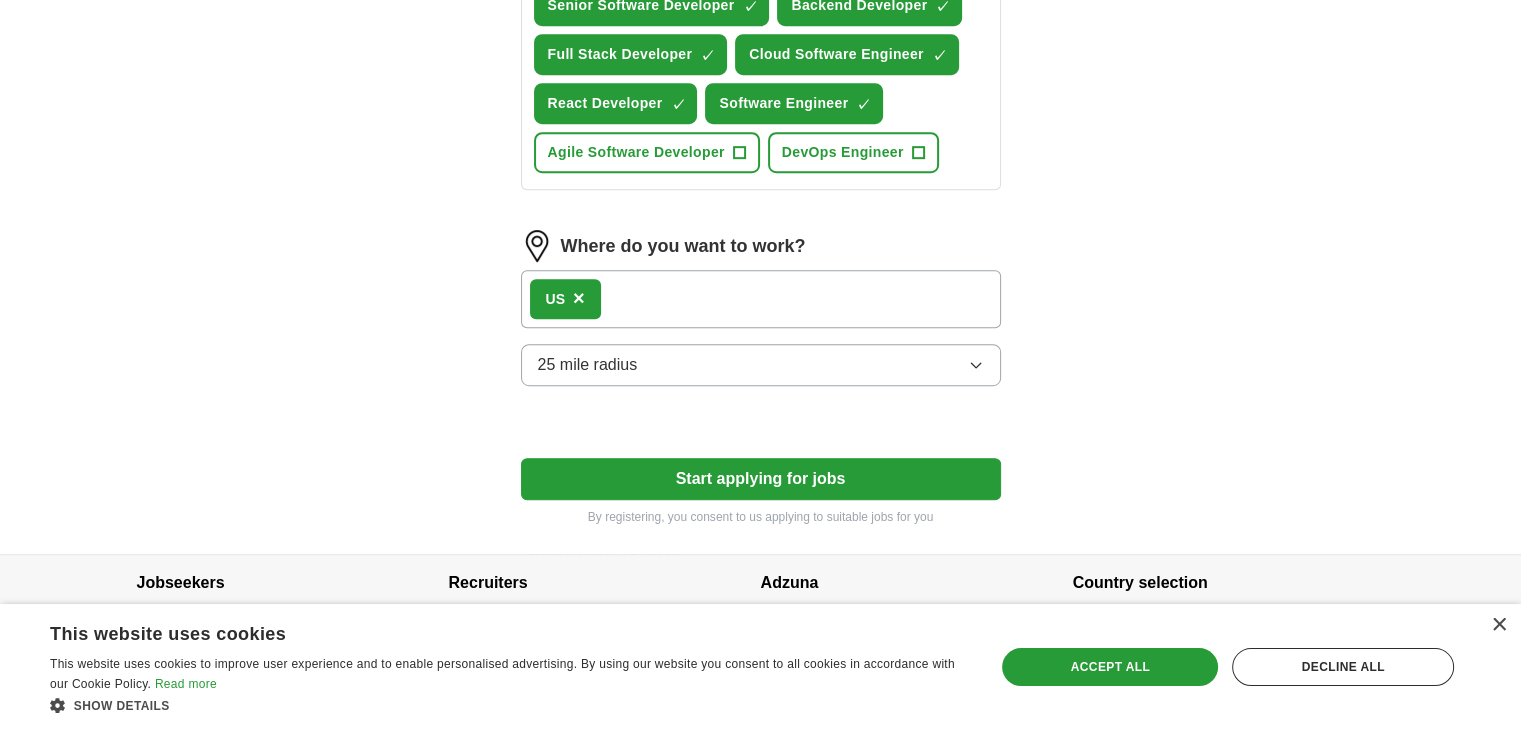 click on "25 mile radius" at bounding box center [761, 365] 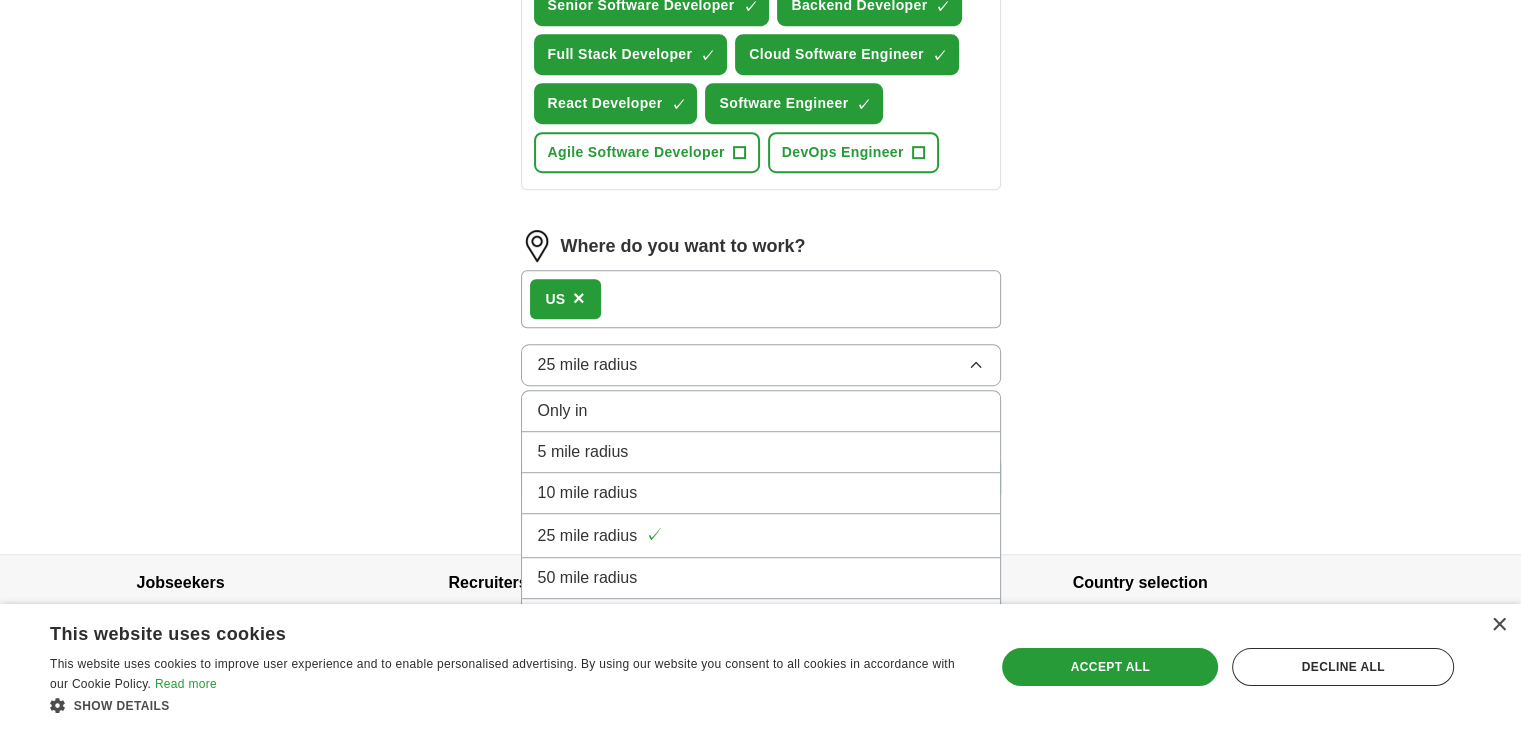 scroll, scrollTop: 1079, scrollLeft: 0, axis: vertical 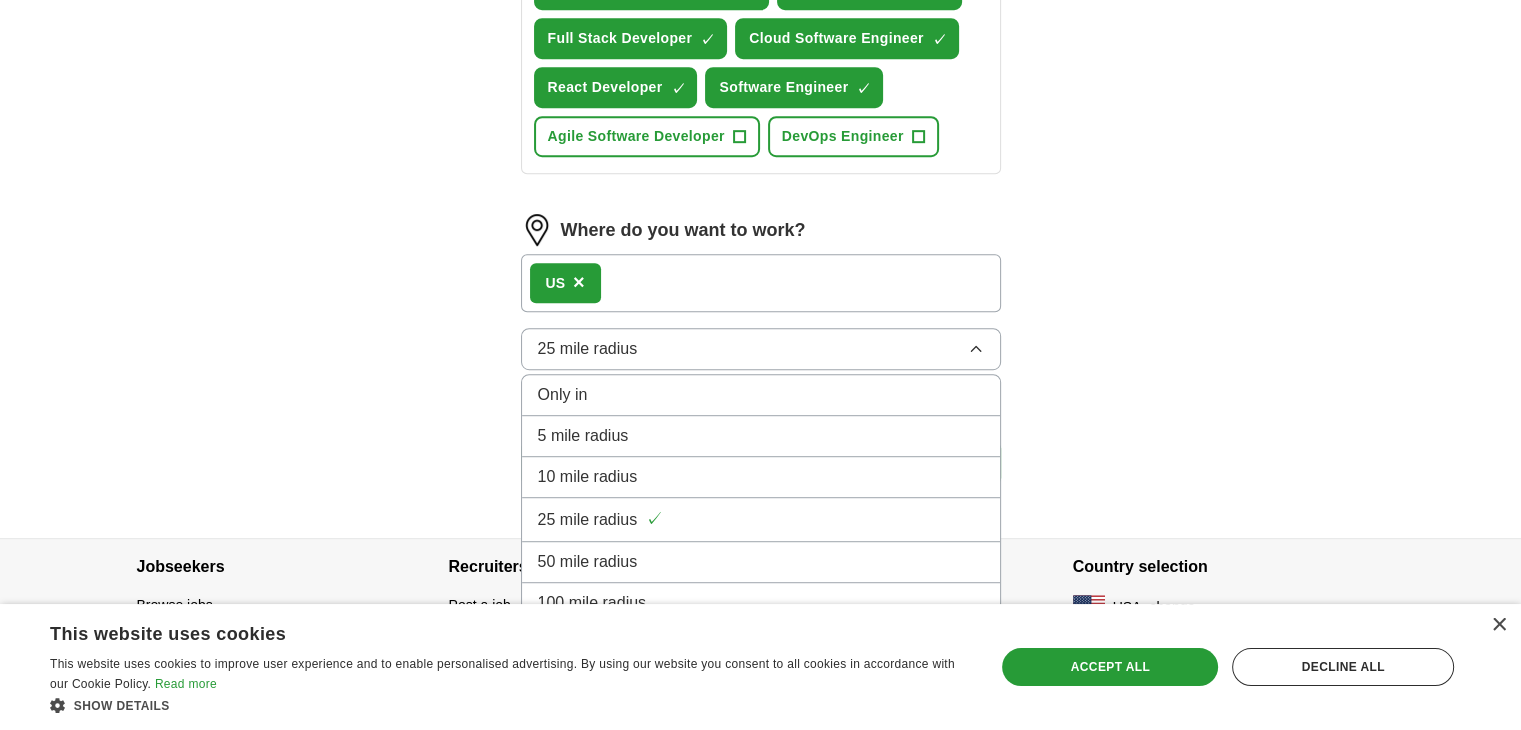 click on "100 mile radius" at bounding box center [563, 395] 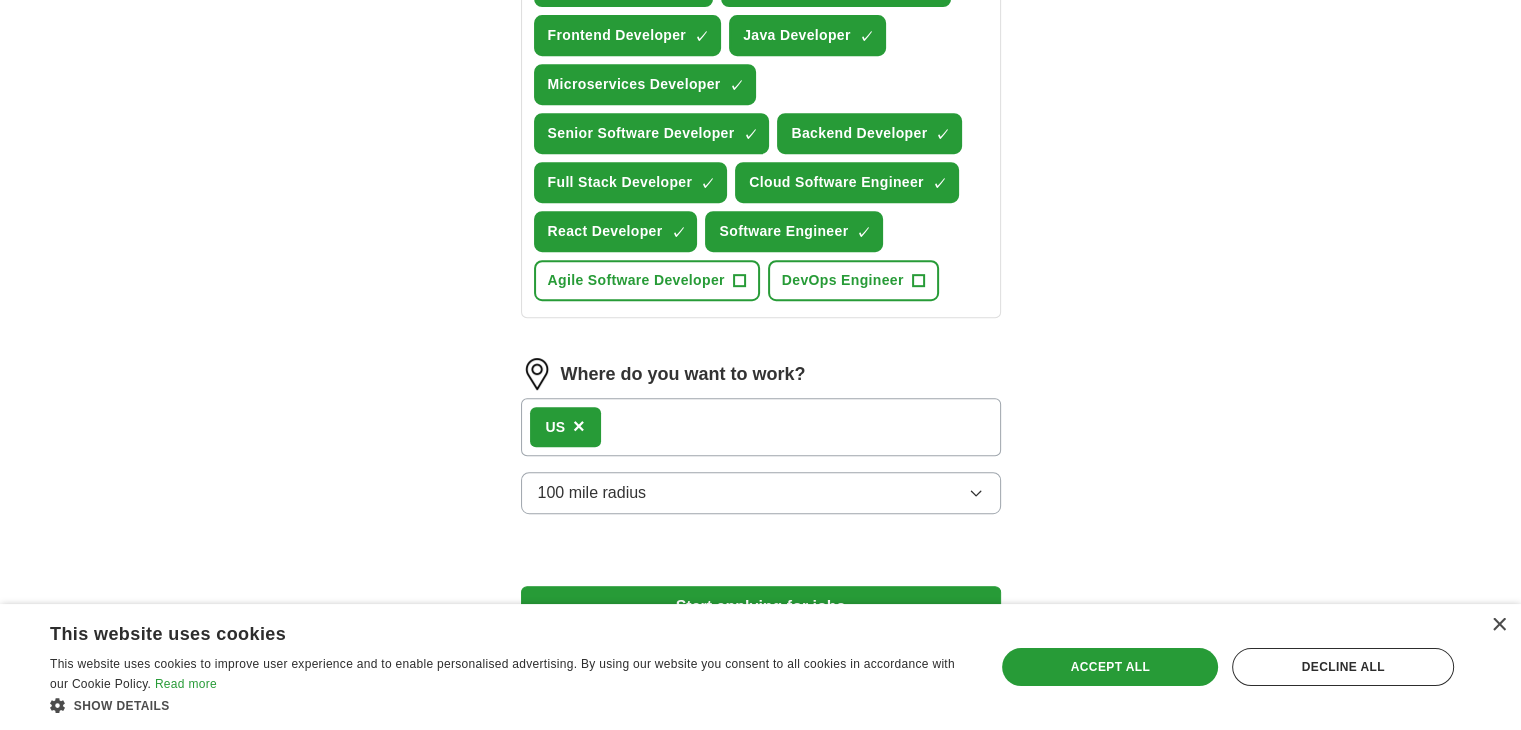 scroll, scrollTop: 1079, scrollLeft: 0, axis: vertical 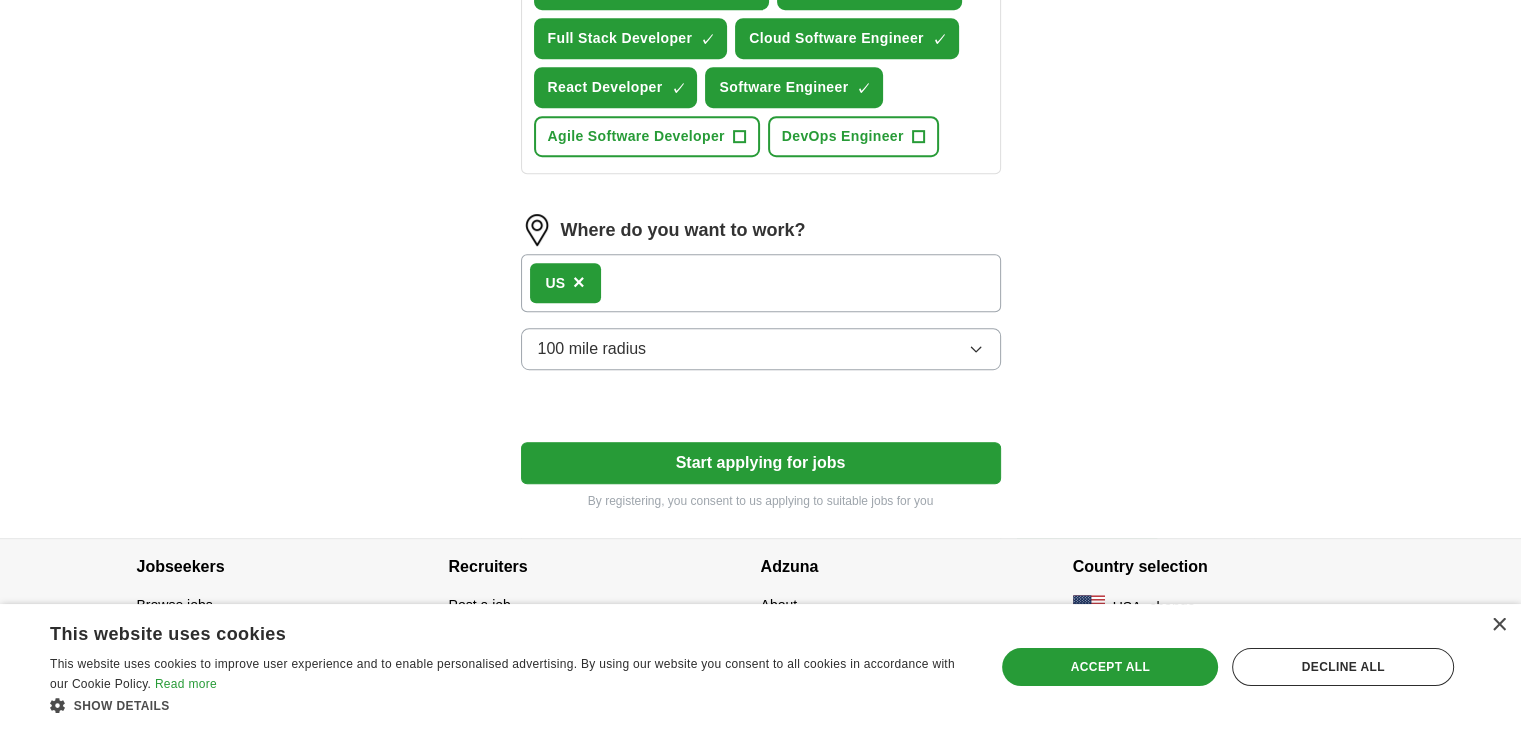 click on "Start applying for jobs" at bounding box center [761, 463] 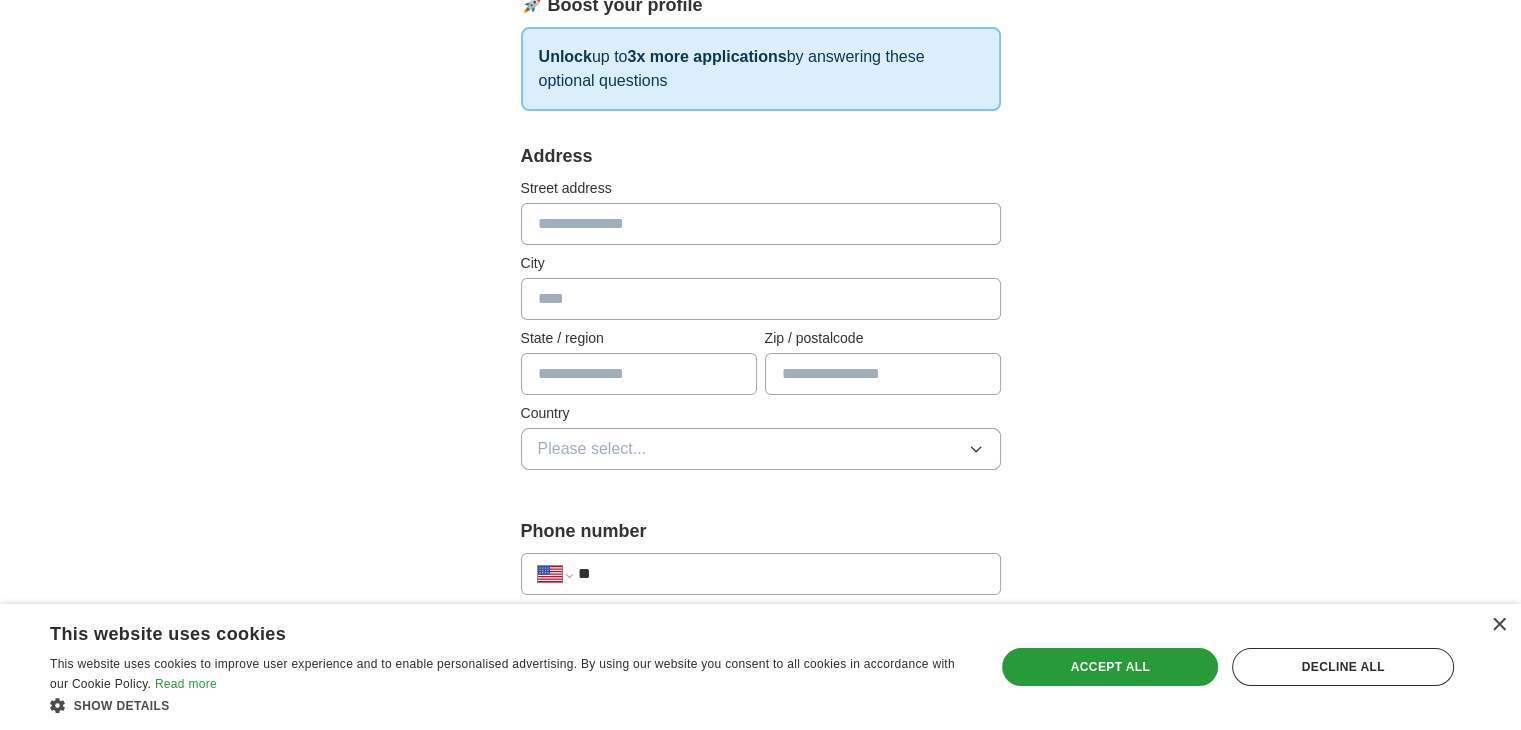 scroll, scrollTop: 340, scrollLeft: 0, axis: vertical 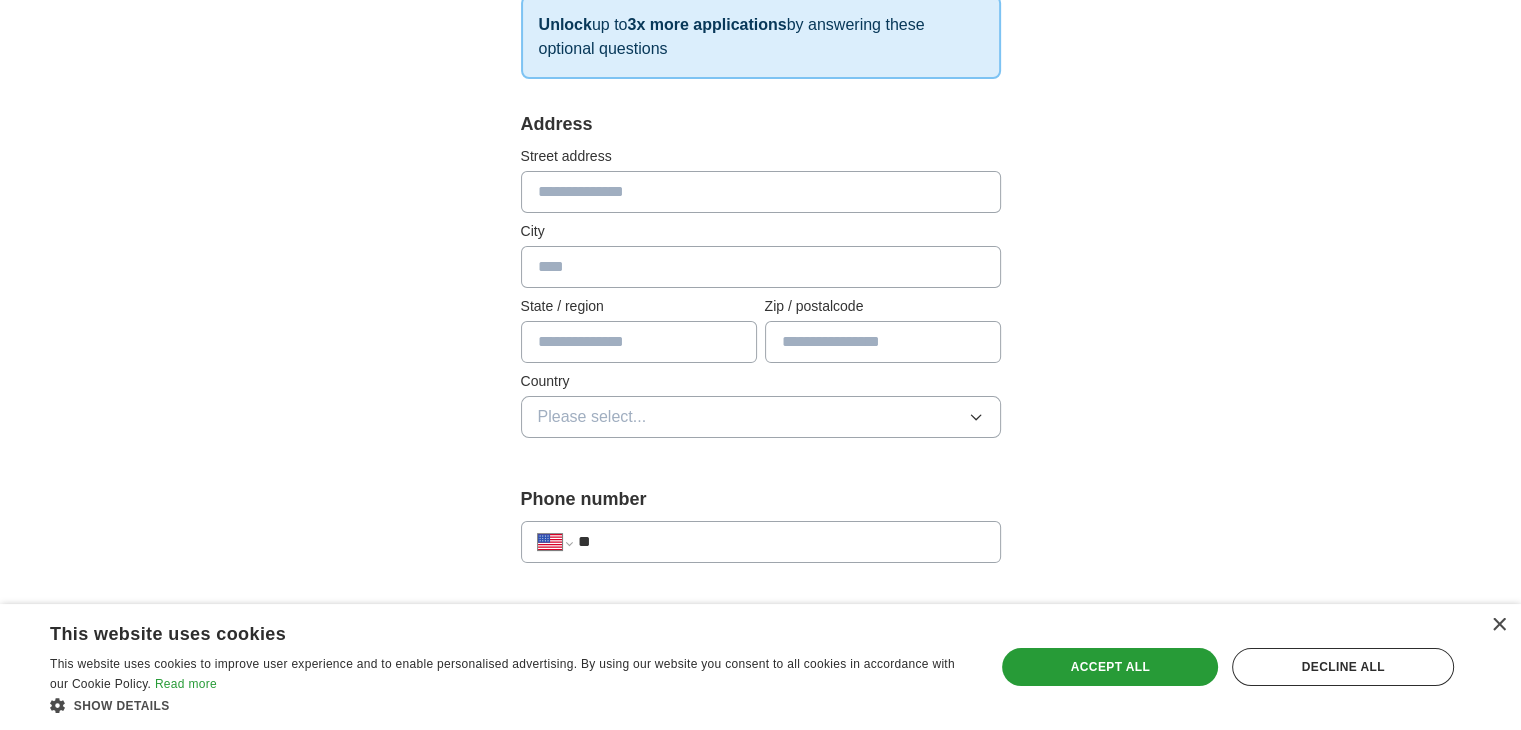 click at bounding box center (761, 192) 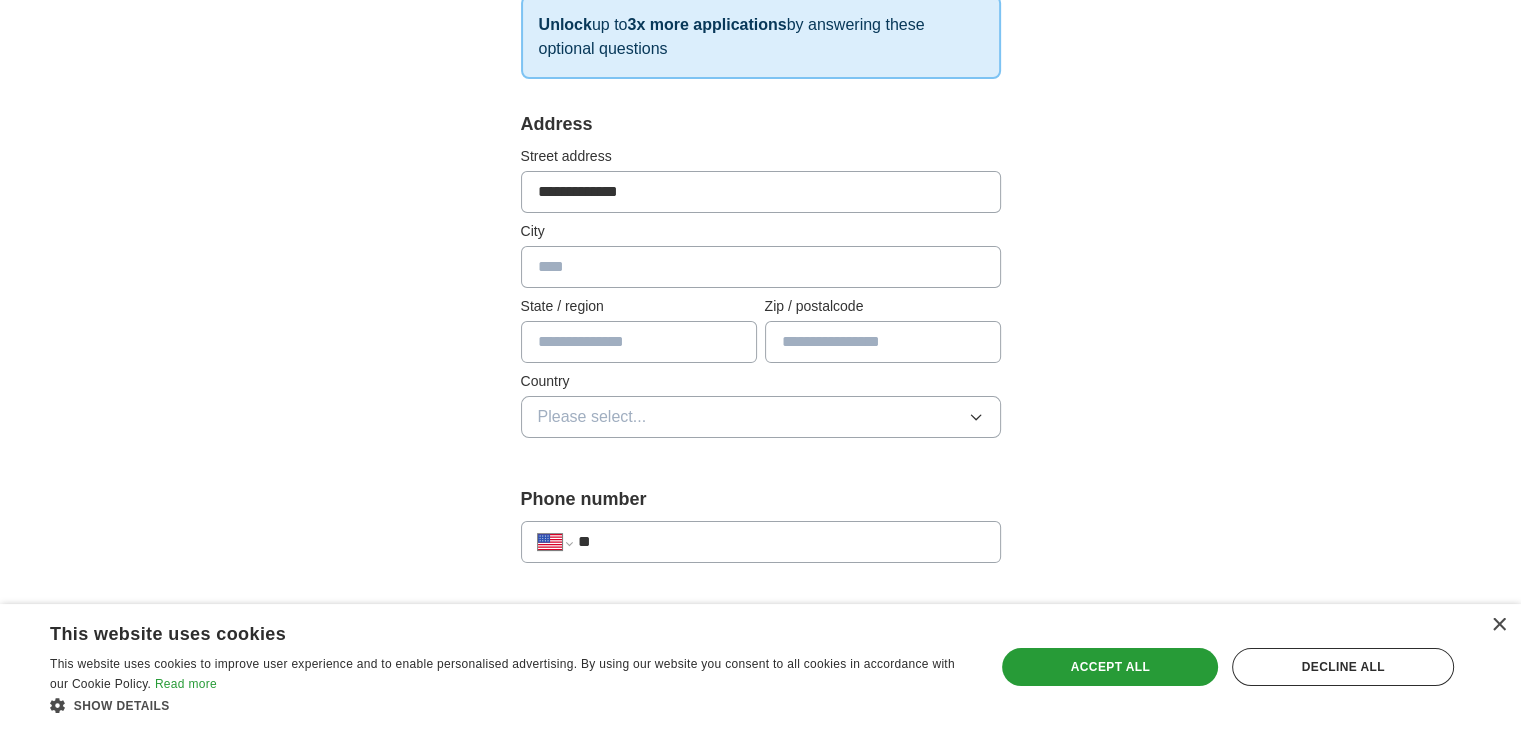 type on "**********" 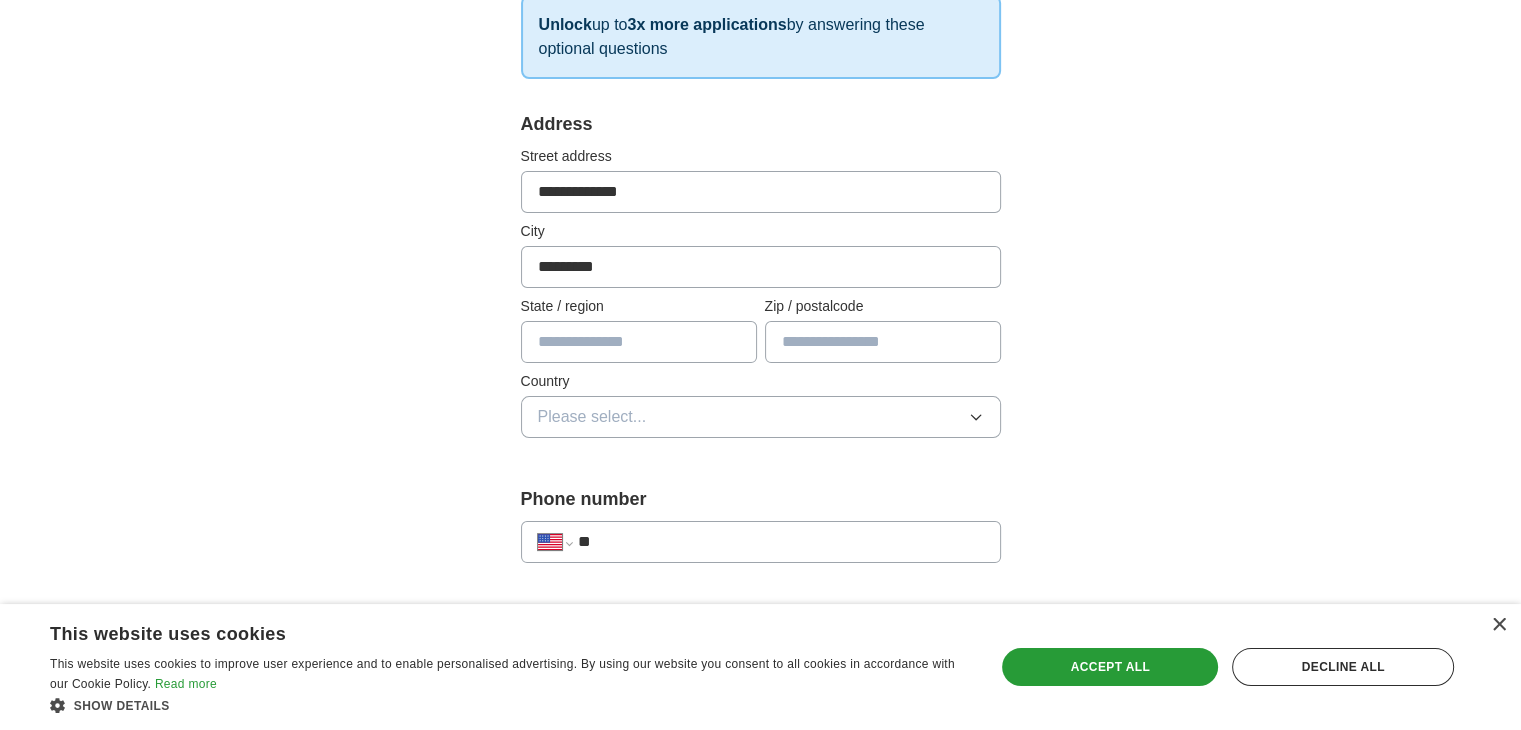 type on "*********" 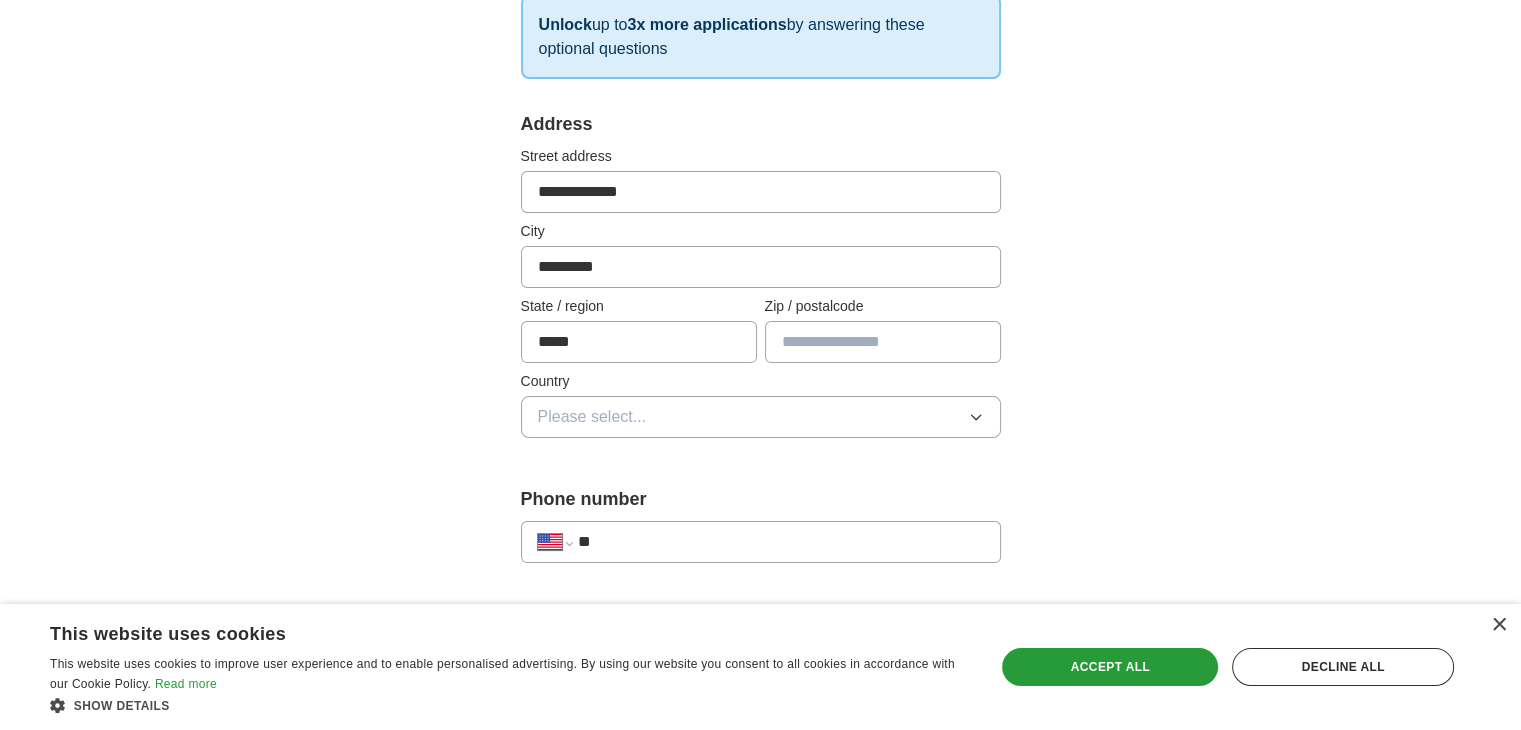 type on "*****" 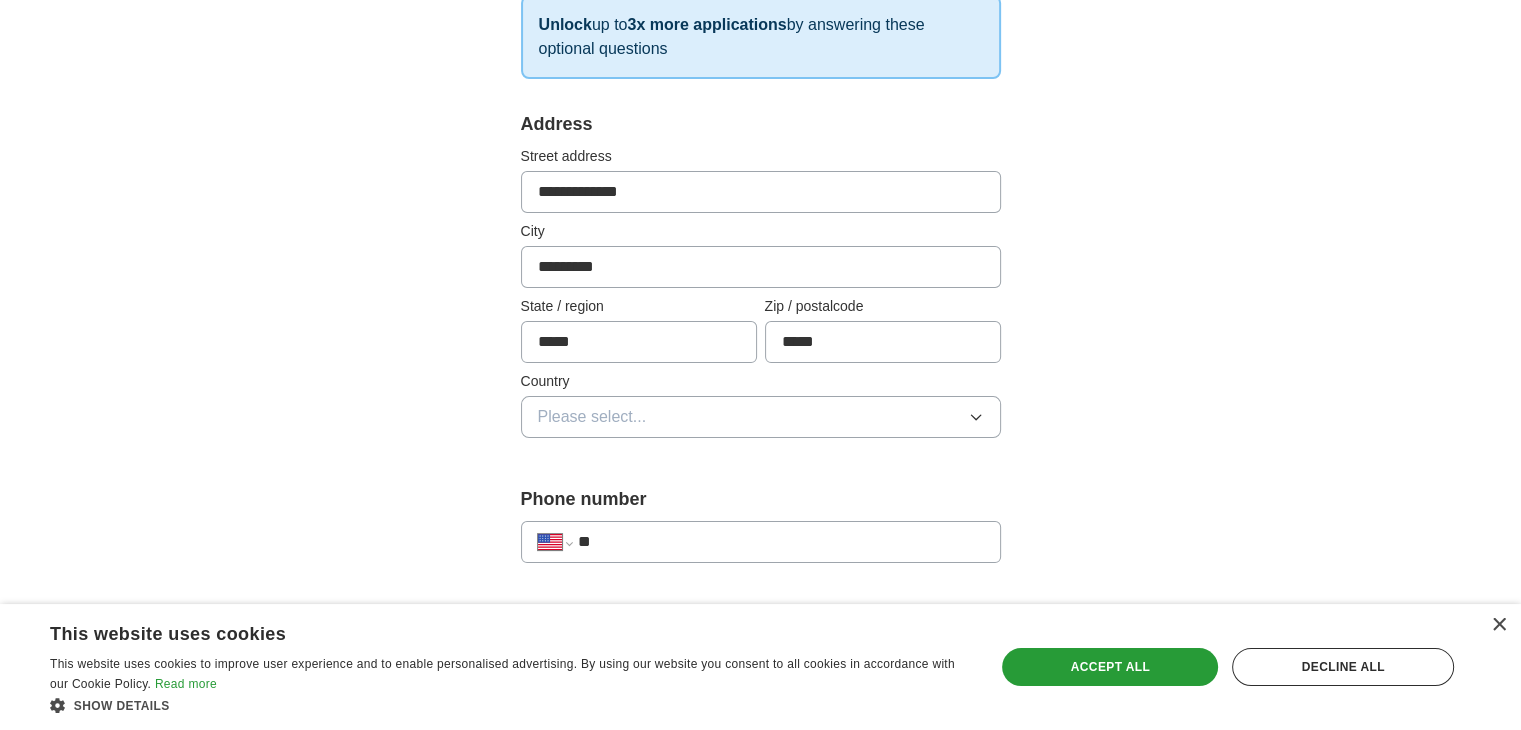 type on "*****" 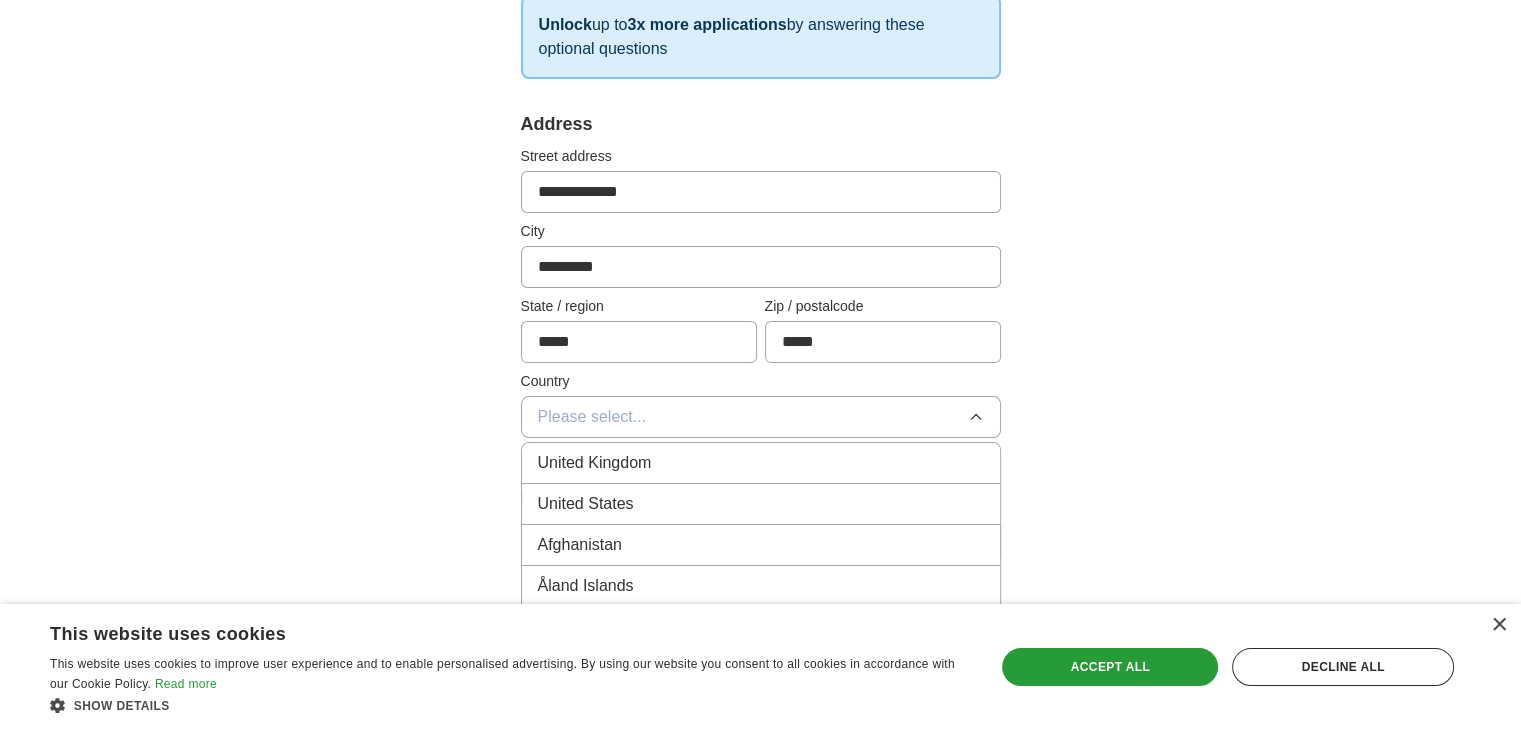 click on "United States" at bounding box center (761, 504) 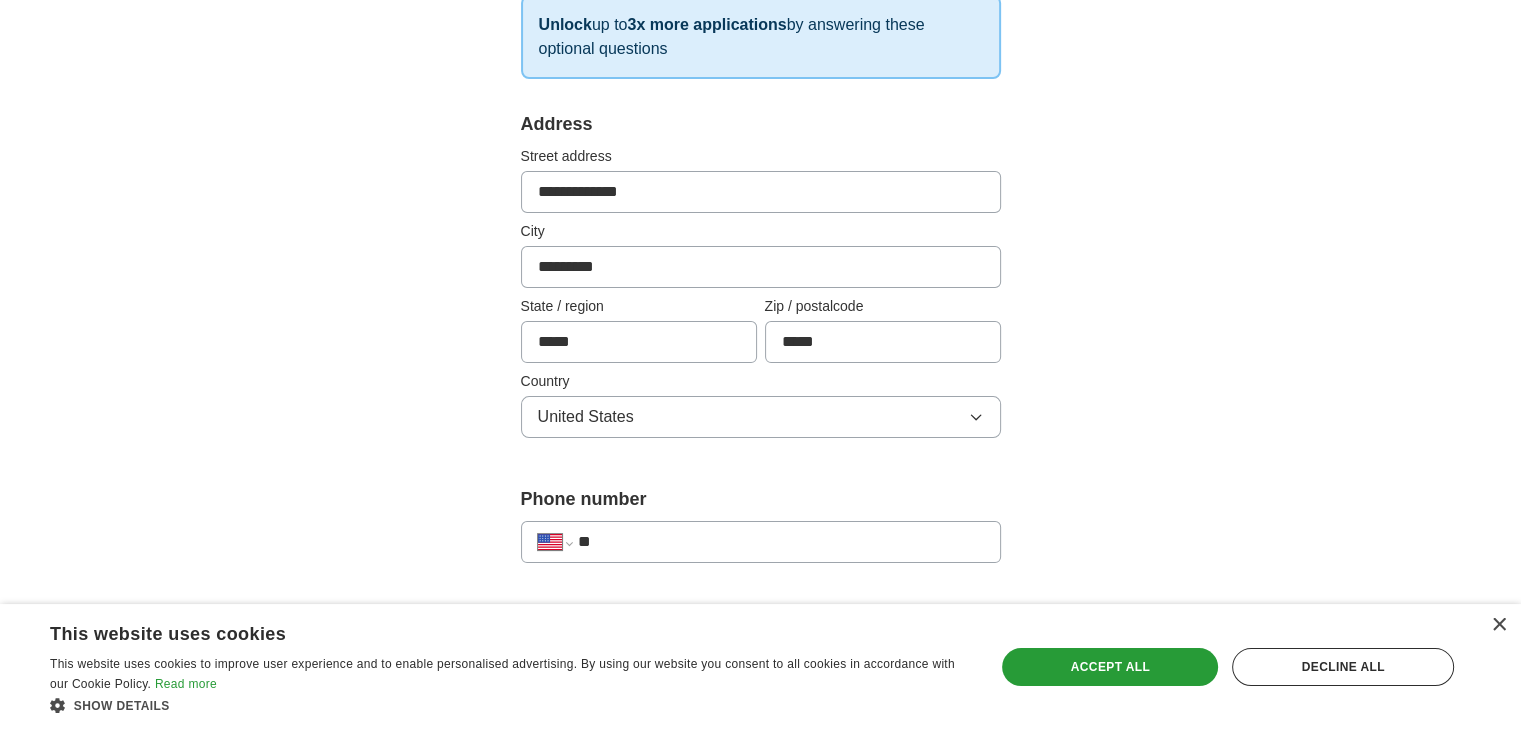 scroll, scrollTop: 452, scrollLeft: 0, axis: vertical 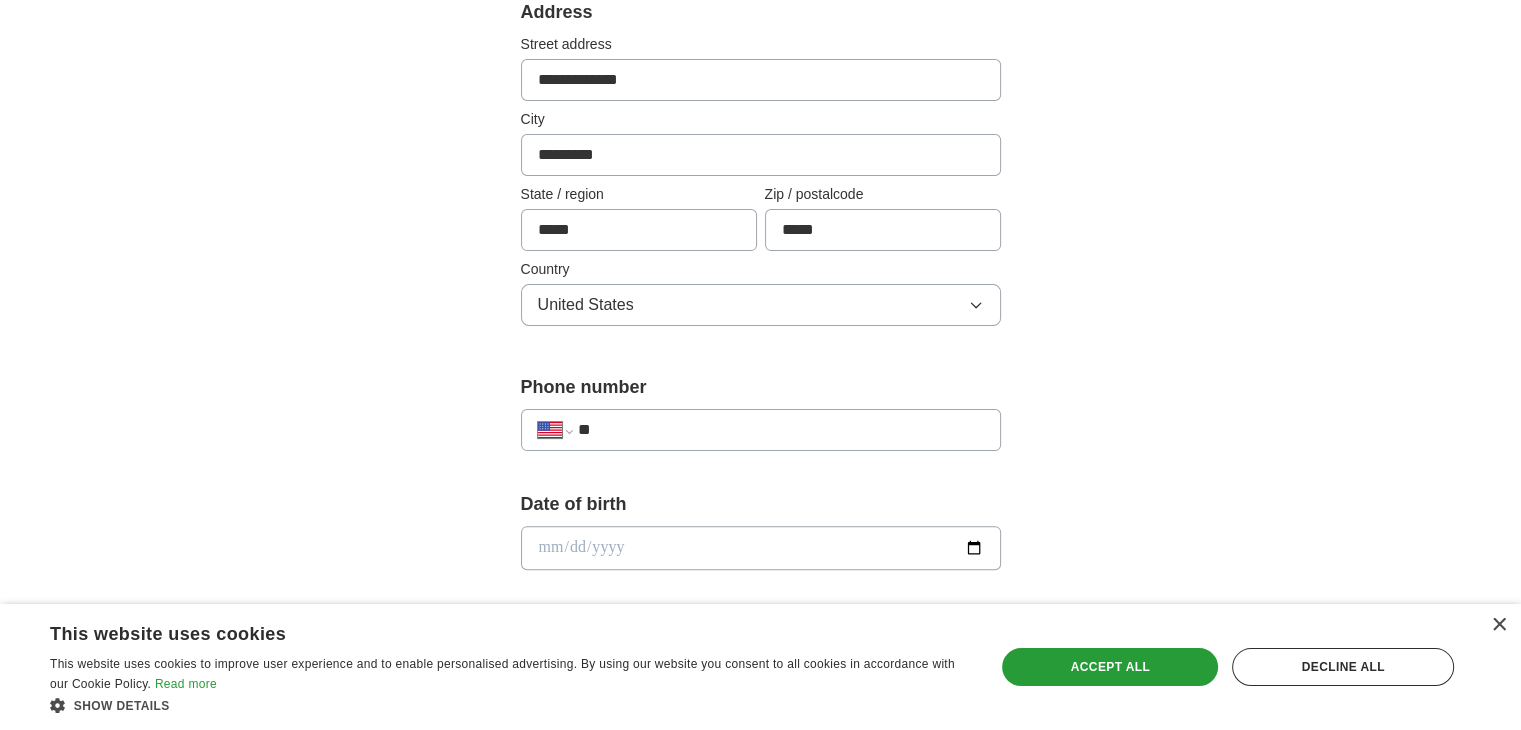 click on "**" at bounding box center (780, 430) 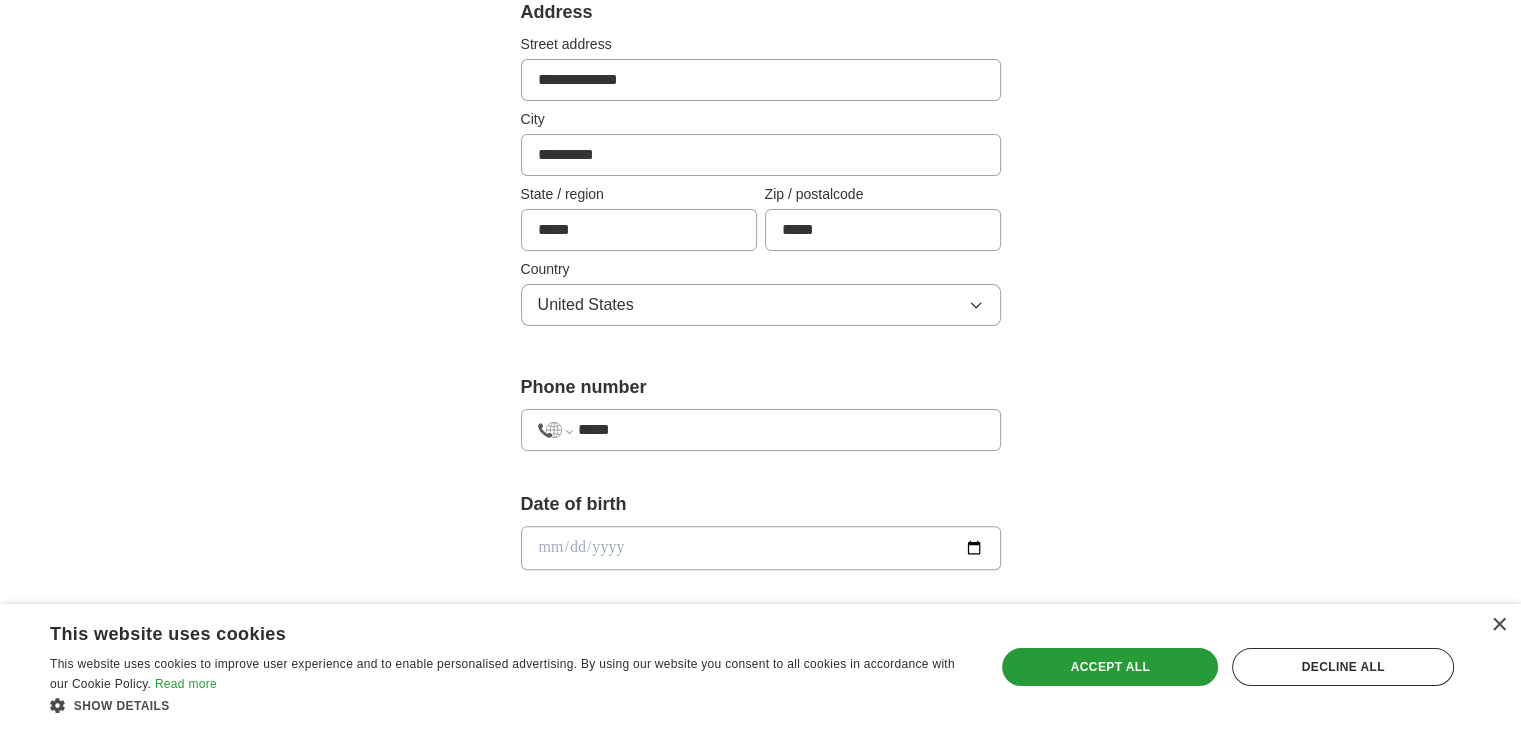 type on "*****" 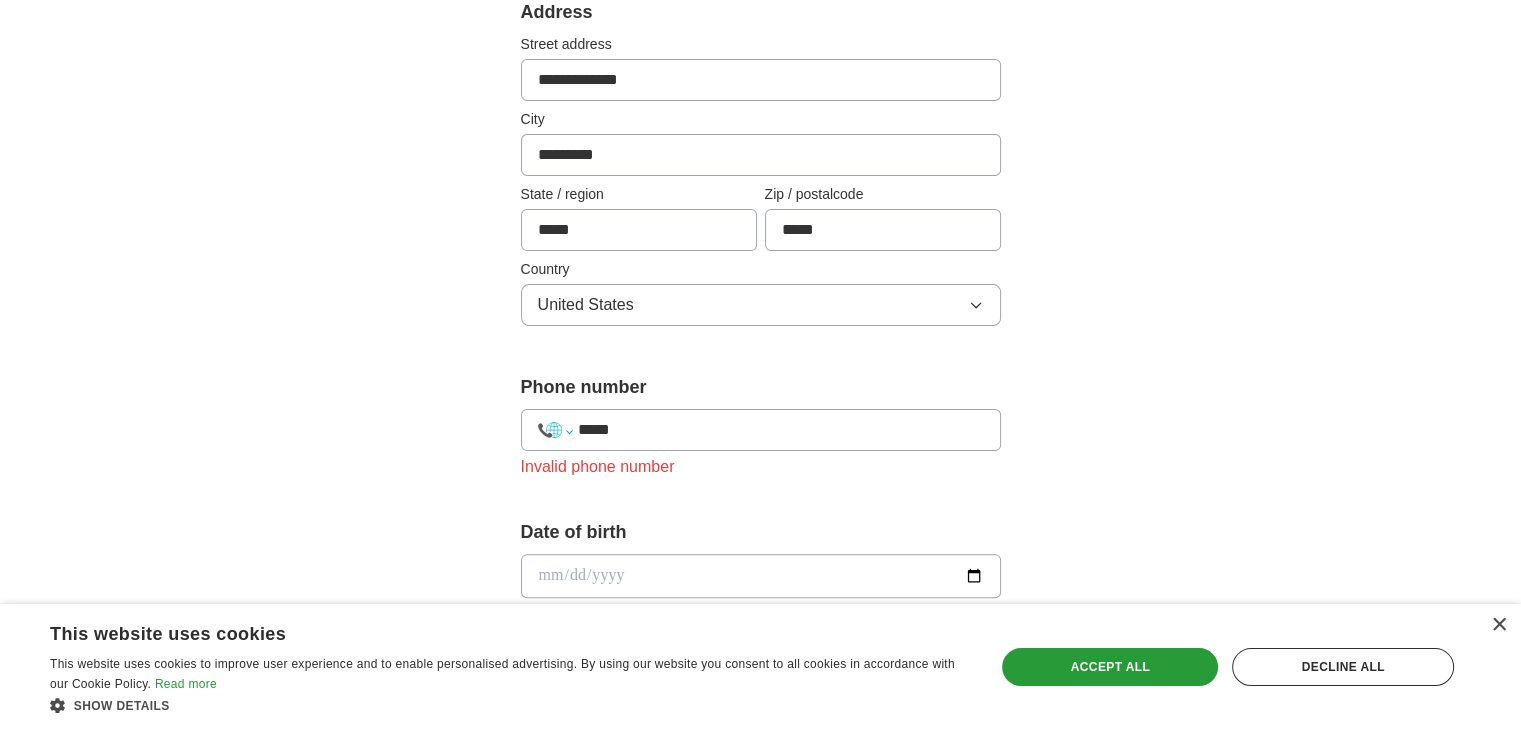 click on "**********" at bounding box center (555, 430) 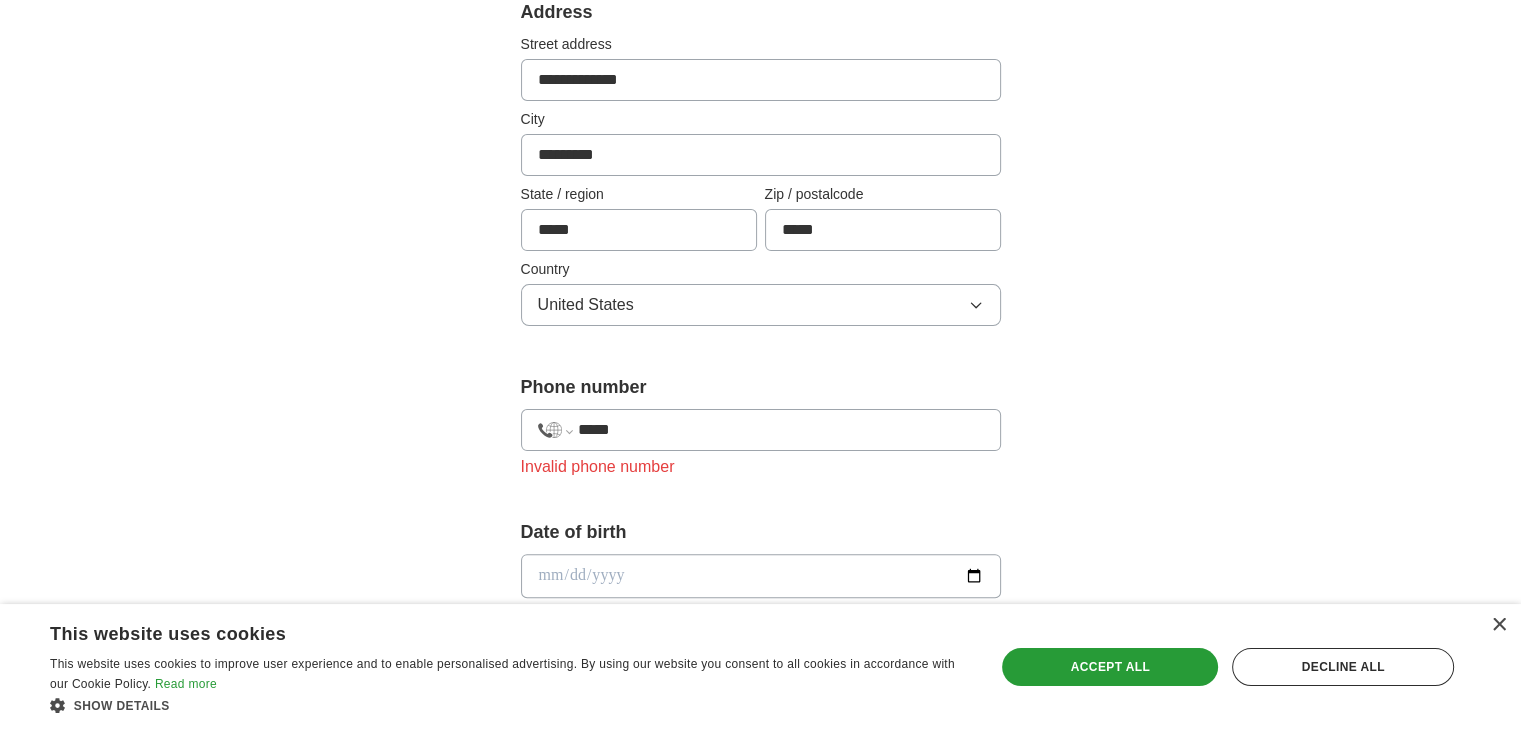 click on "**********" at bounding box center (555, 430) 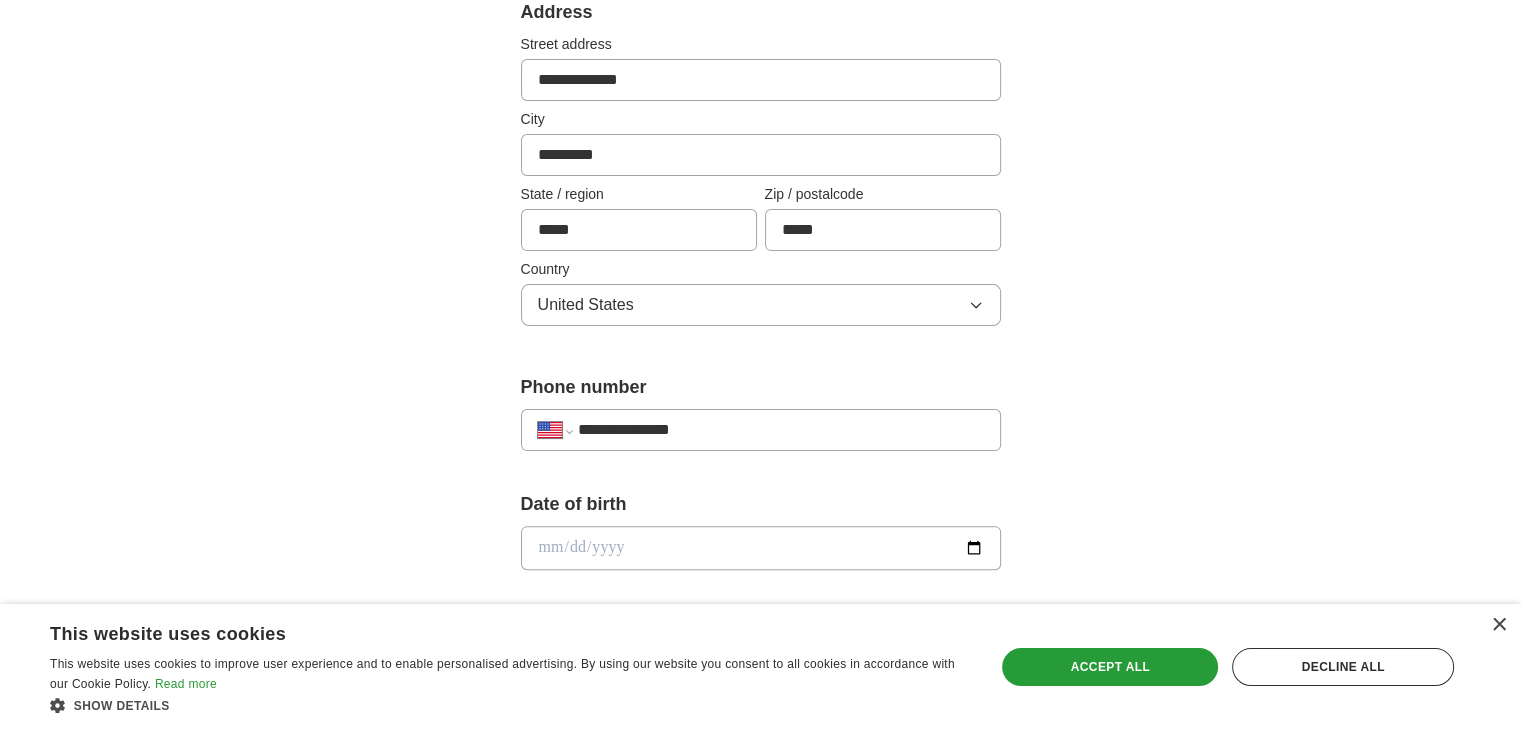 click on "**********" at bounding box center (780, 430) 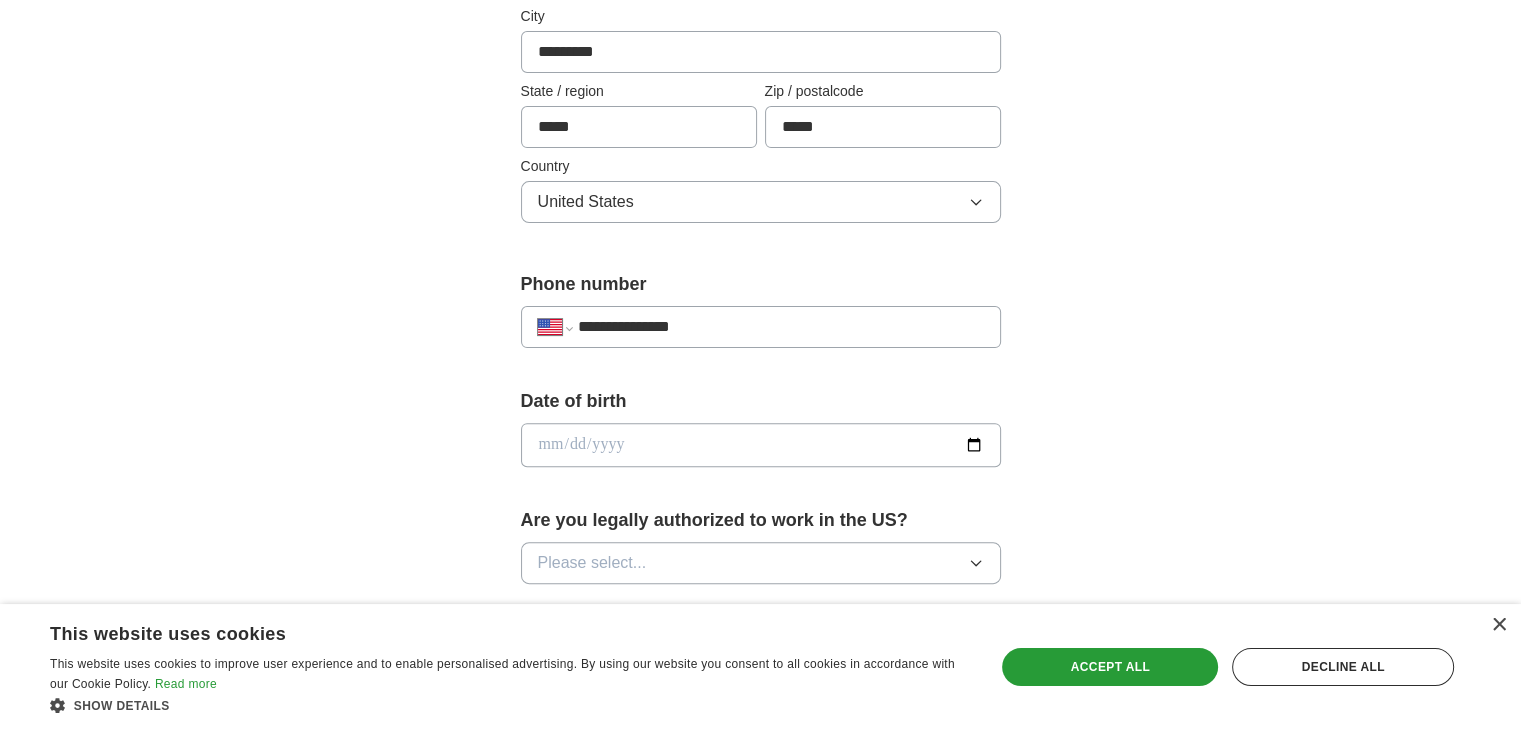 scroll, scrollTop: 556, scrollLeft: 0, axis: vertical 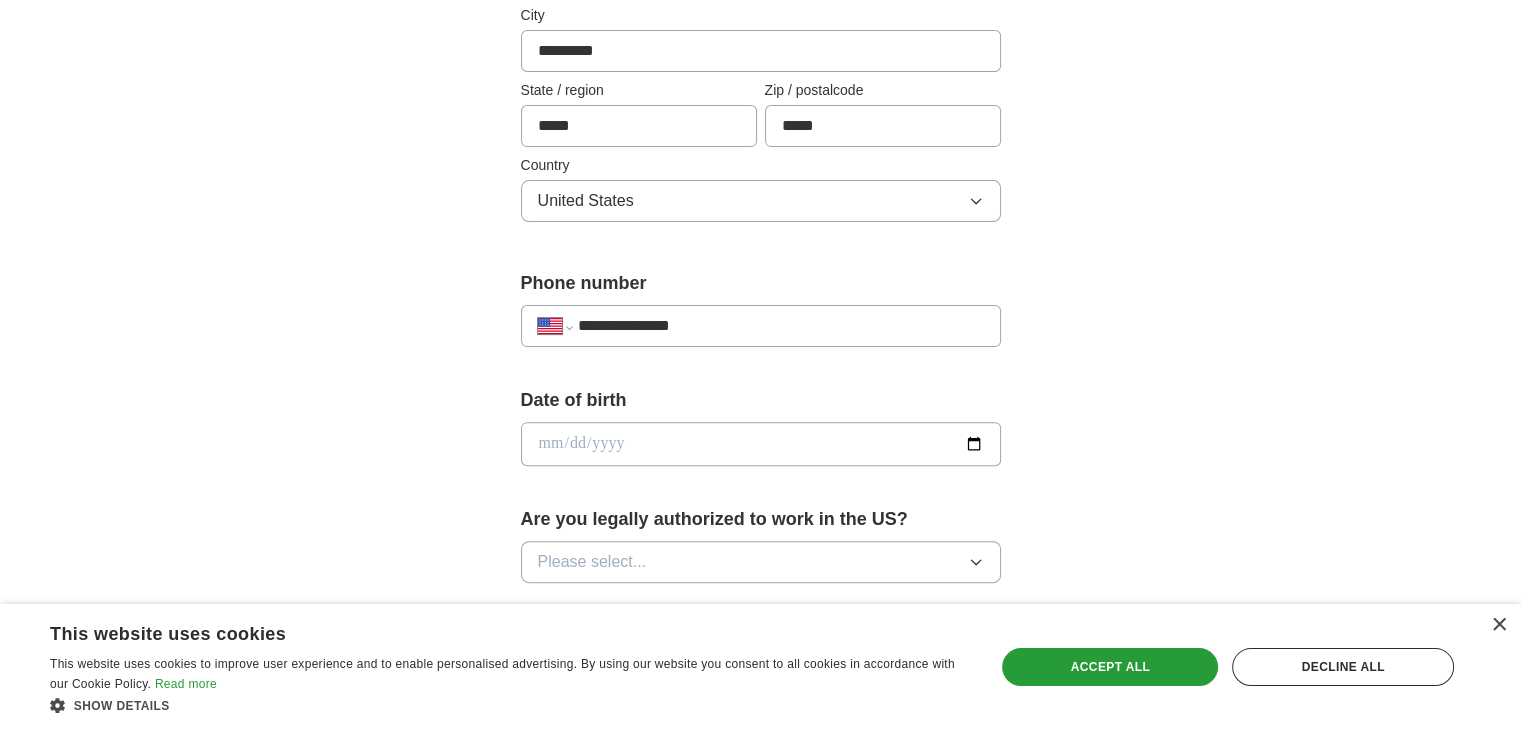 type on "**********" 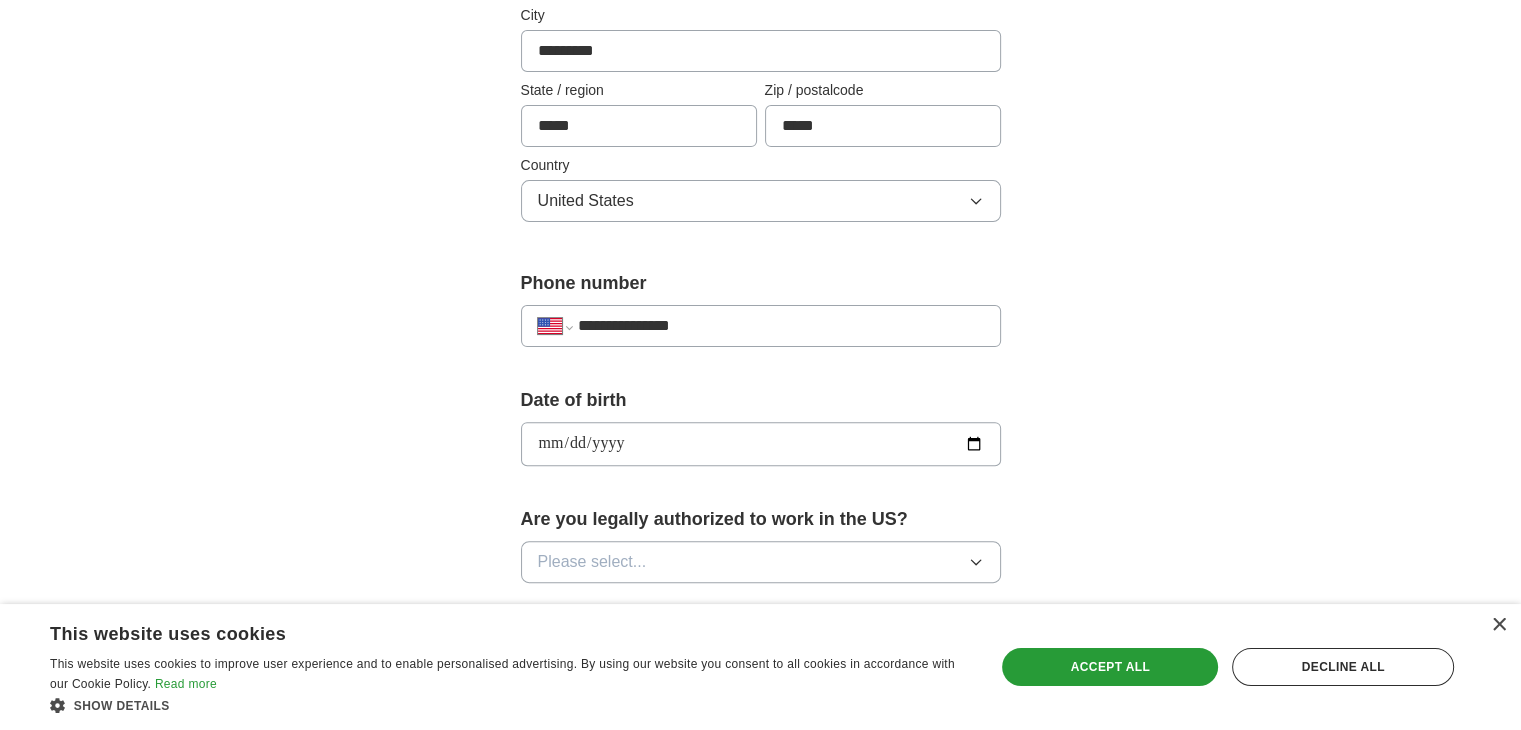 type on "**********" 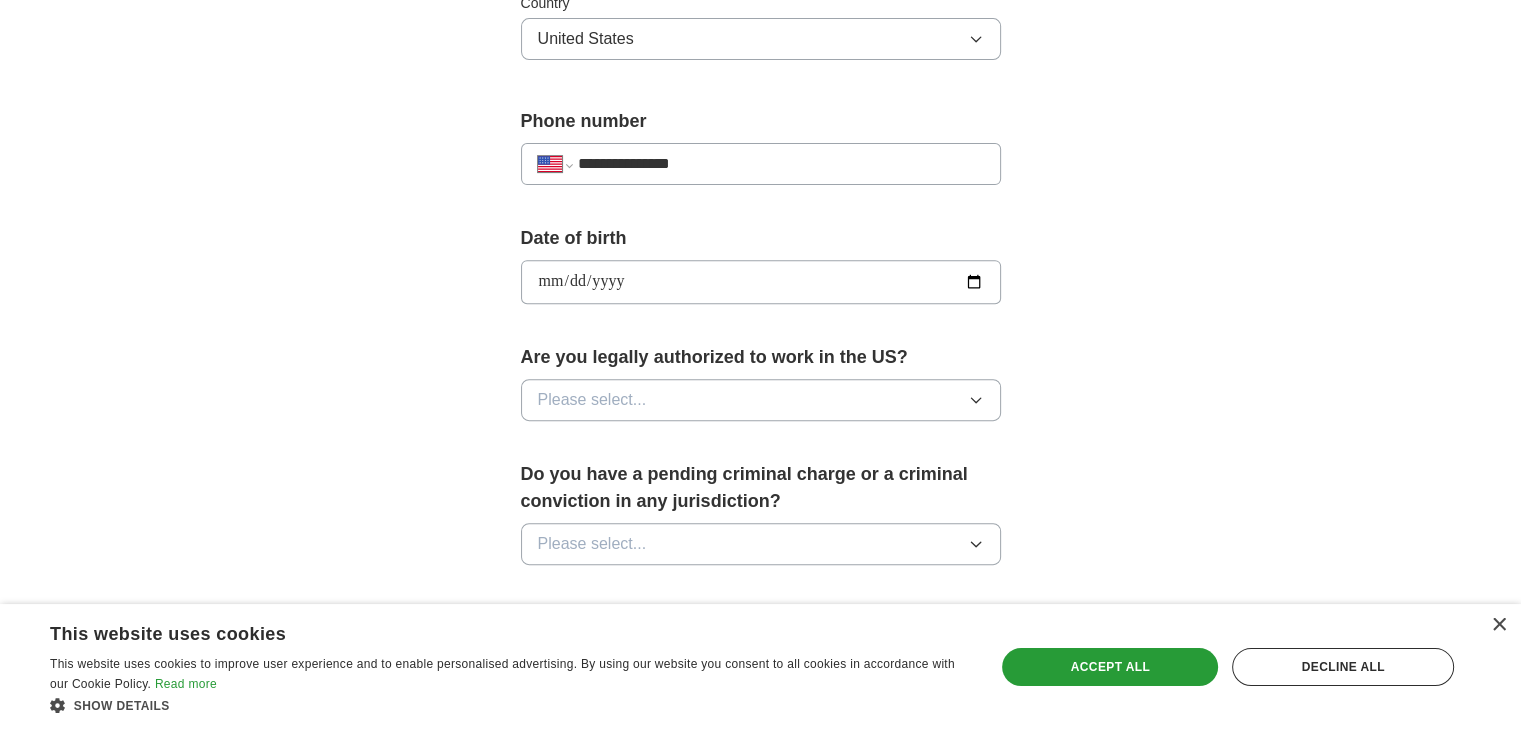 scroll, scrollTop: 719, scrollLeft: 0, axis: vertical 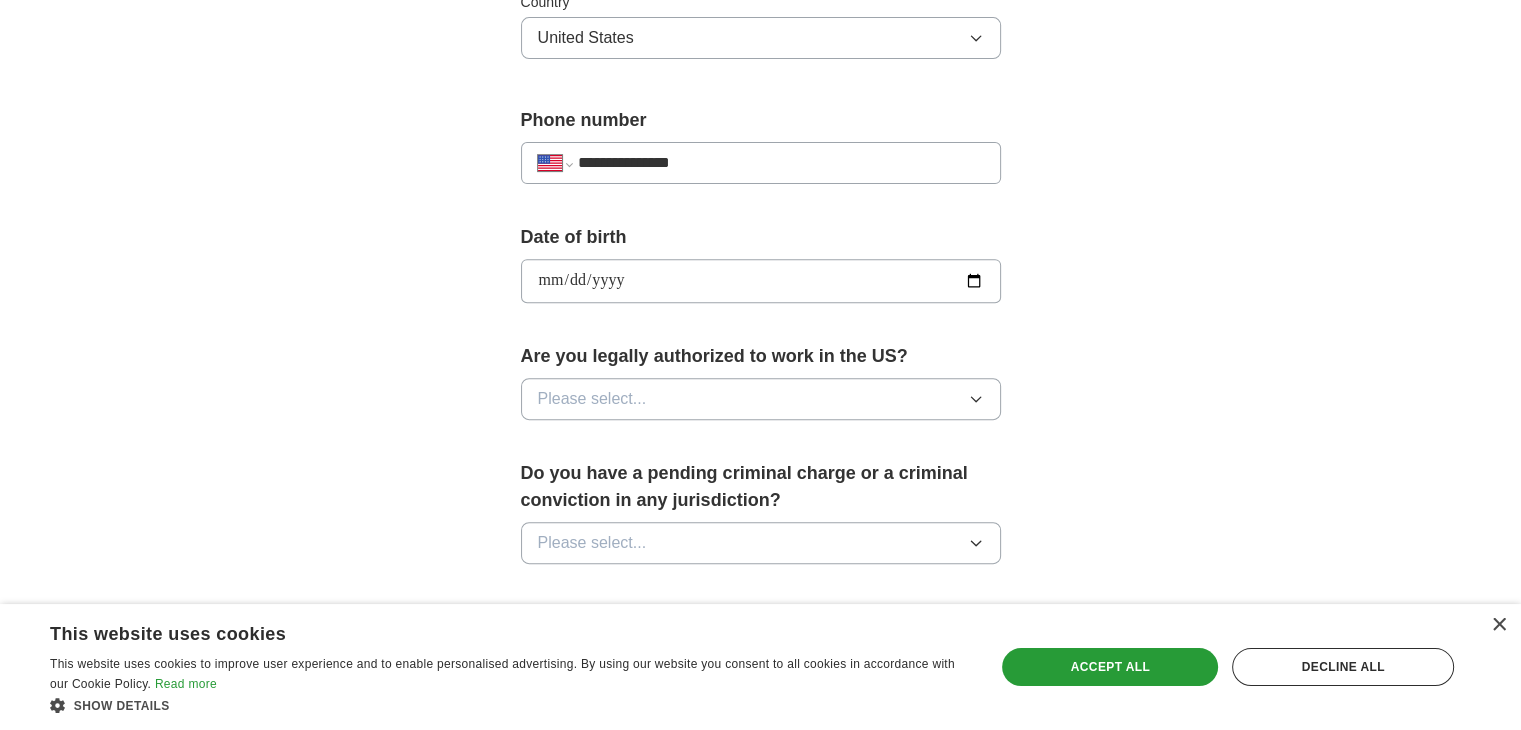 click on "Please select..." at bounding box center [592, 399] 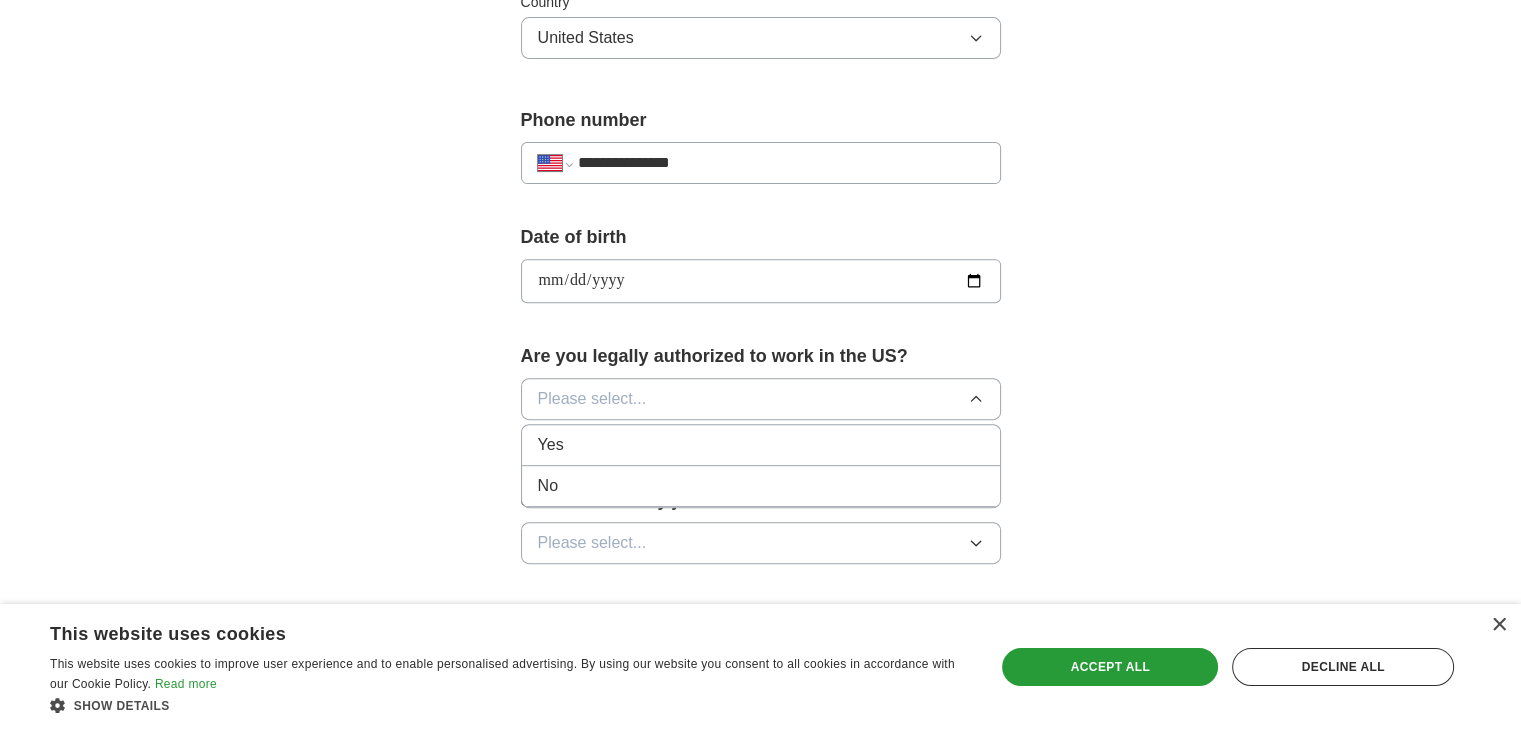 click on "Yes" at bounding box center (551, 445) 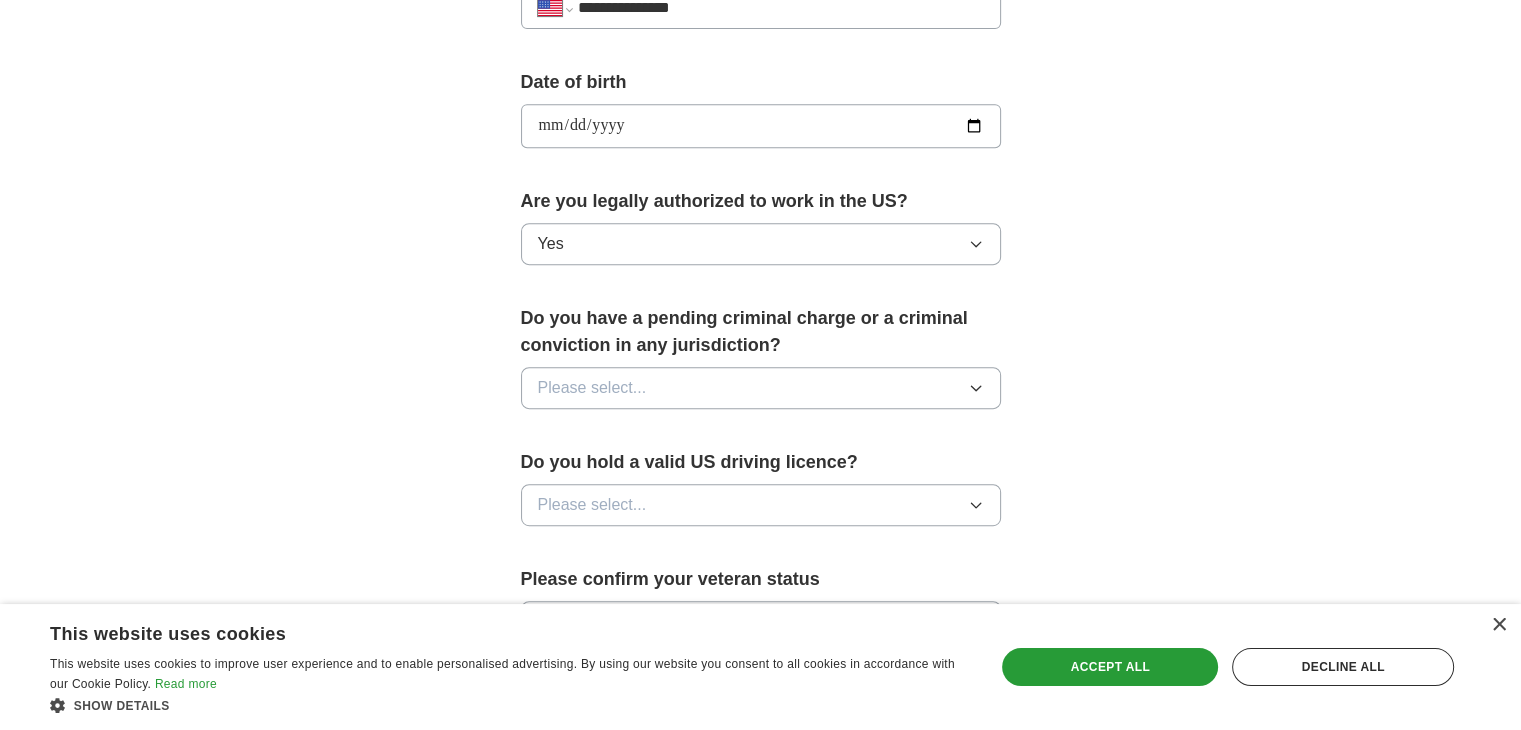 scroll, scrollTop: 876, scrollLeft: 0, axis: vertical 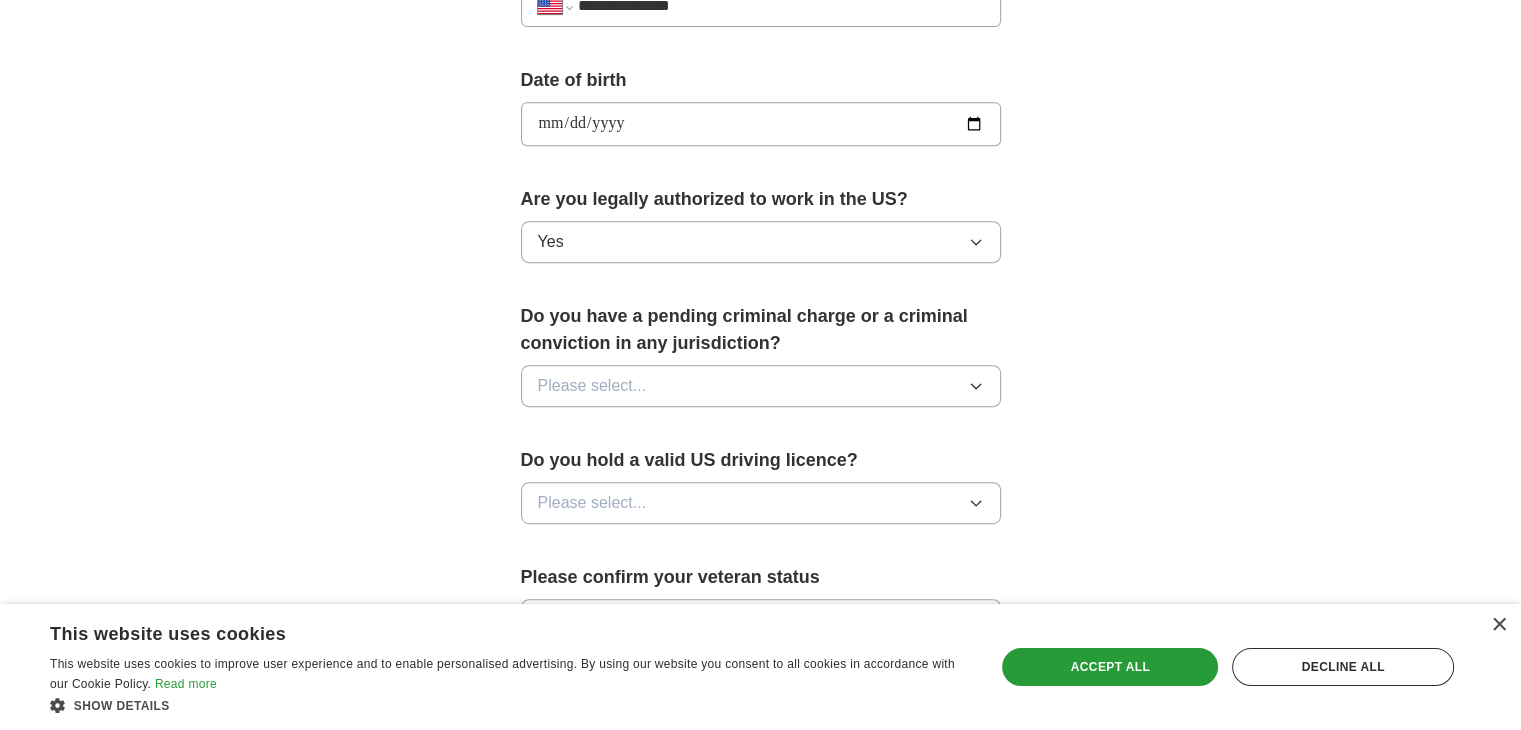 click on "Please select..." at bounding box center (592, 386) 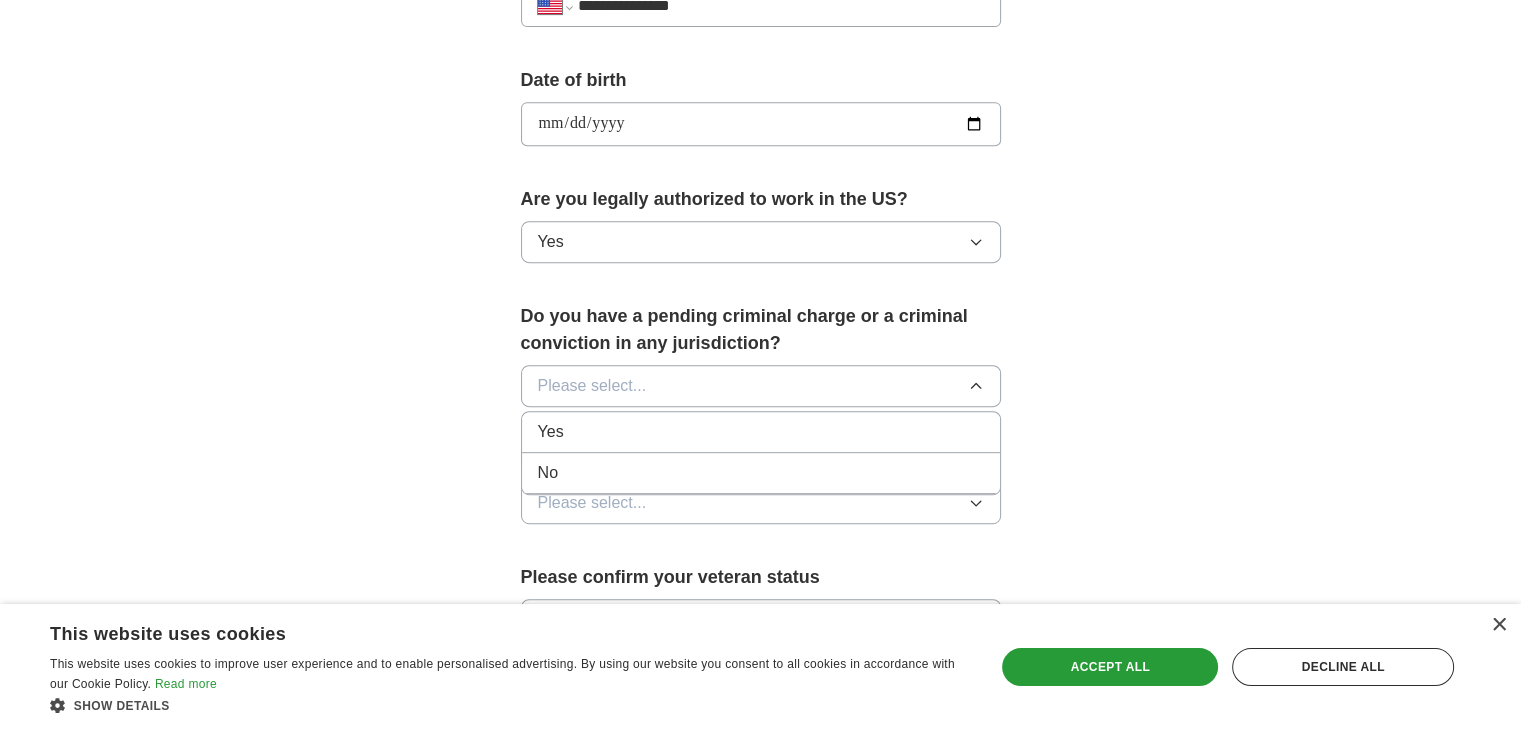 click on "No" at bounding box center (761, 432) 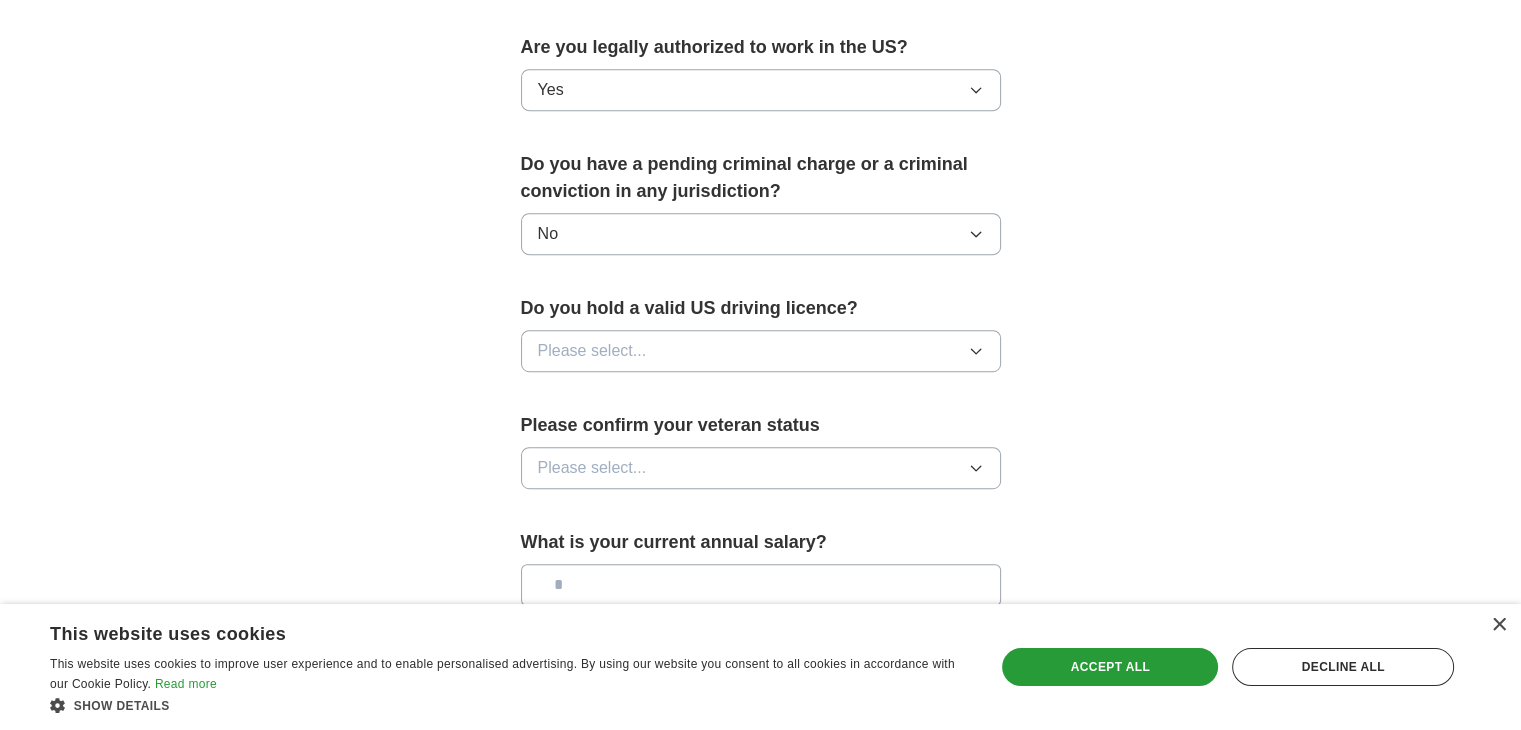 scroll, scrollTop: 1030, scrollLeft: 0, axis: vertical 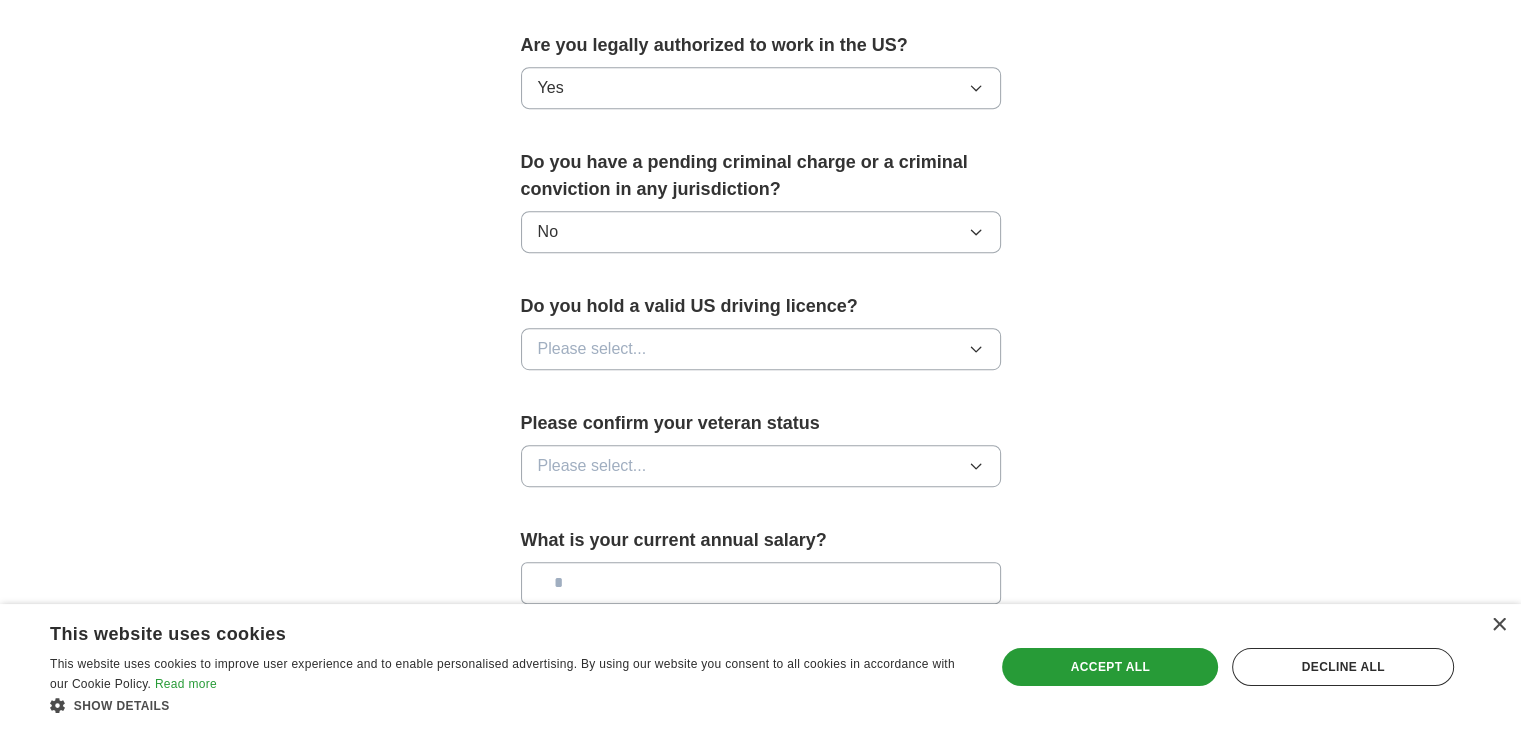 click on "Please select..." at bounding box center (592, 349) 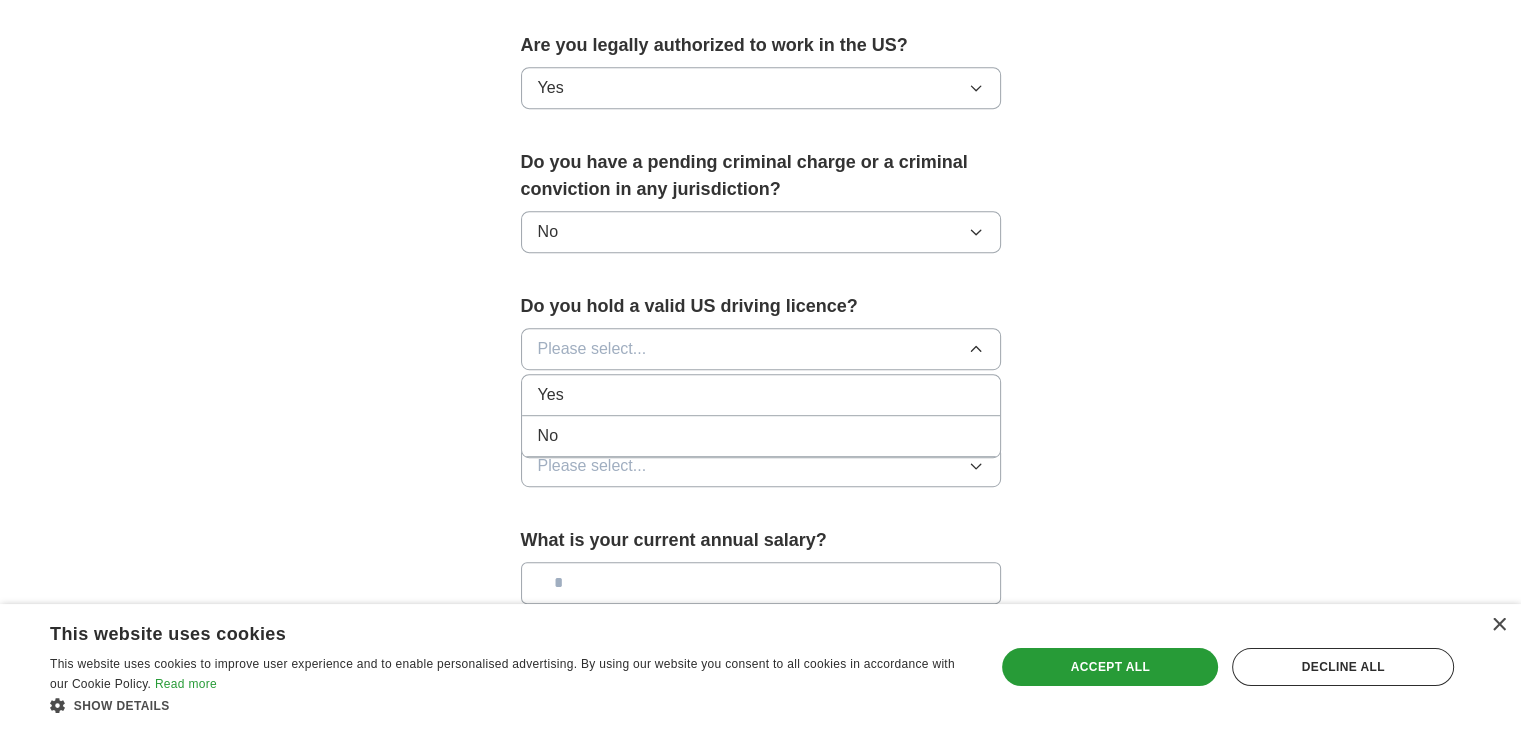 click on "Yes" at bounding box center [761, 395] 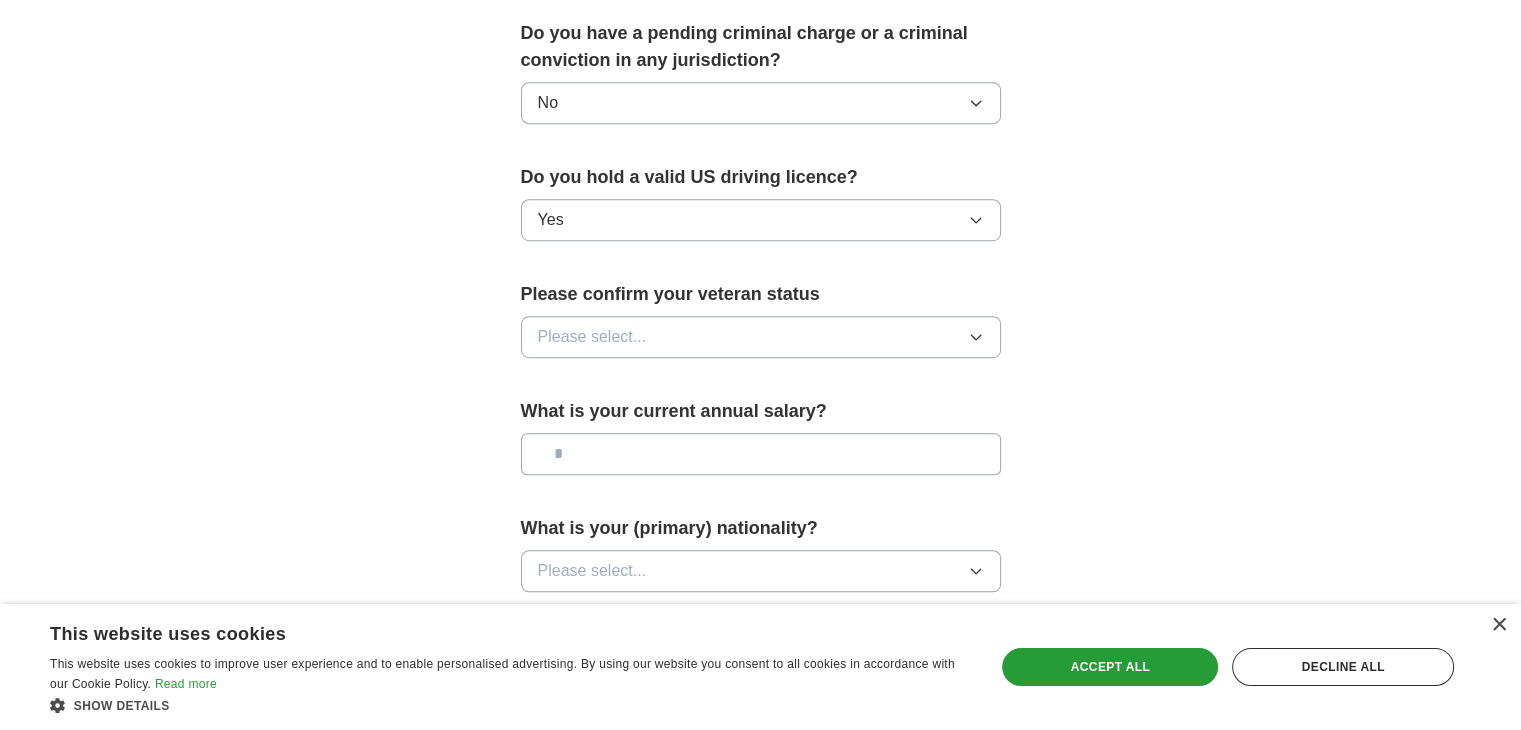 scroll, scrollTop: 1160, scrollLeft: 0, axis: vertical 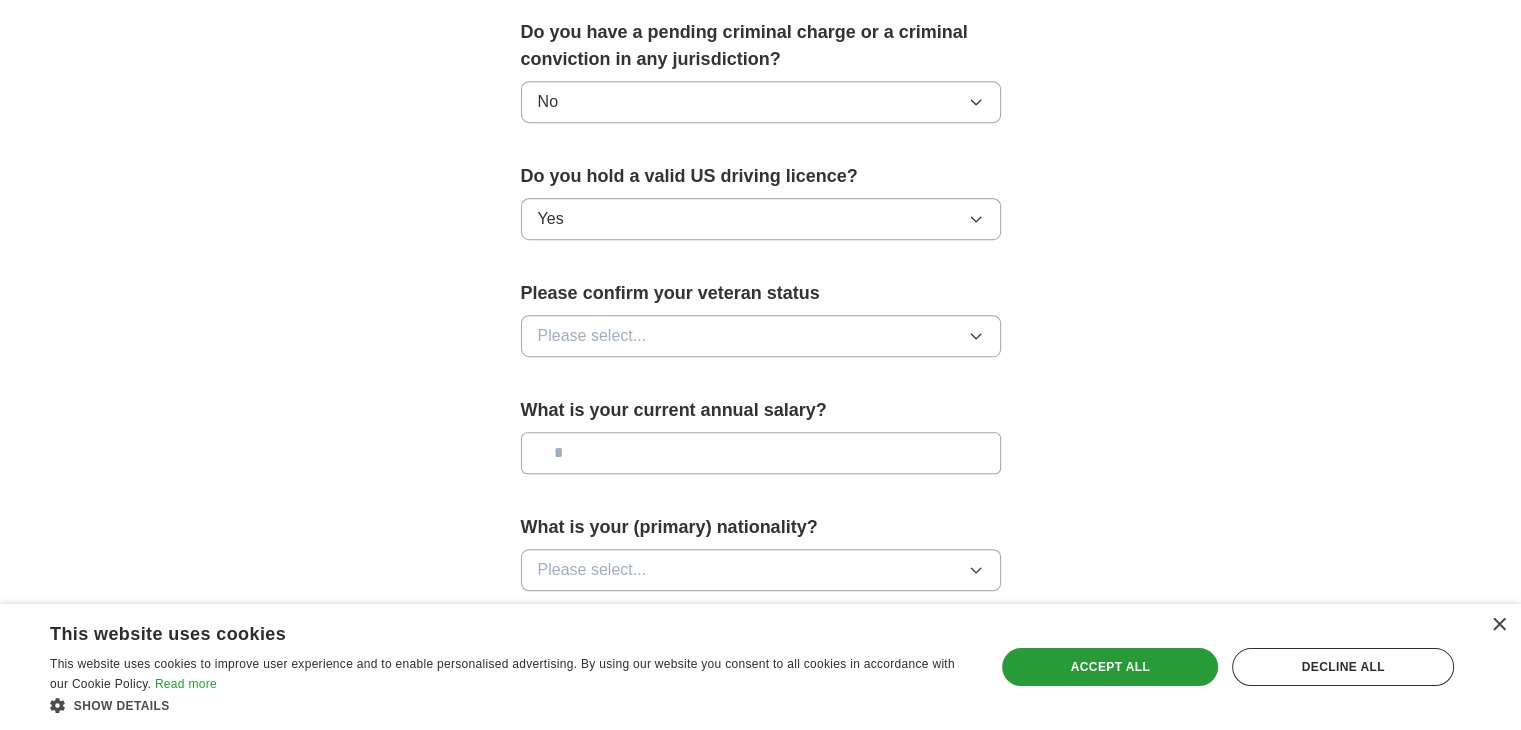 click on "Please select..." at bounding box center (592, 336) 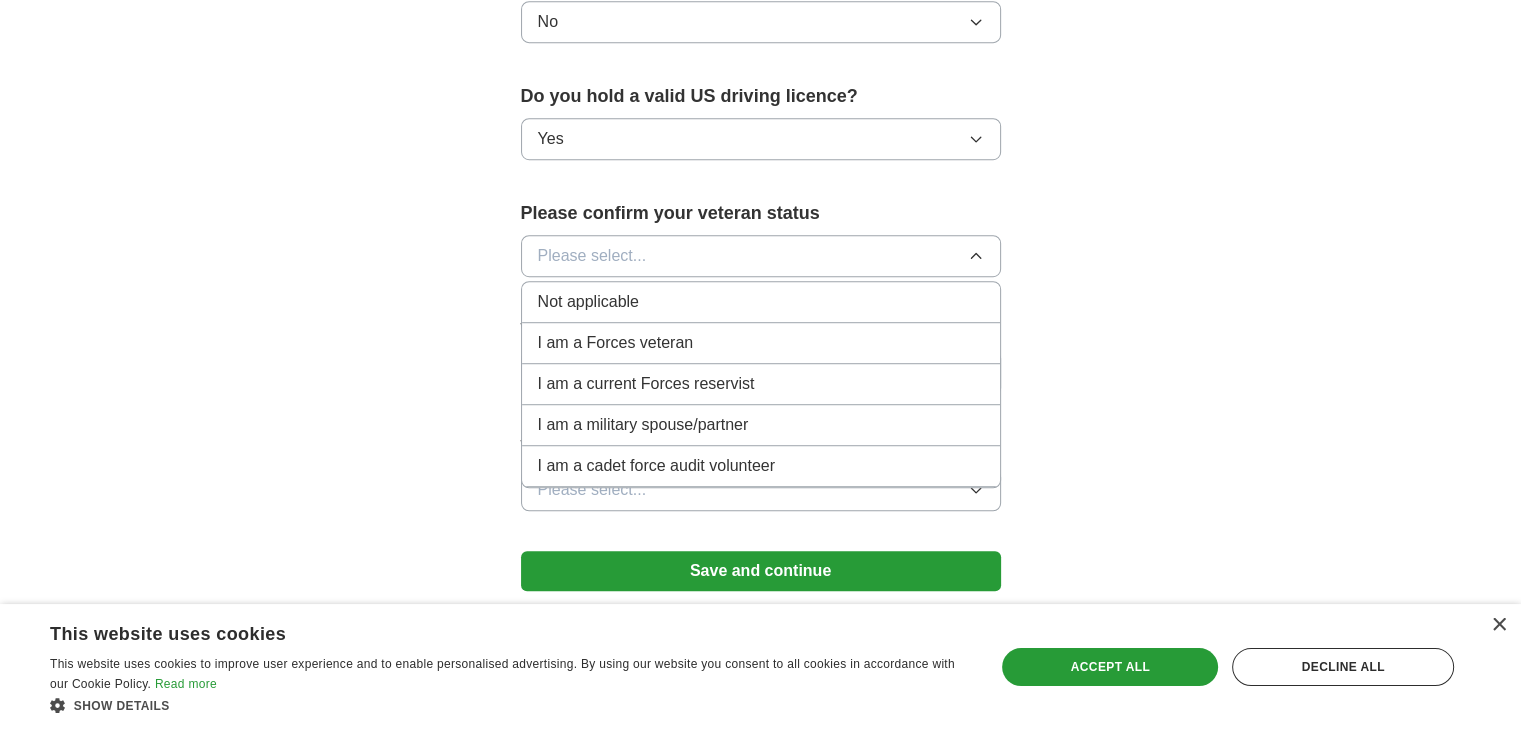 scroll, scrollTop: 1242, scrollLeft: 0, axis: vertical 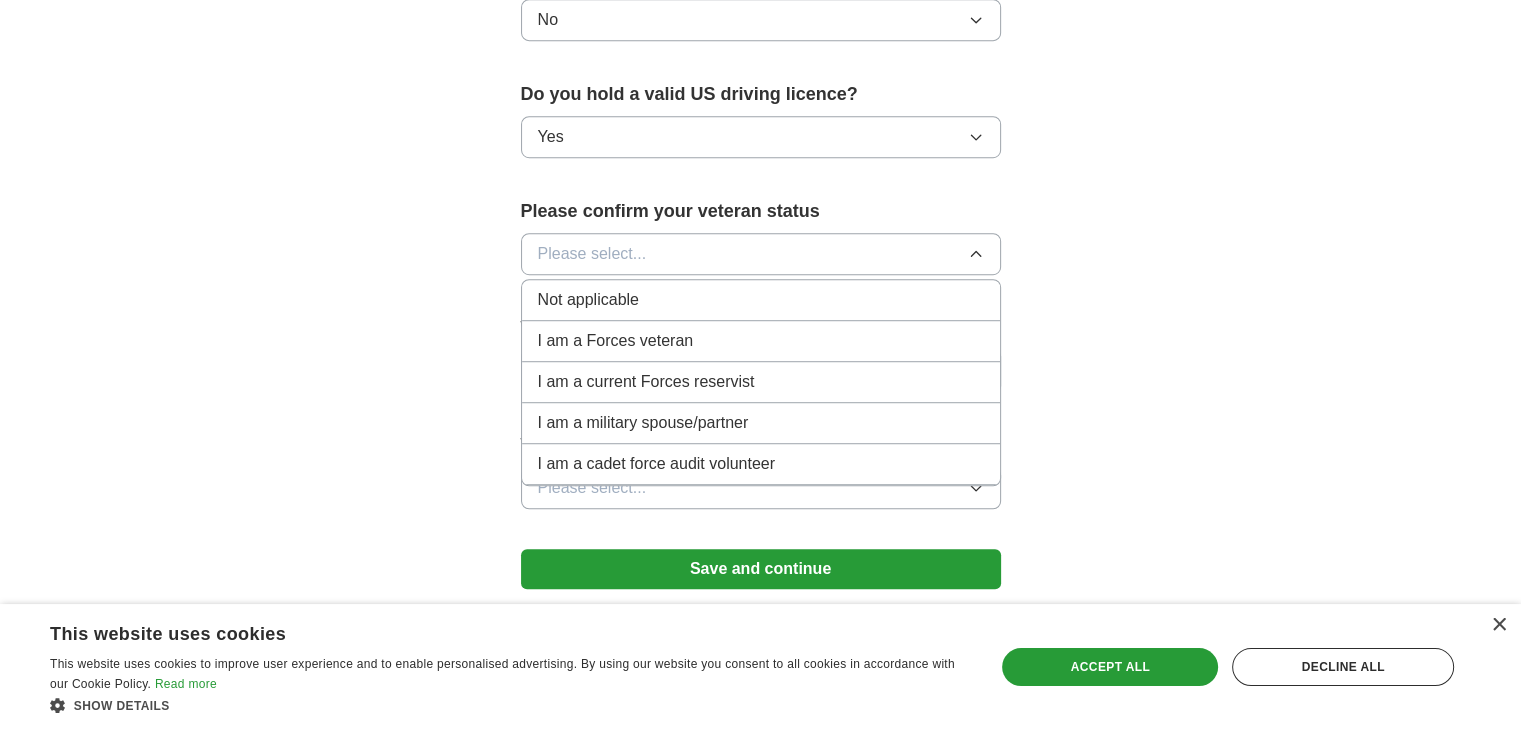 click on "Not applicable" at bounding box center [588, 300] 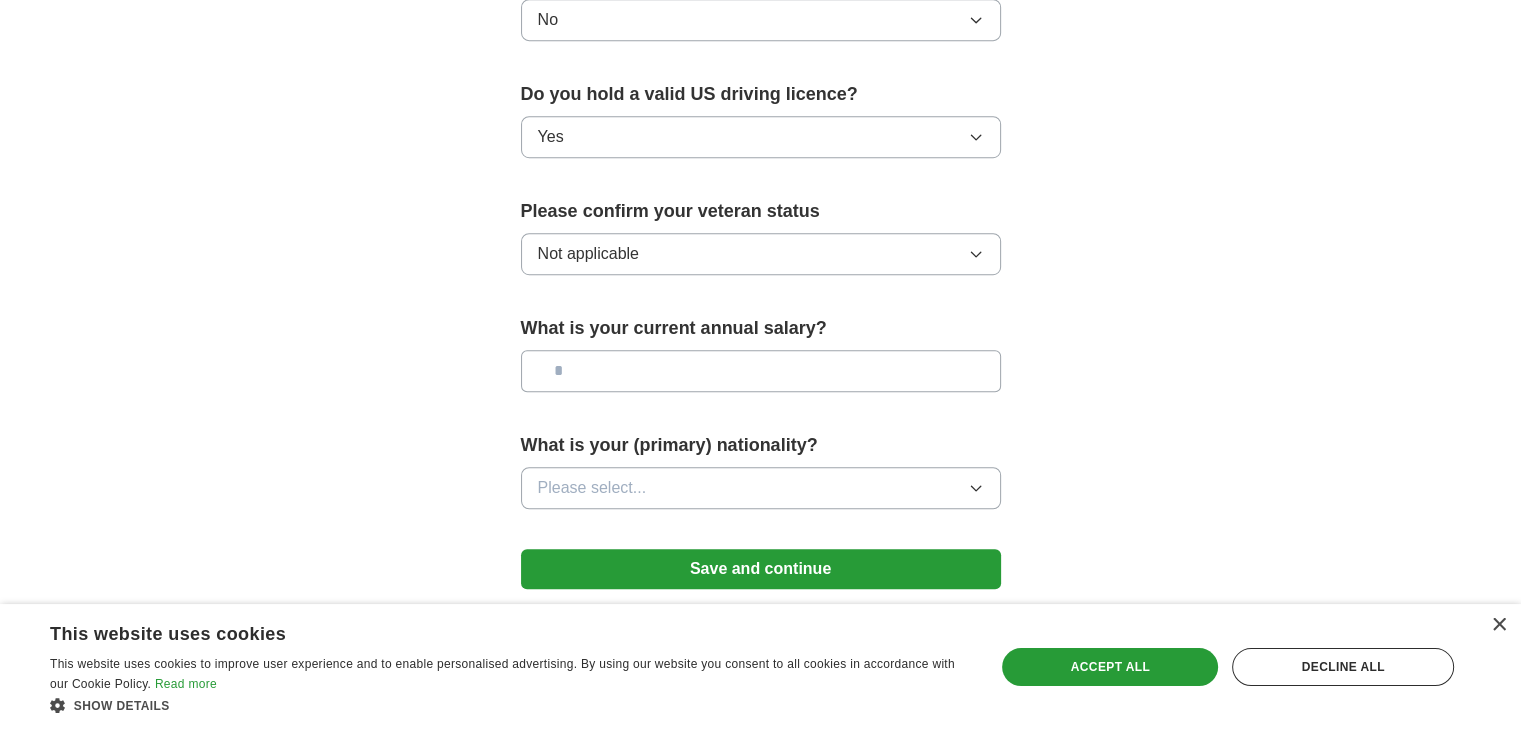 scroll, scrollTop: 1288, scrollLeft: 0, axis: vertical 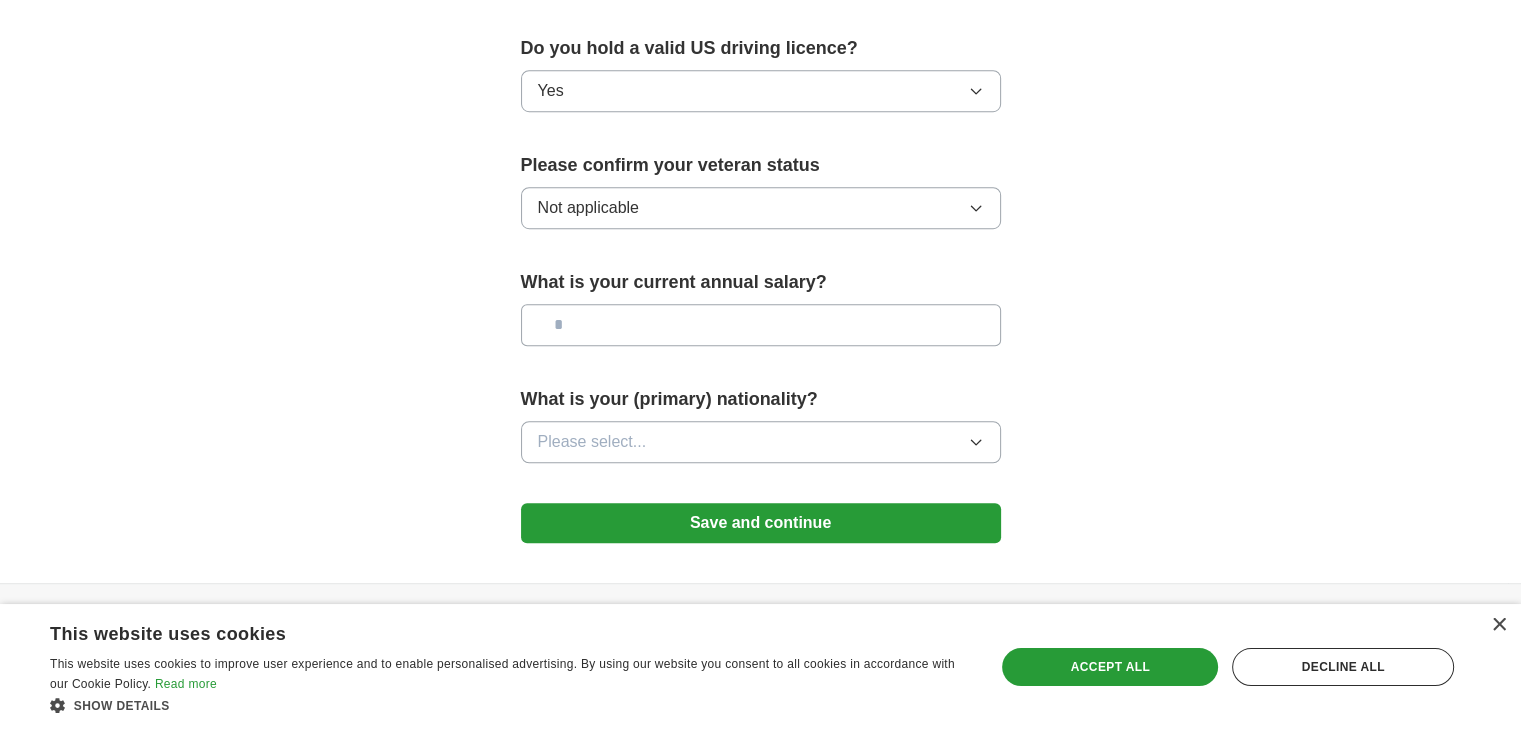 click at bounding box center [761, 325] 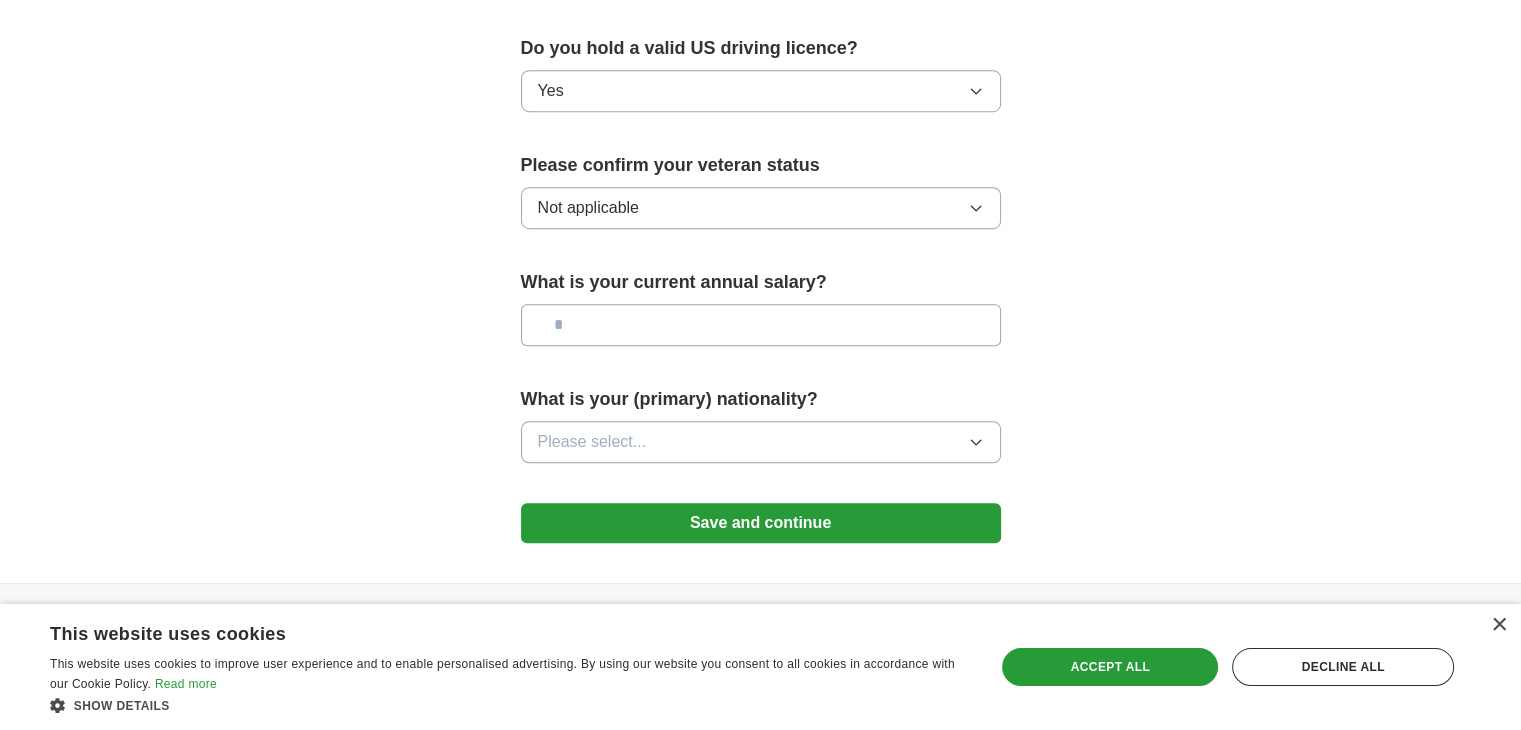 scroll, scrollTop: 1317, scrollLeft: 0, axis: vertical 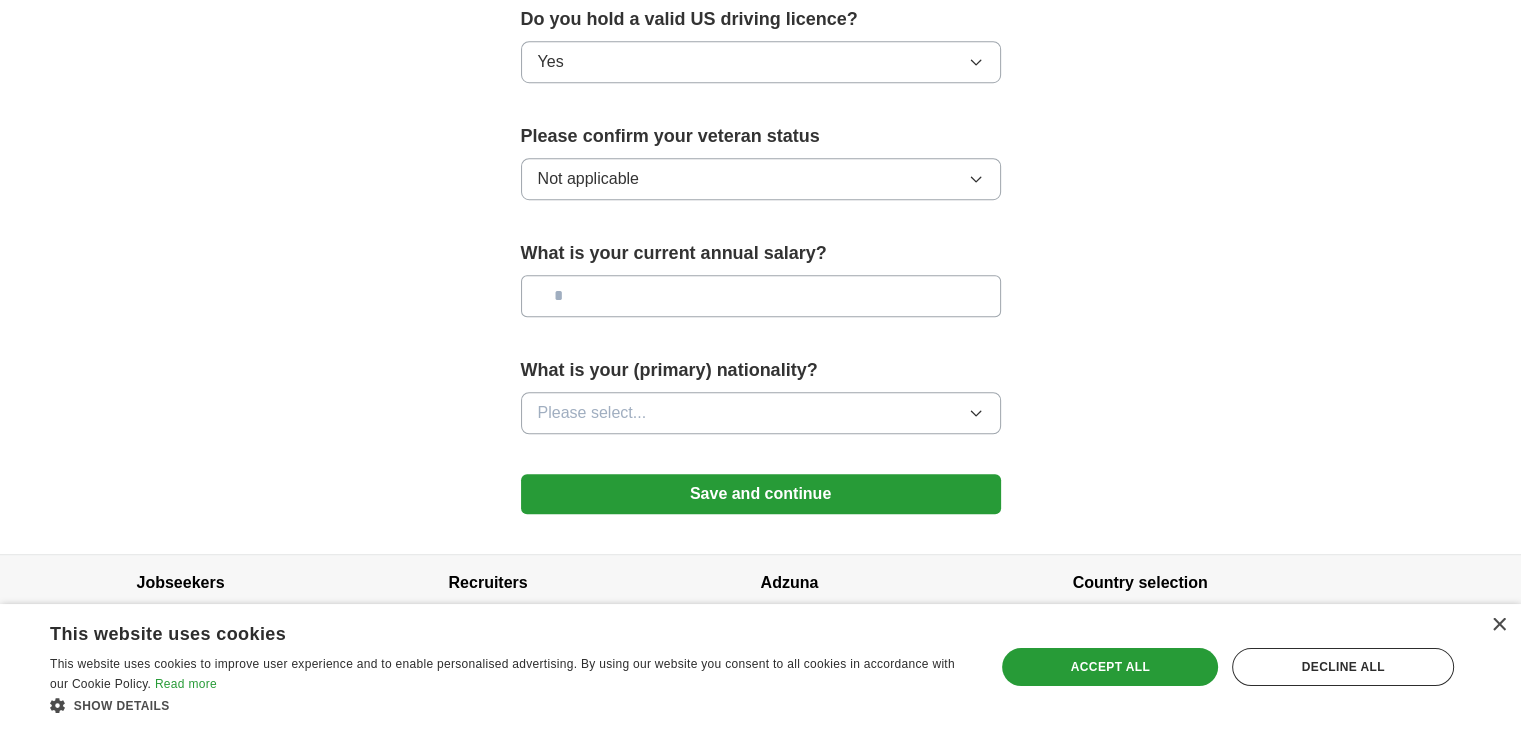 click on "Please select..." at bounding box center (592, 413) 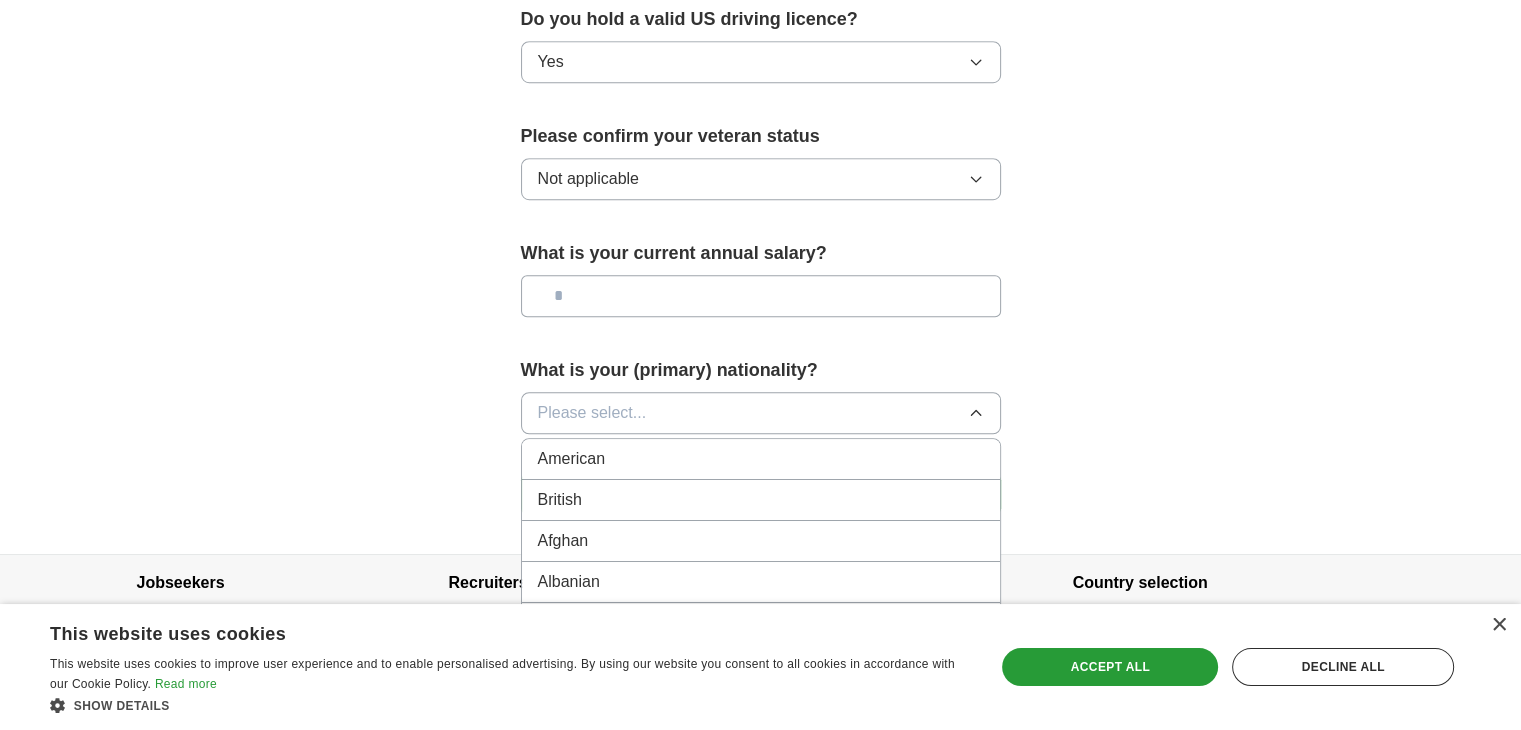 scroll, scrollTop: 1370, scrollLeft: 0, axis: vertical 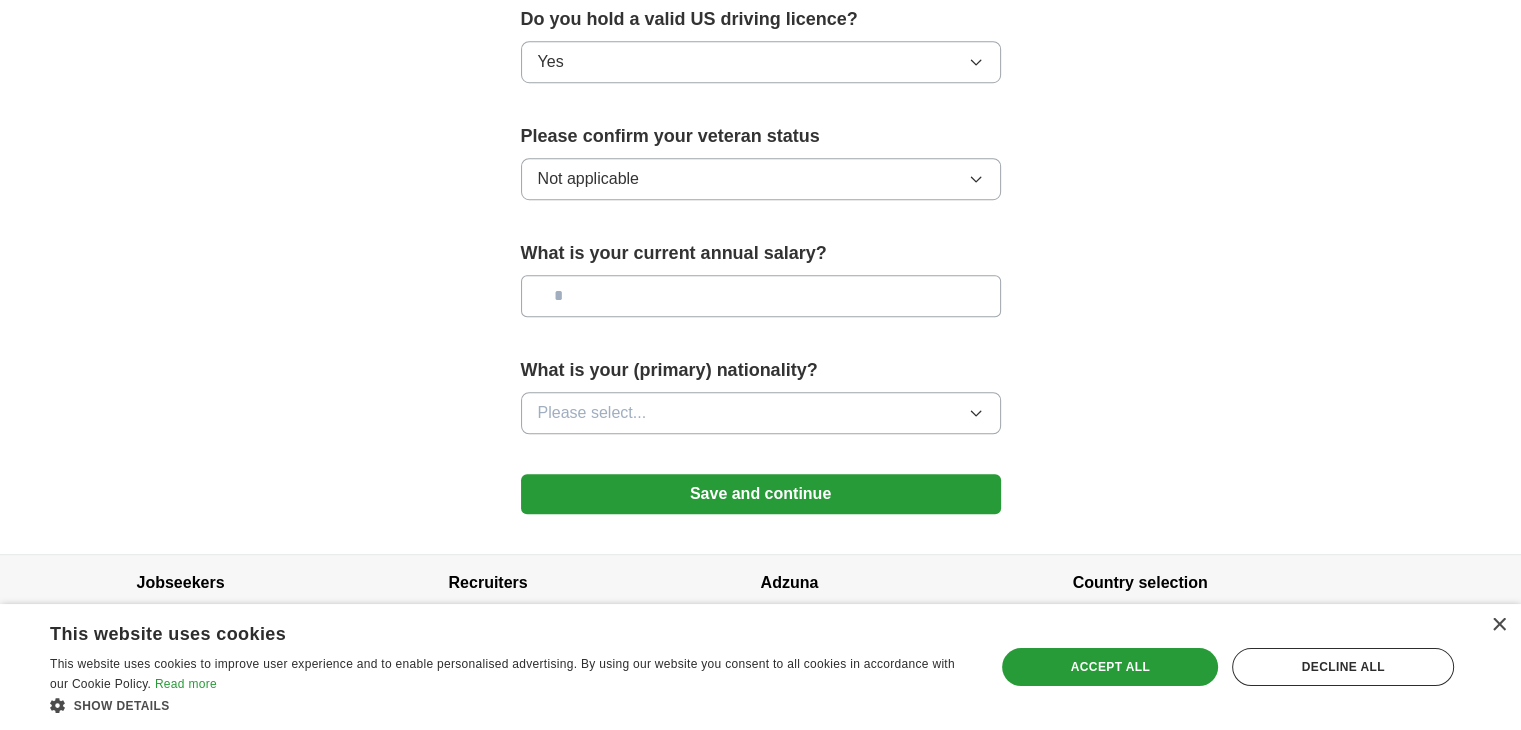 click on "**********" at bounding box center [761, -295] 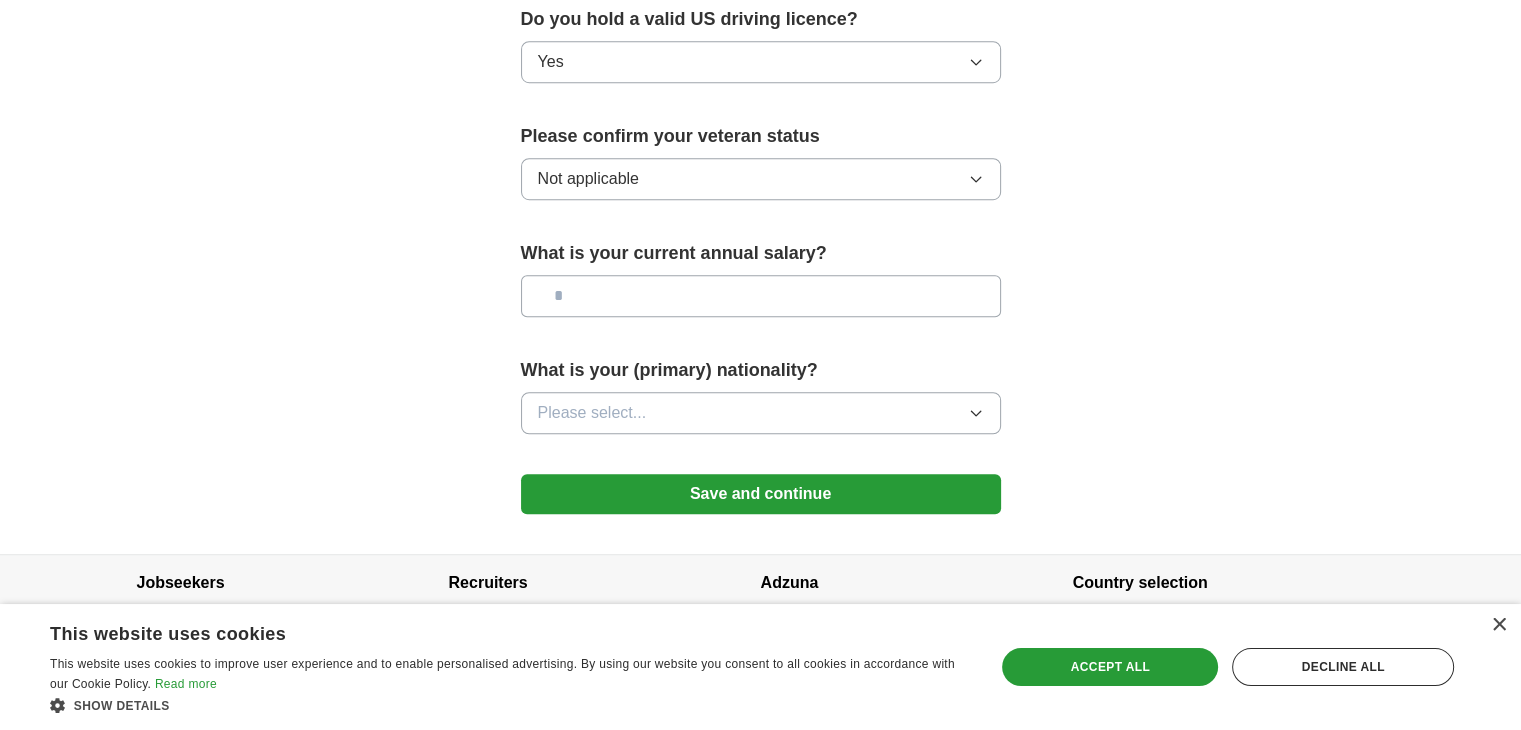 click on "Save and continue" at bounding box center [761, 494] 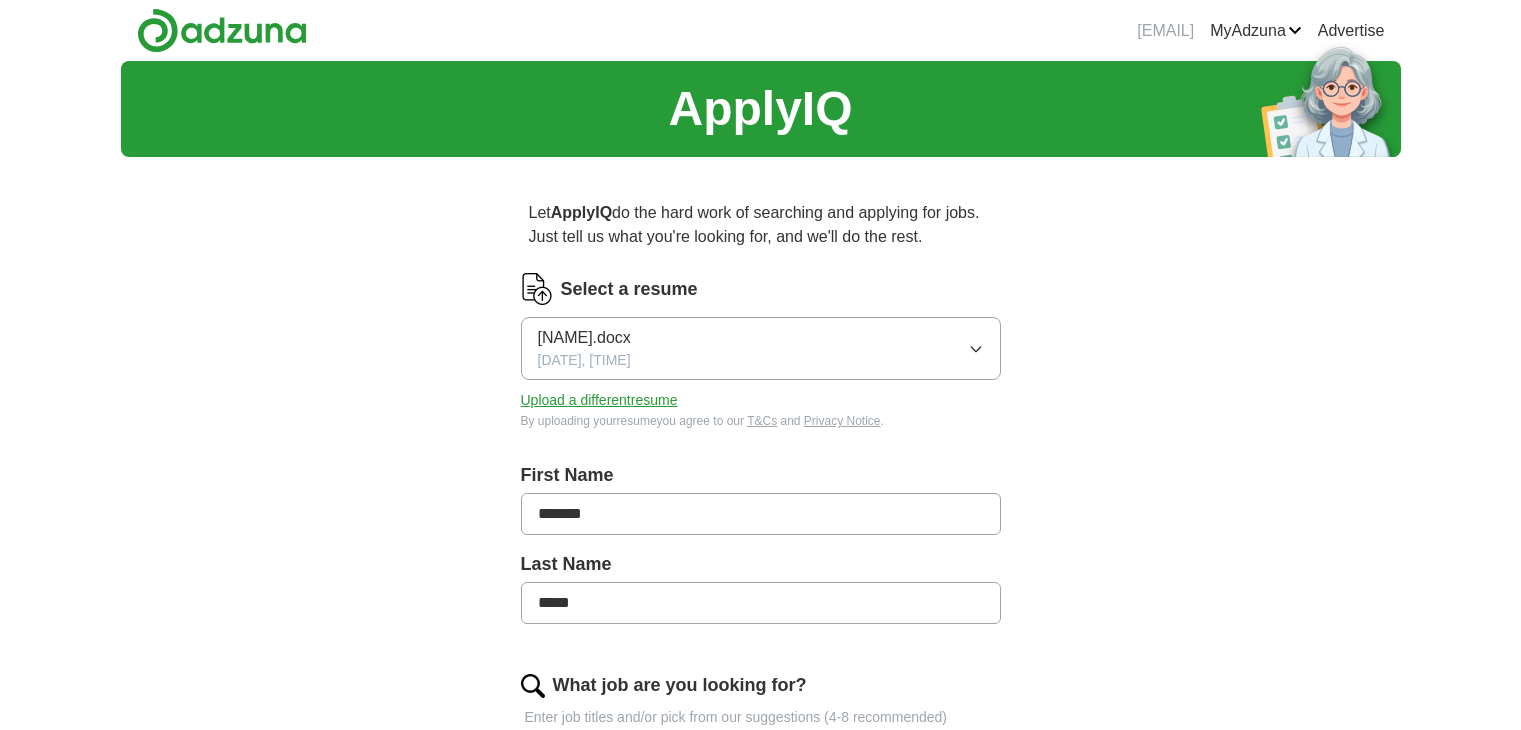 scroll, scrollTop: 0, scrollLeft: 0, axis: both 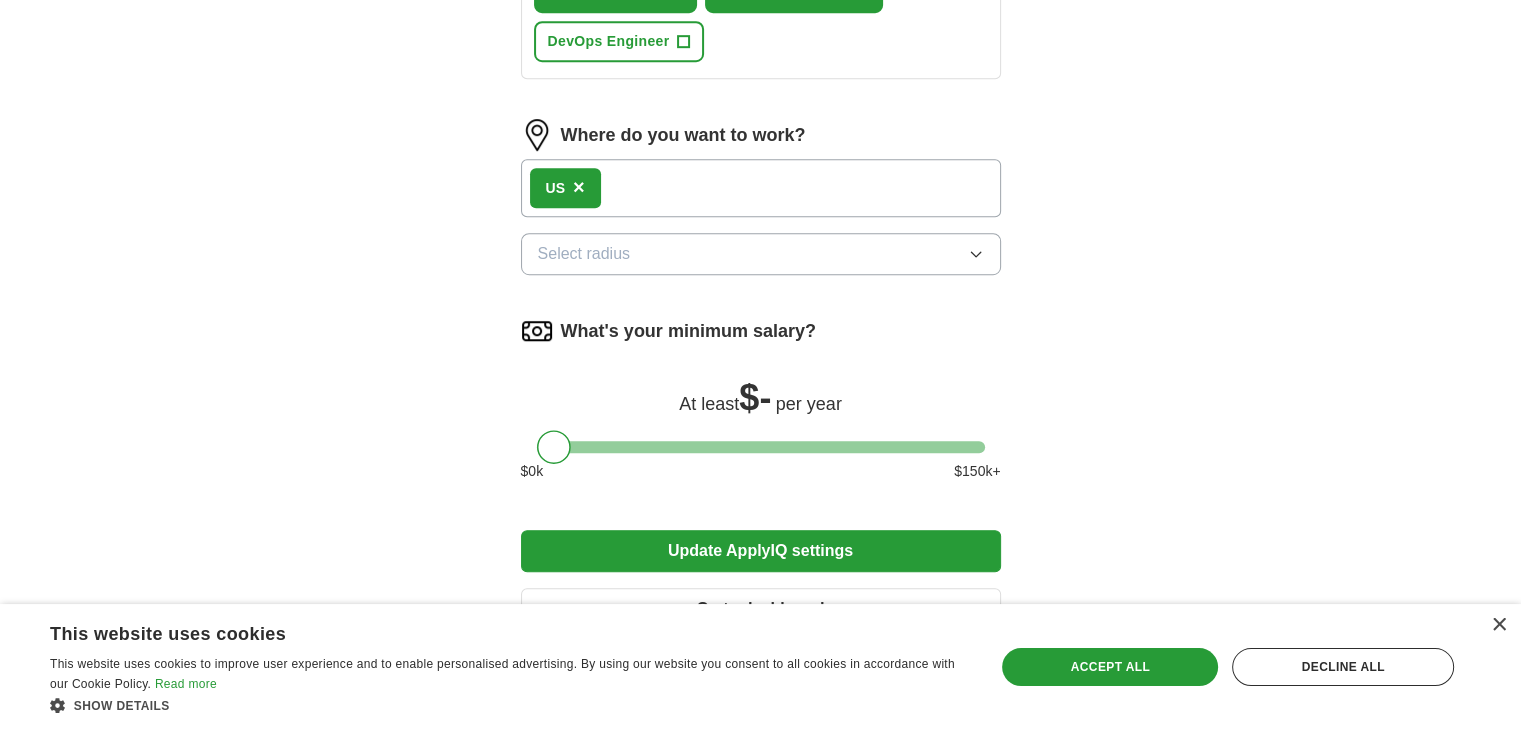 click on "Select radius" at bounding box center (584, 254) 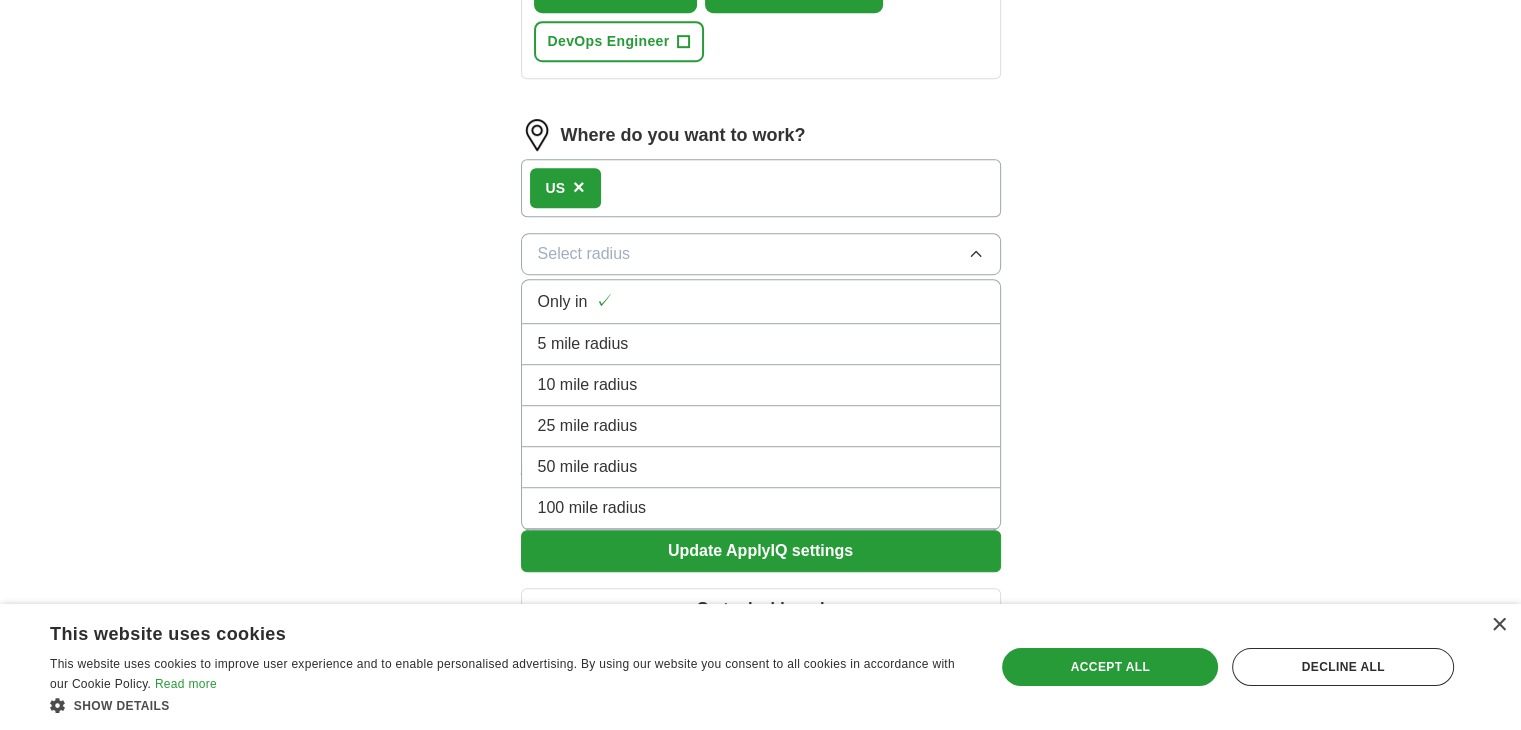 click on "100 mile radius" at bounding box center (563, 302) 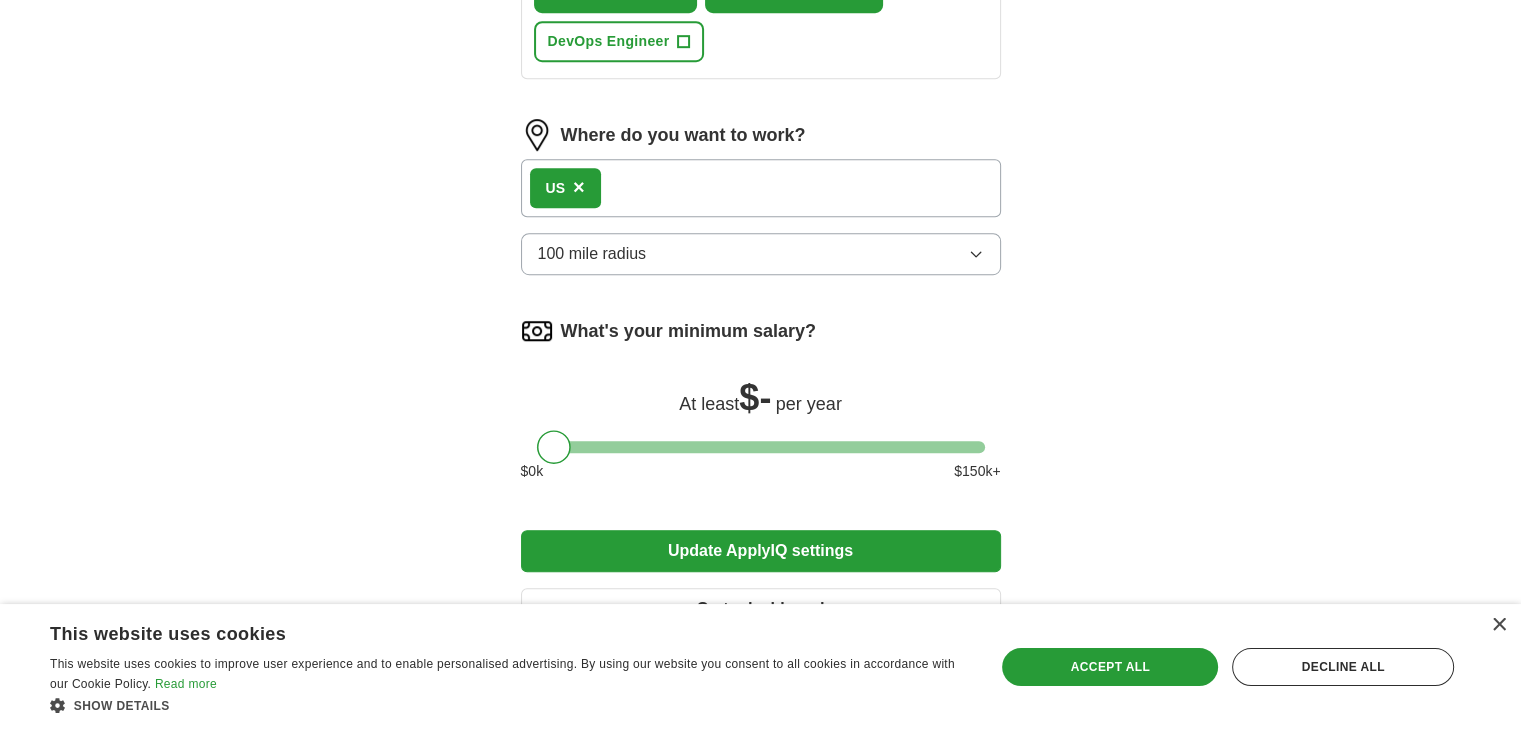 scroll, scrollTop: 1232, scrollLeft: 0, axis: vertical 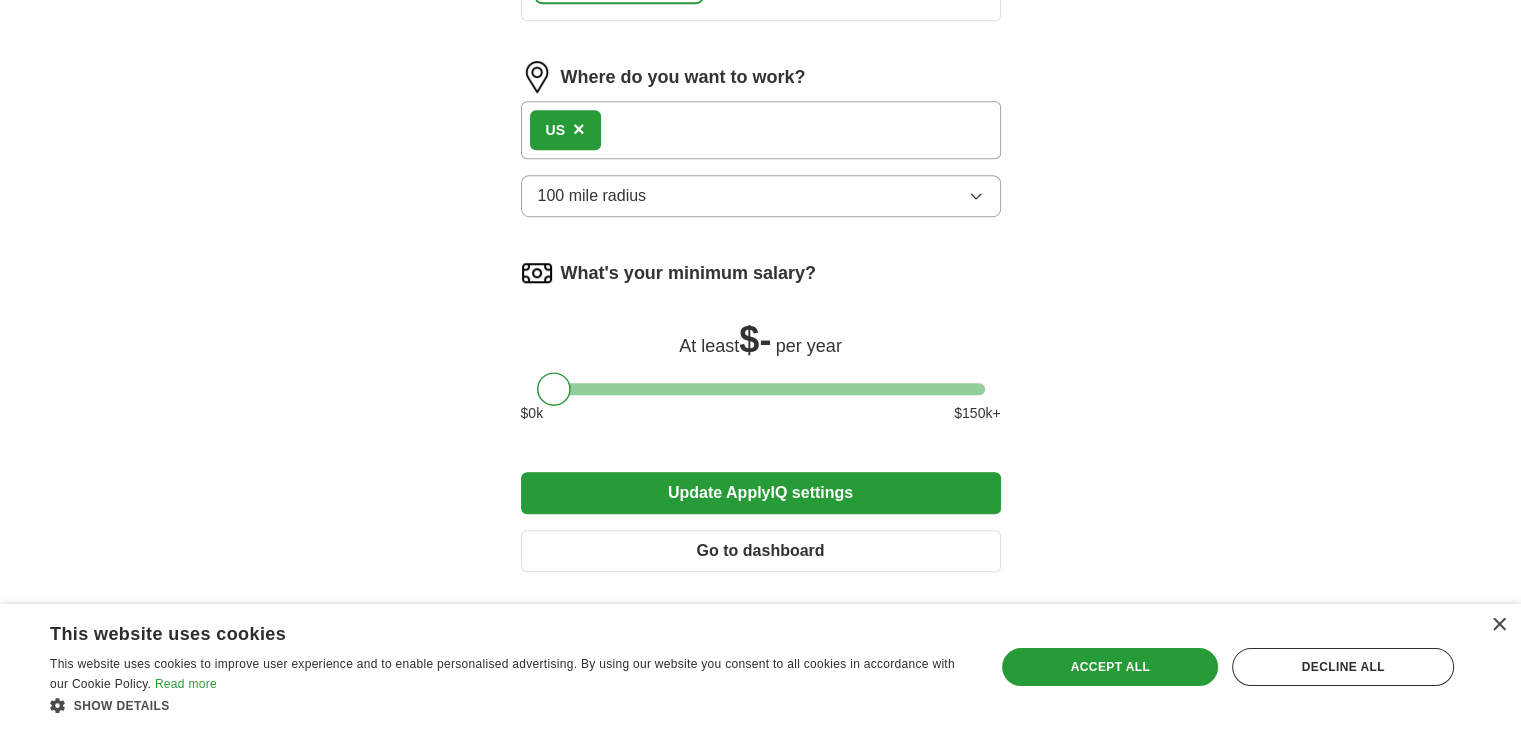 click on "Update ApplyIQ settings" at bounding box center (761, 493) 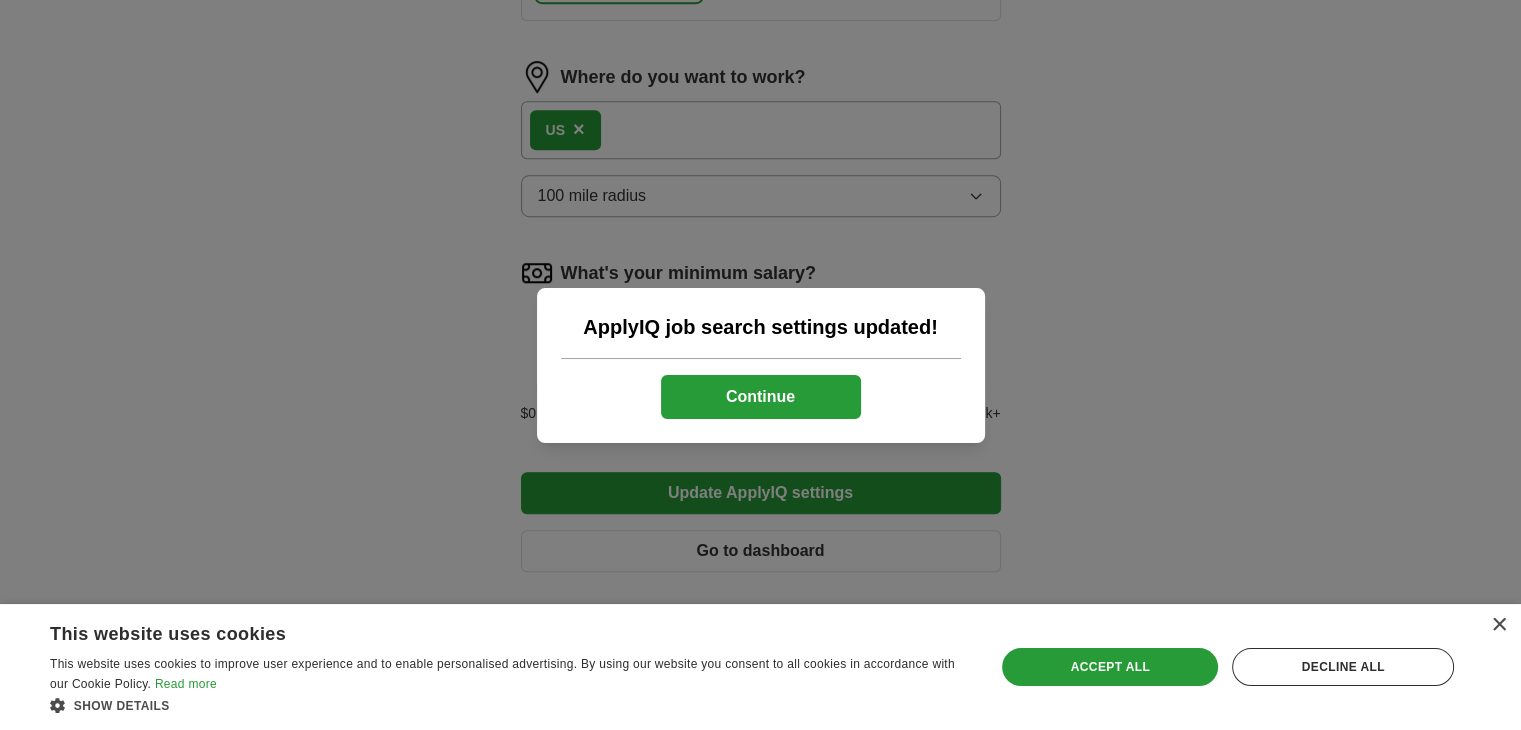 click on "Continue" at bounding box center (761, 397) 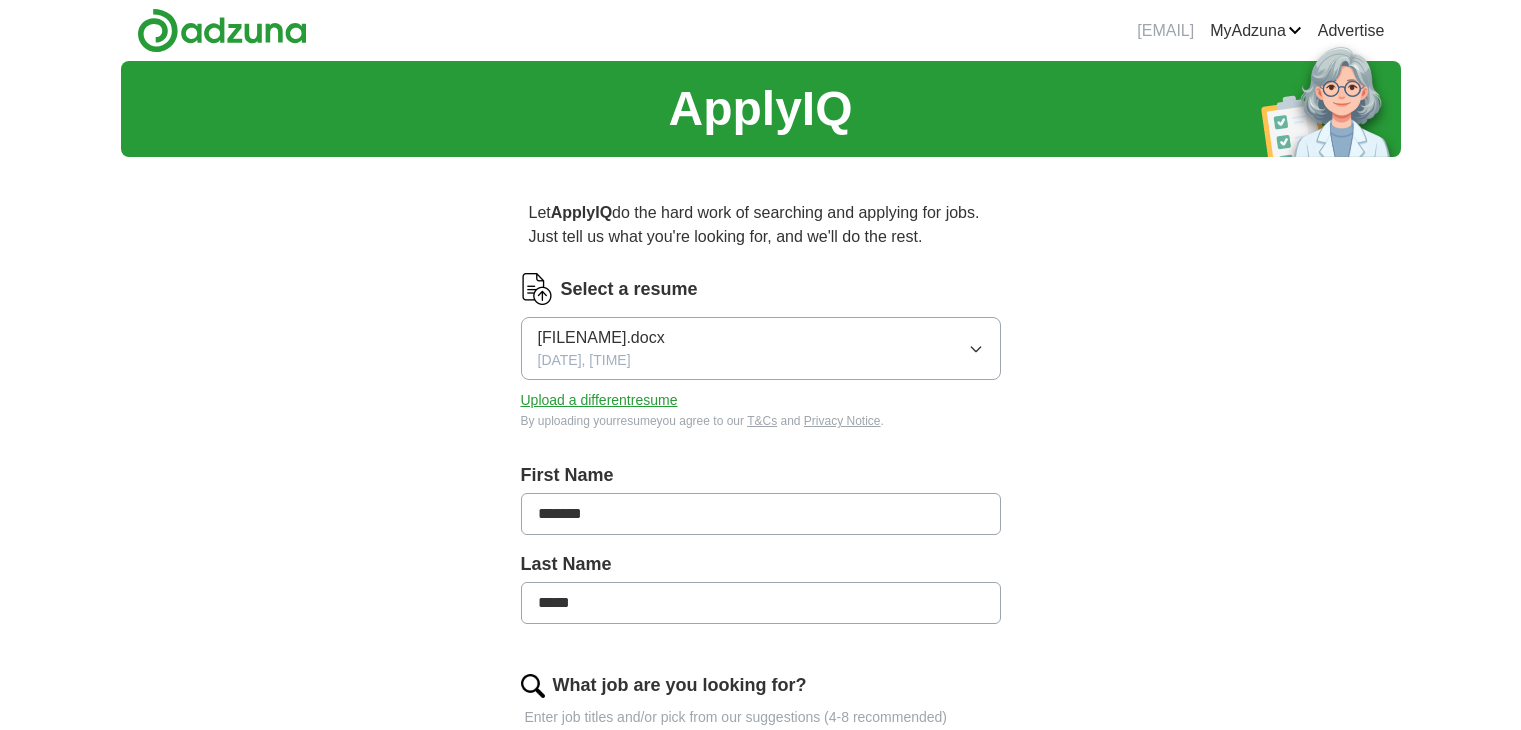 scroll, scrollTop: 0, scrollLeft: 0, axis: both 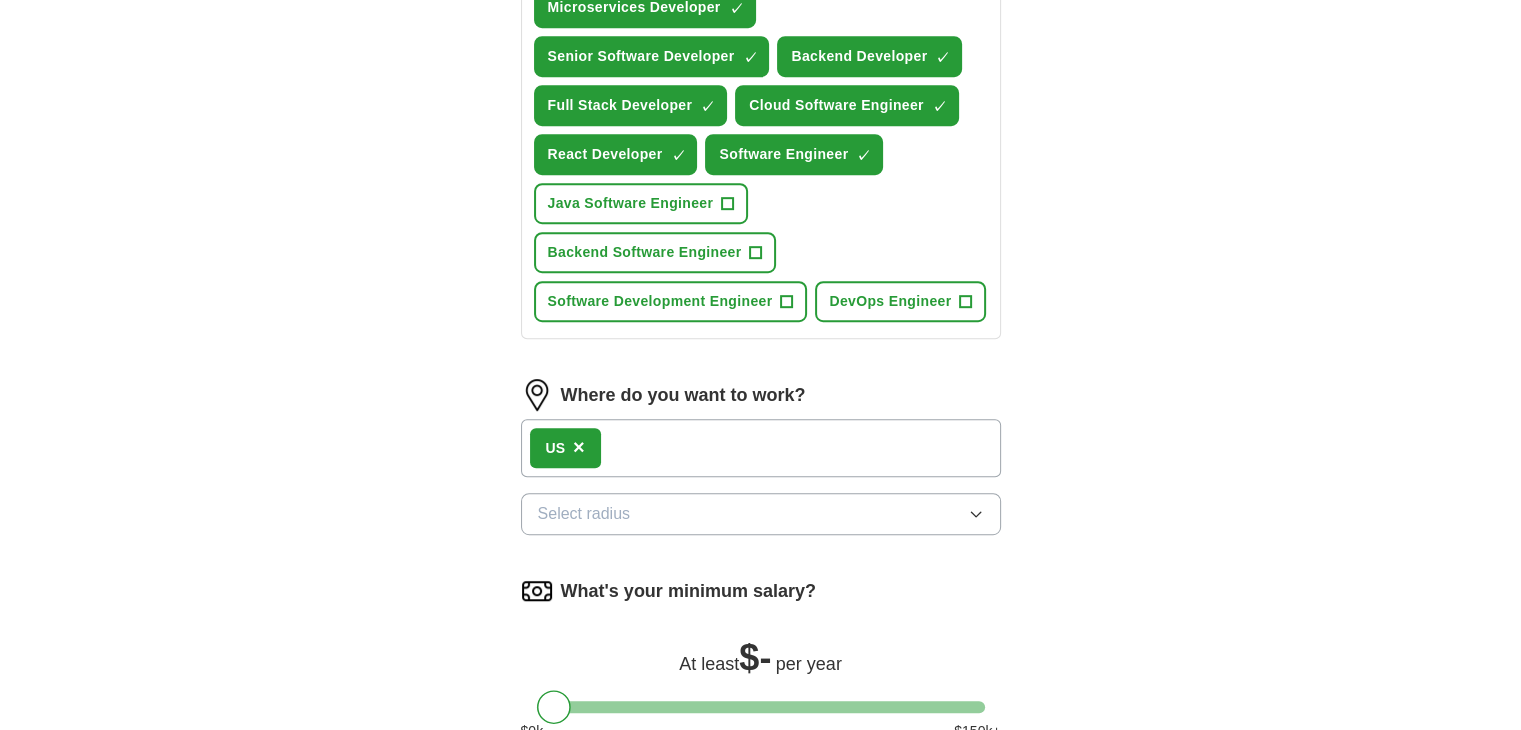 click on "Select radius" at bounding box center [761, 514] 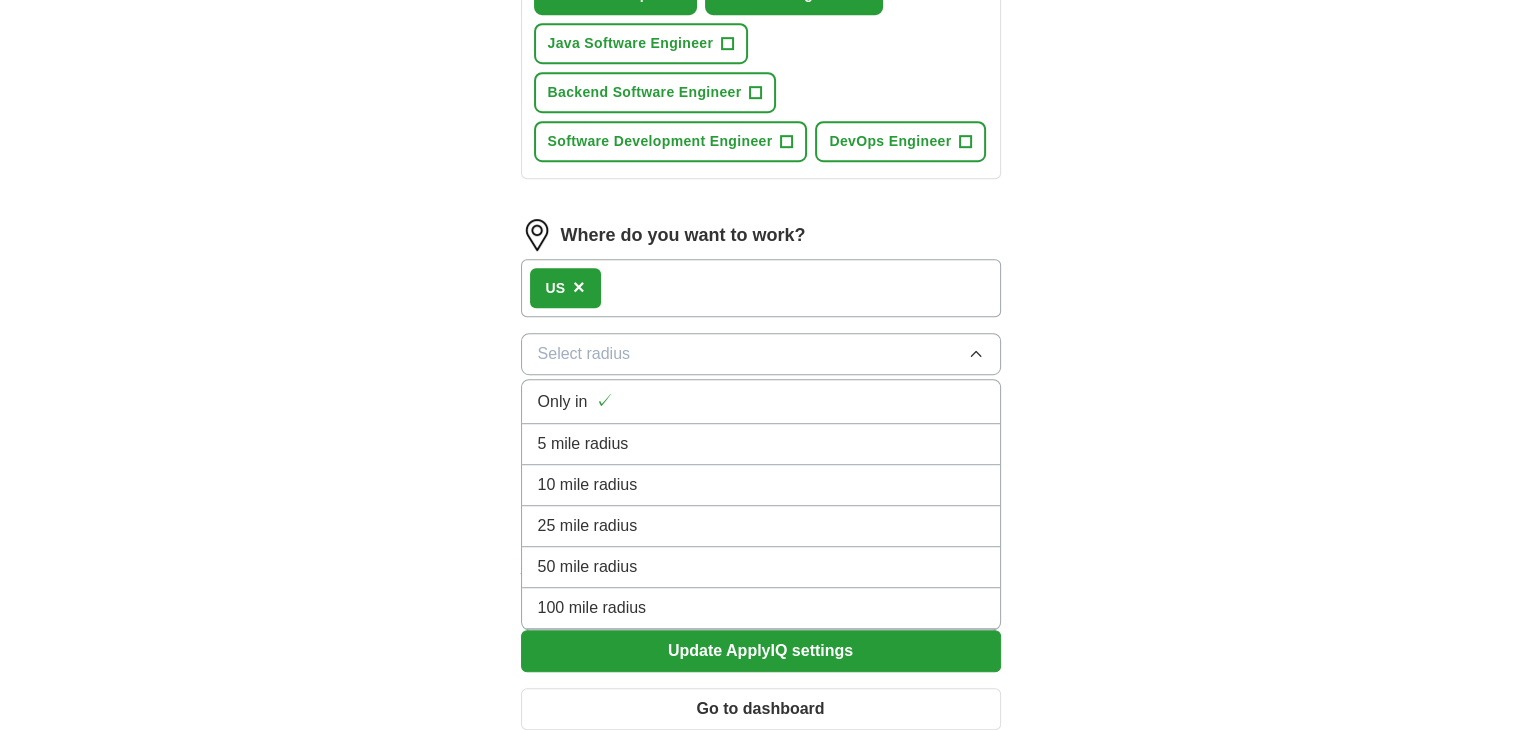 scroll, scrollTop: 1174, scrollLeft: 0, axis: vertical 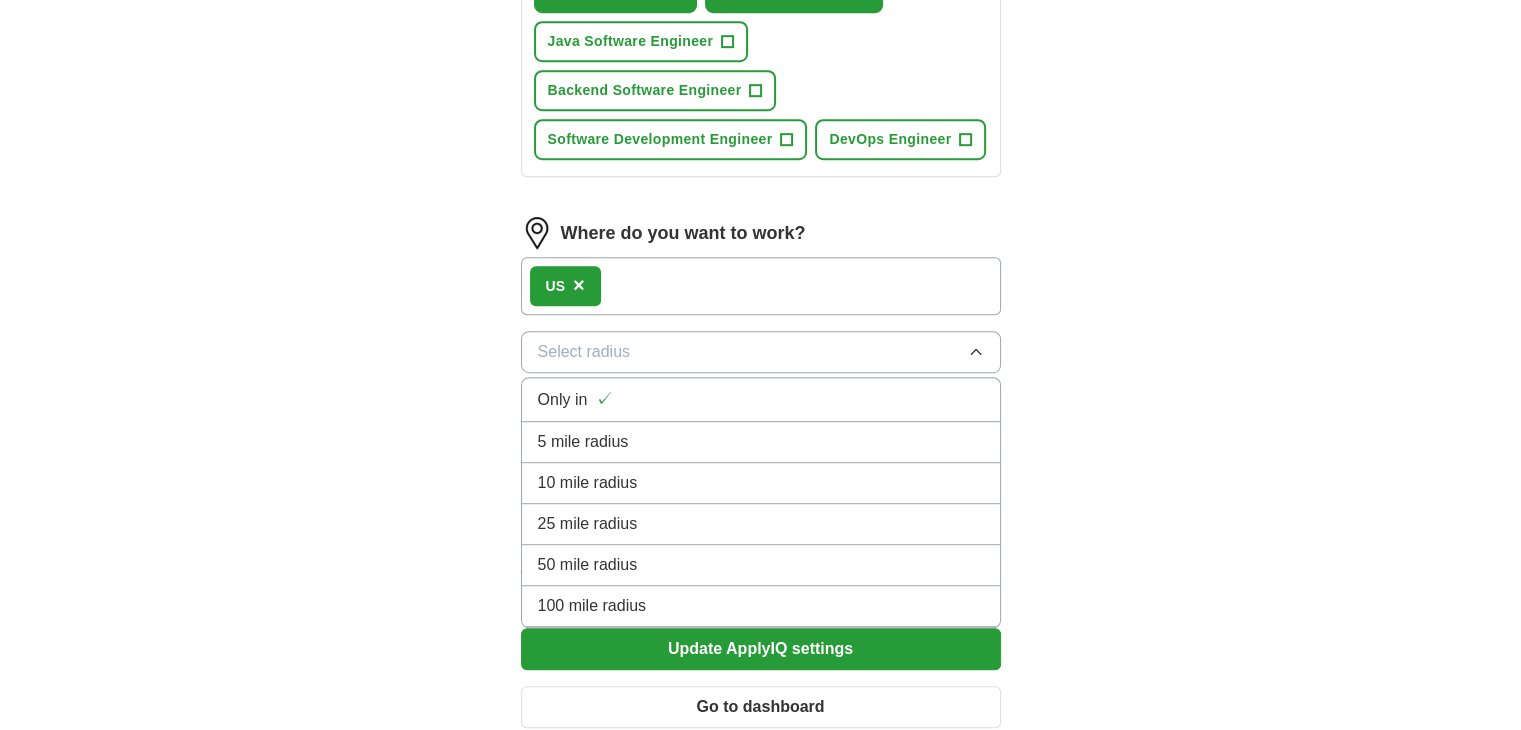 click on "Only in ✓" at bounding box center [761, 399] 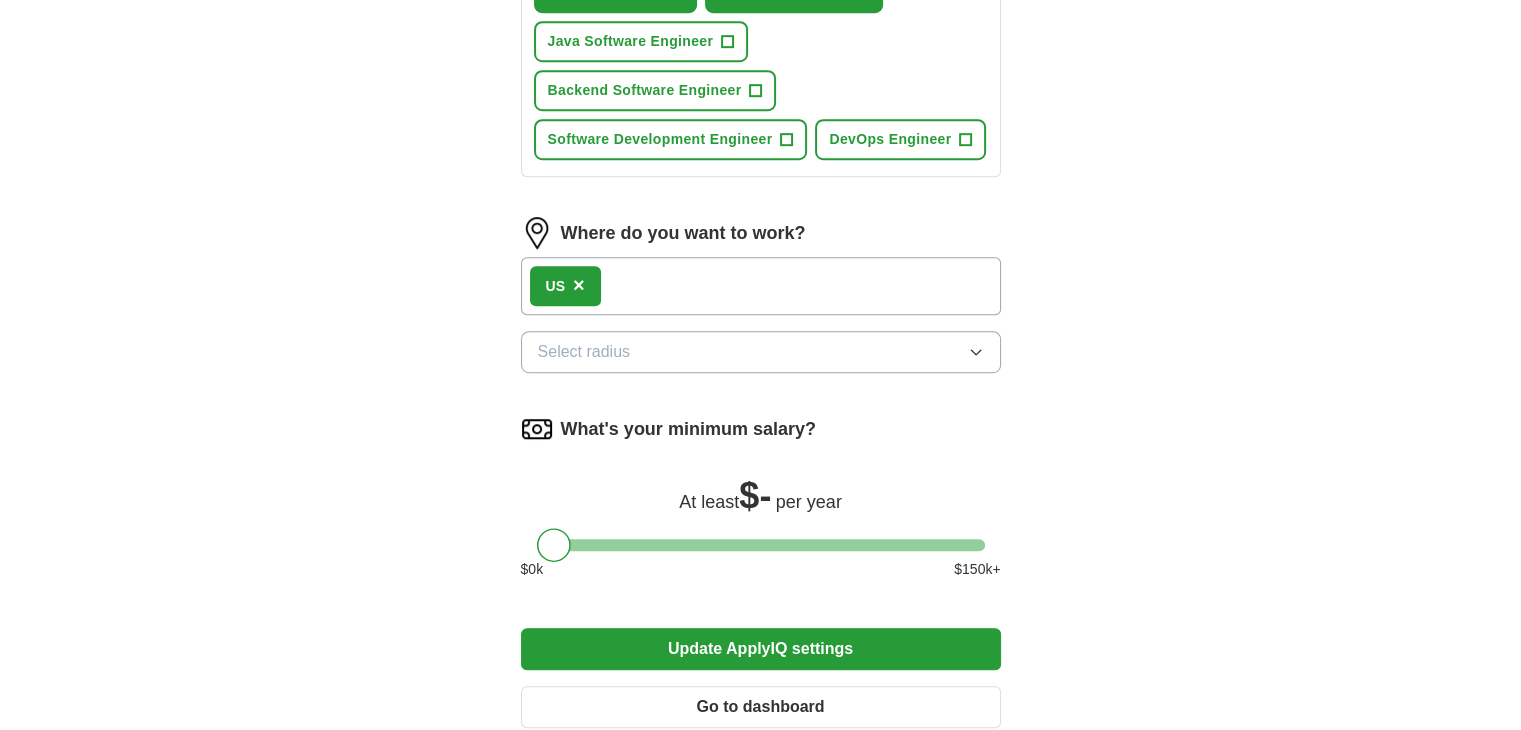 click on "Select radius" at bounding box center (761, 352) 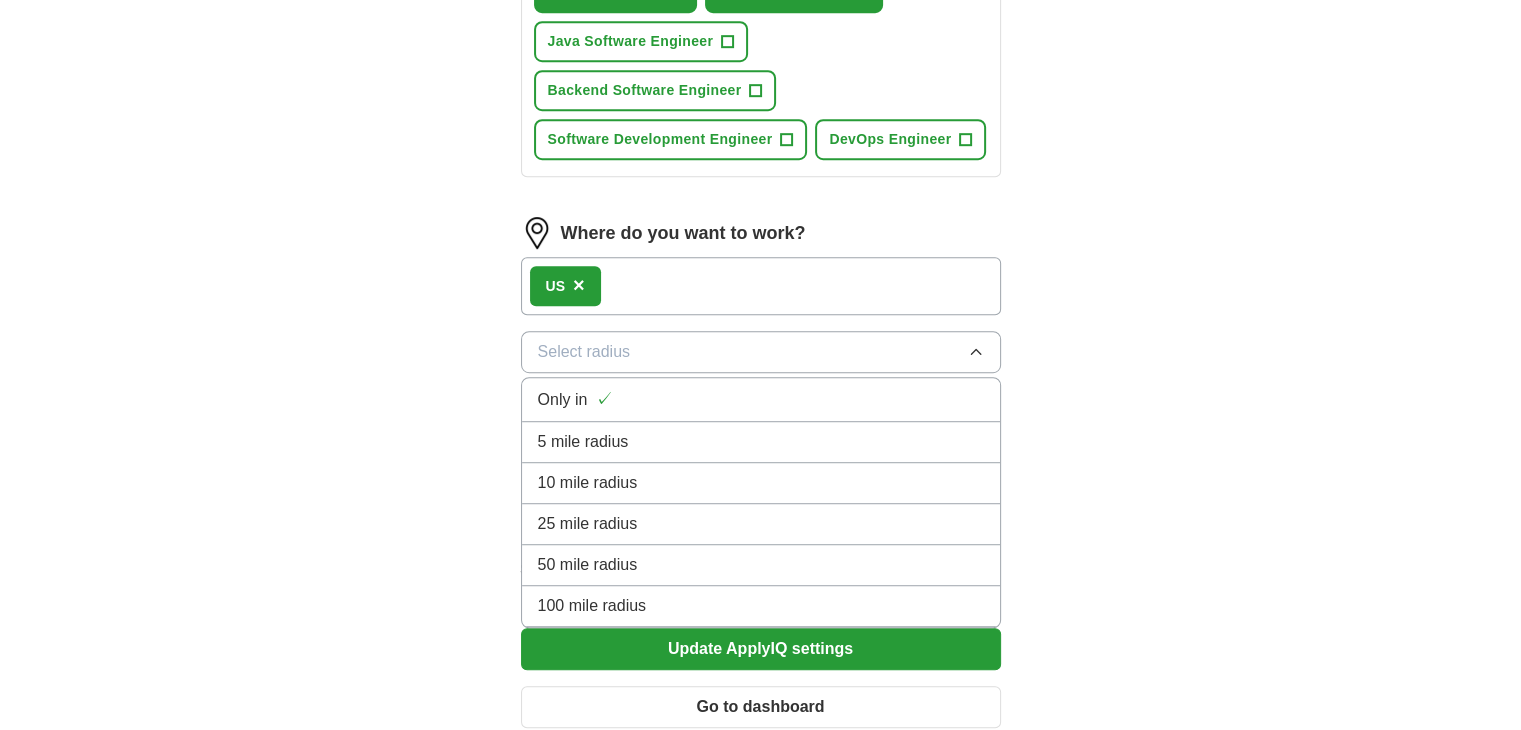 click on "Only in ✓" at bounding box center (761, 399) 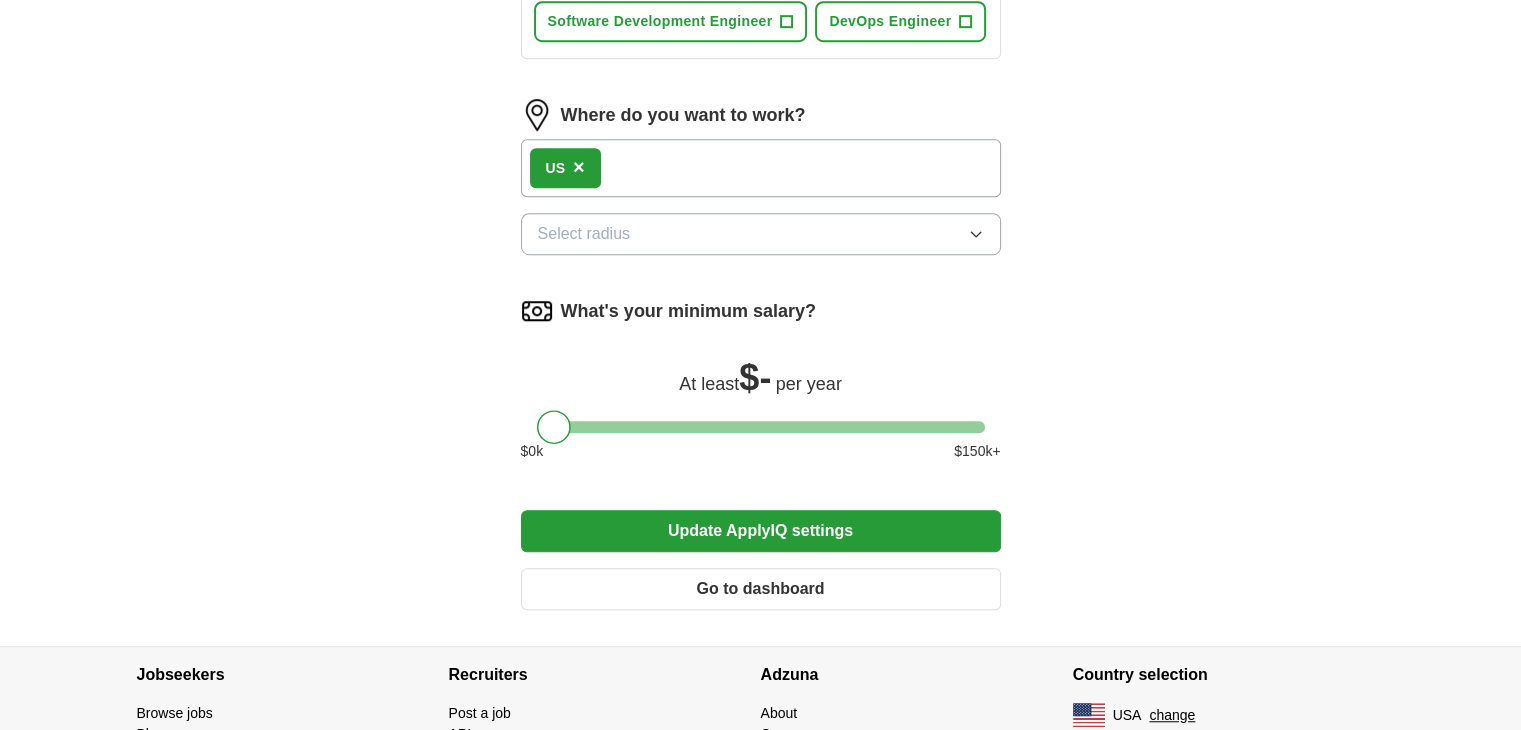 scroll, scrollTop: 1294, scrollLeft: 0, axis: vertical 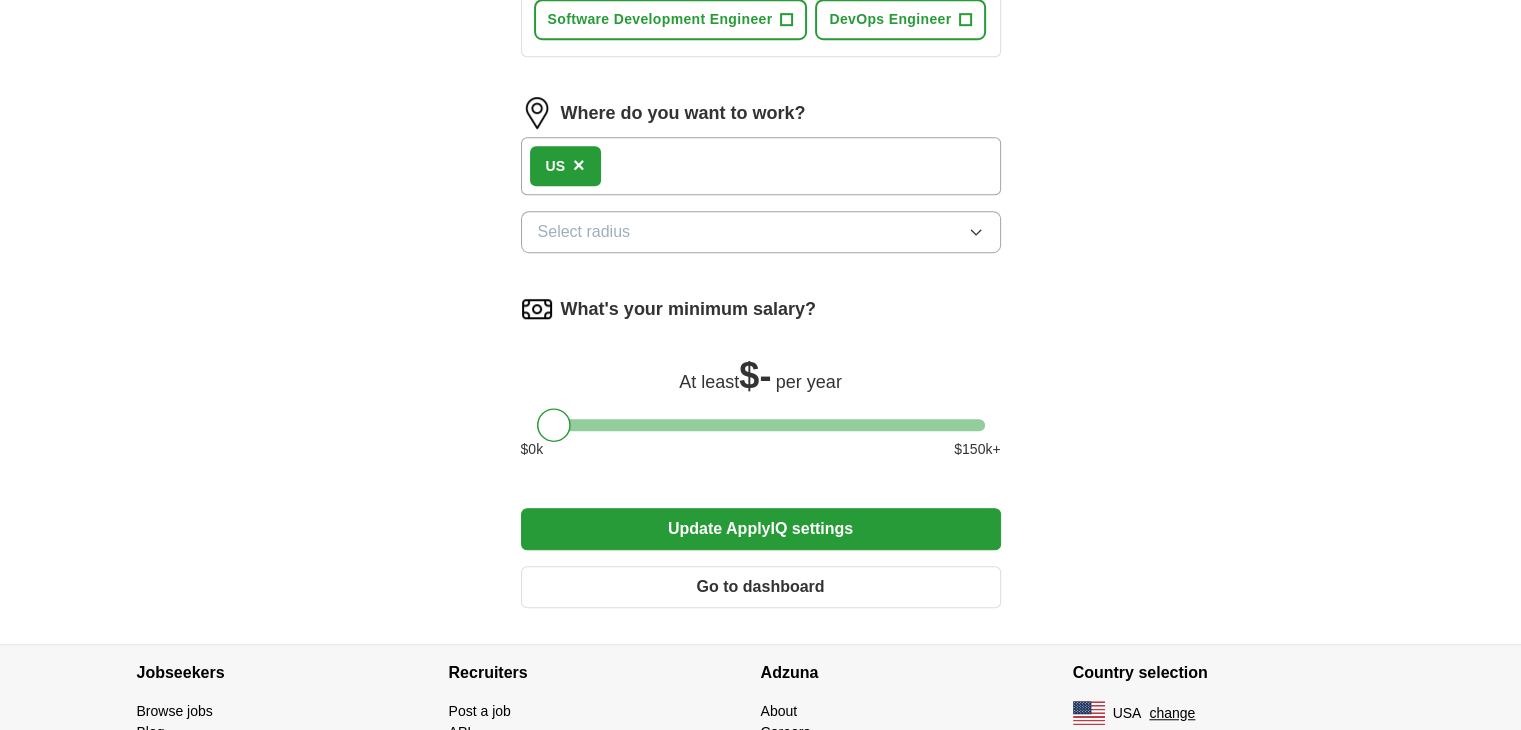 click on "Update ApplyIQ settings" at bounding box center [761, 529] 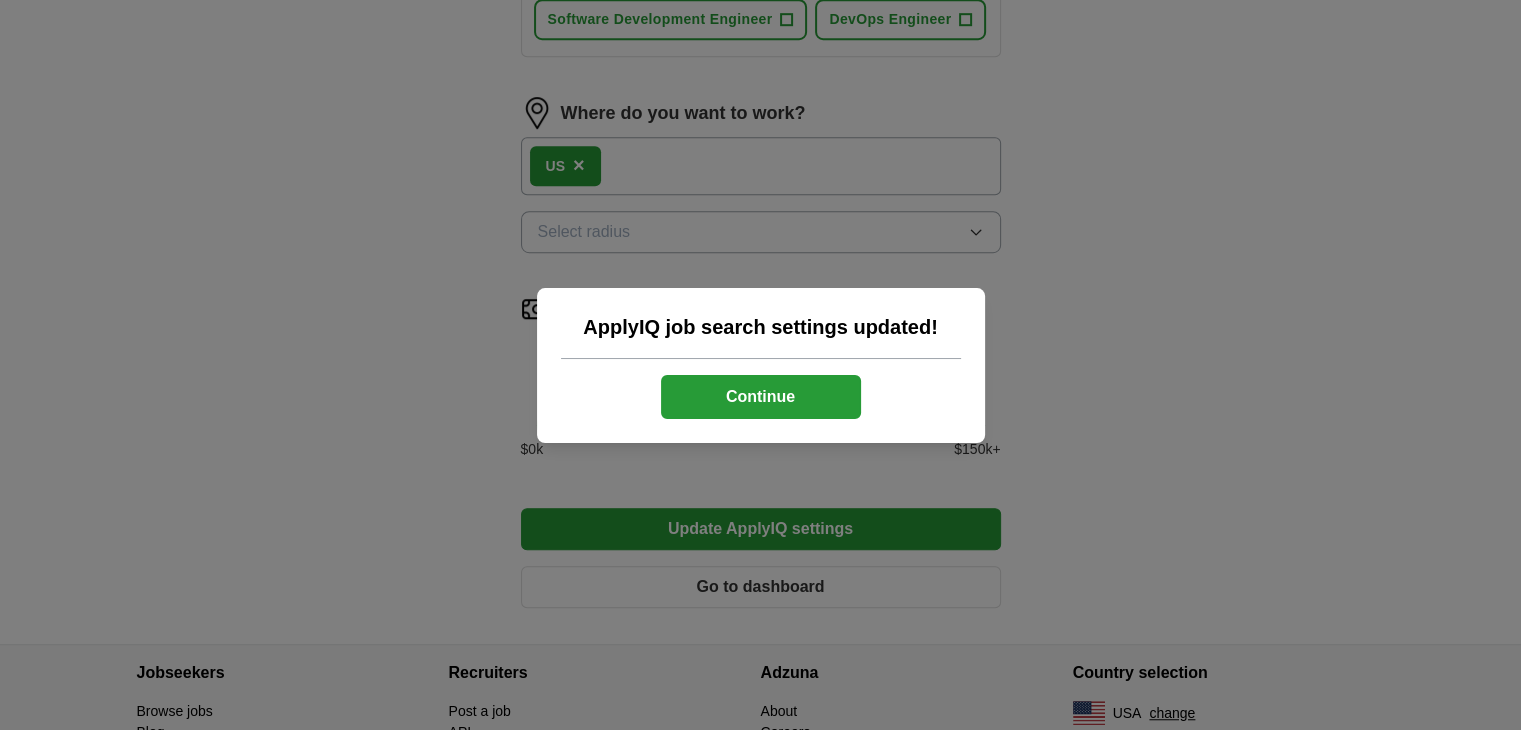 click on "Continue" at bounding box center [761, 397] 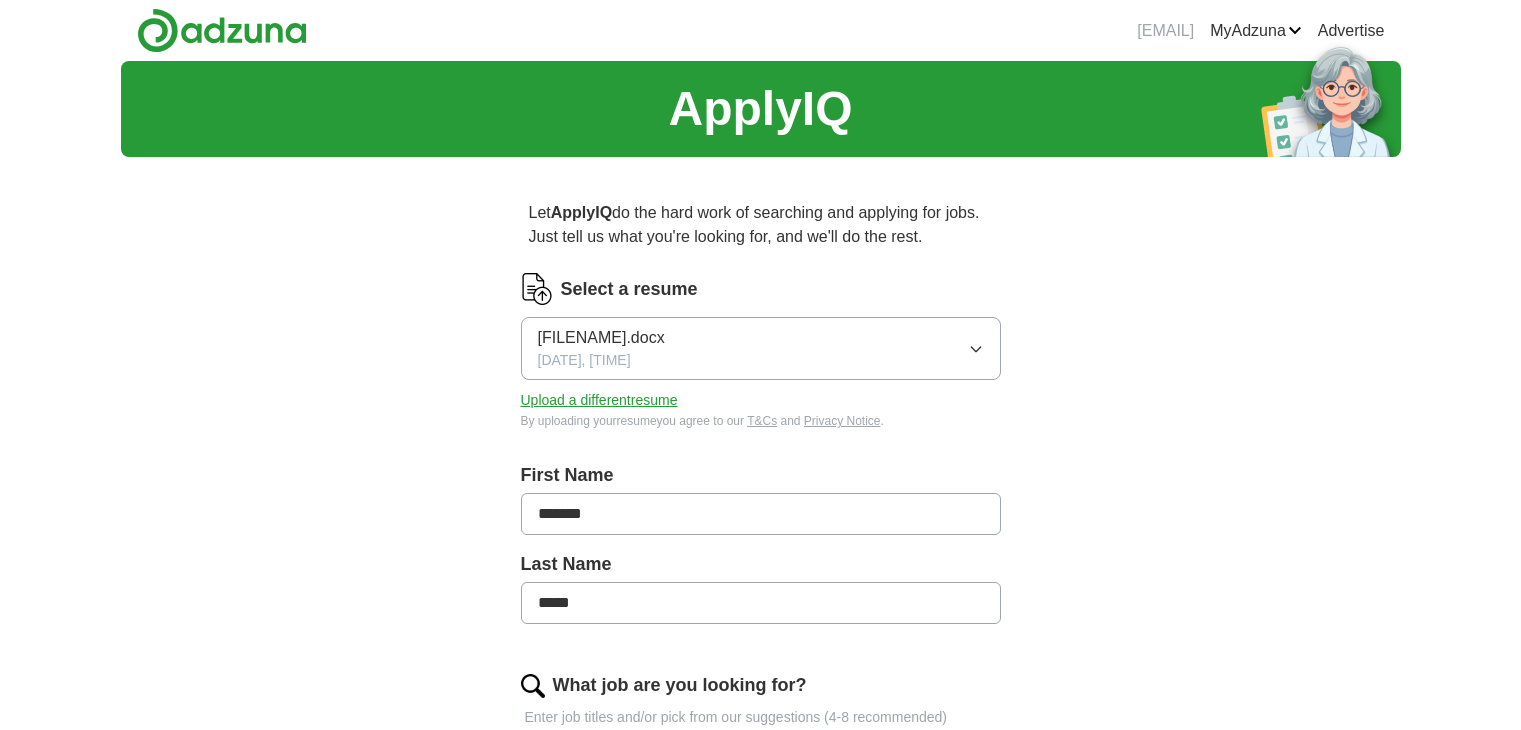 scroll, scrollTop: 0, scrollLeft: 0, axis: both 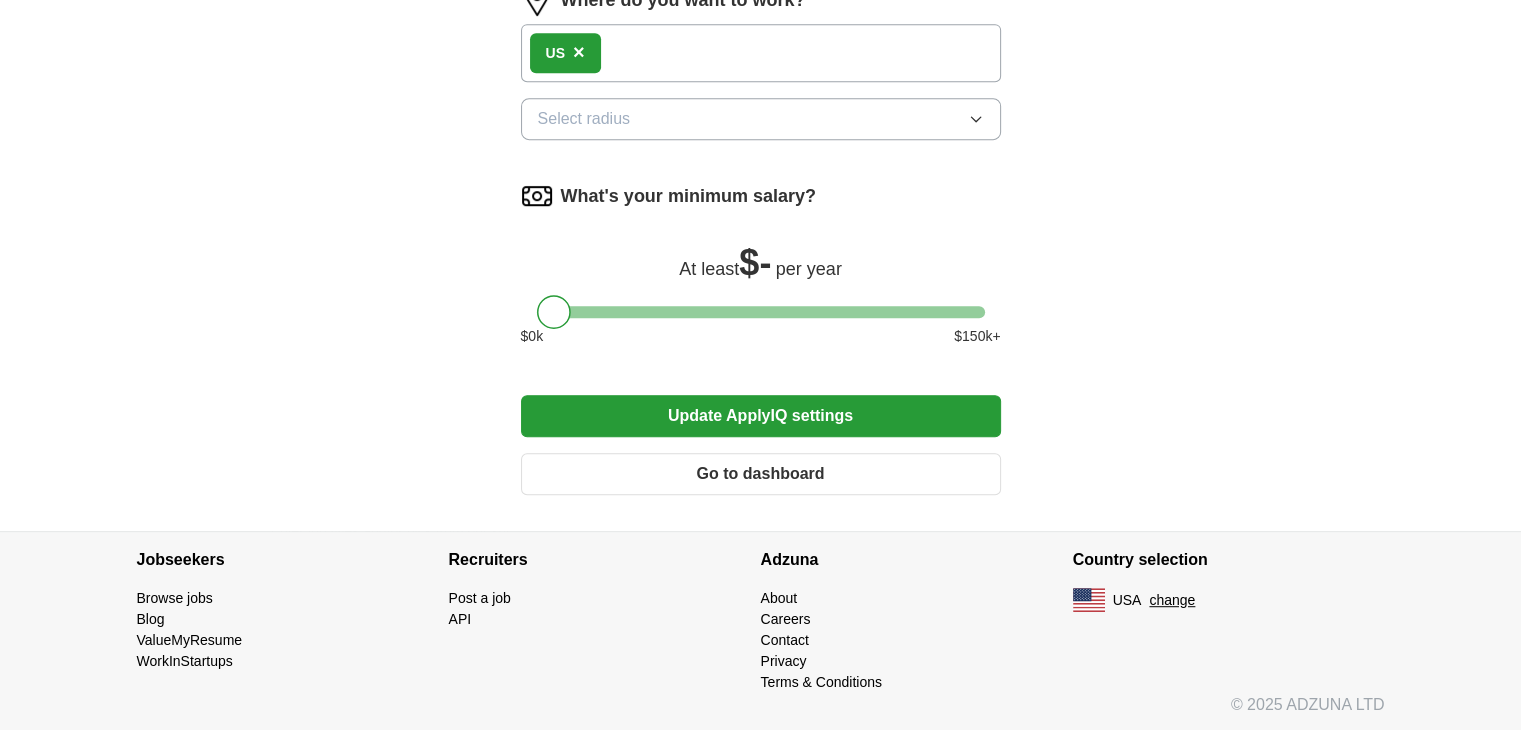click on "Update ApplyIQ settings" at bounding box center [761, 416] 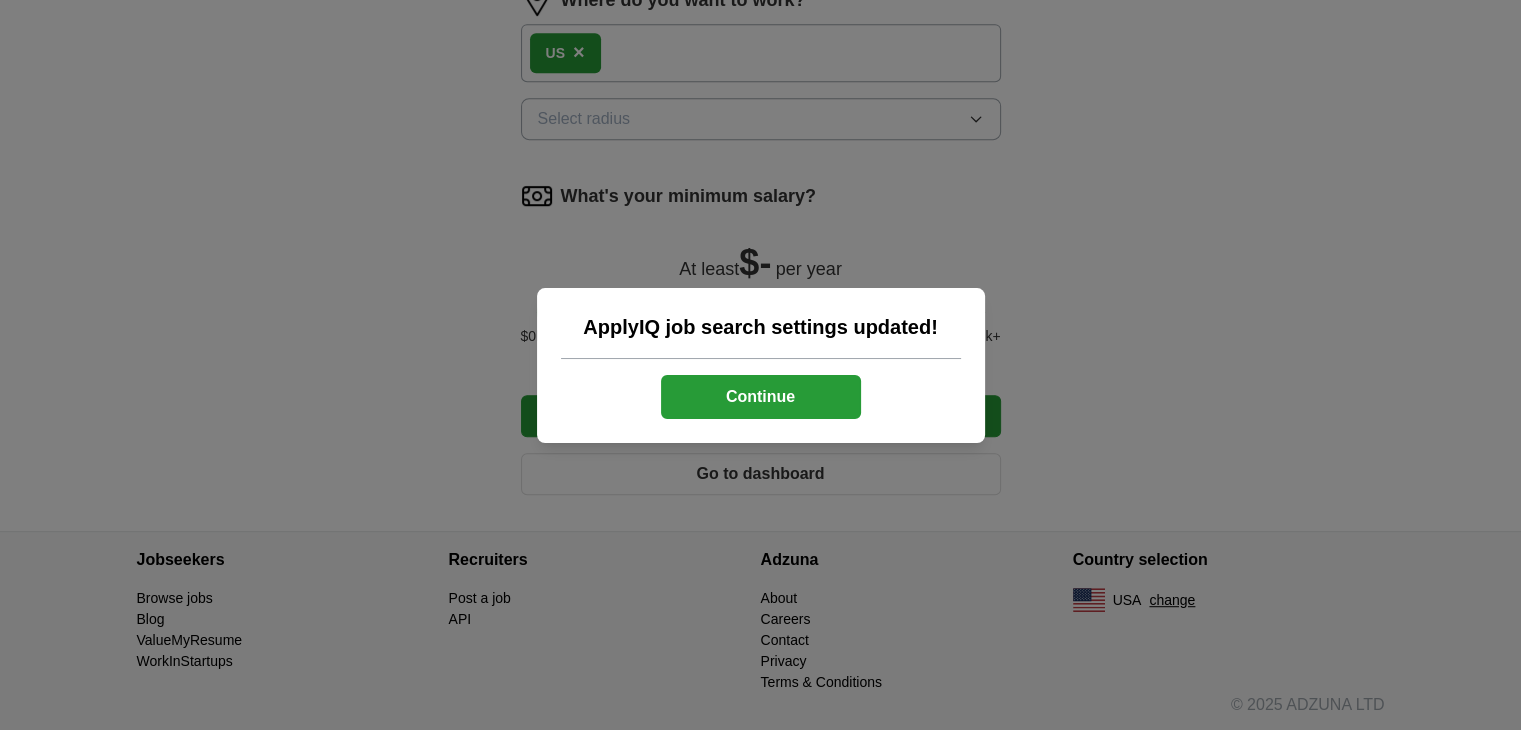 click on "Continue" at bounding box center (761, 397) 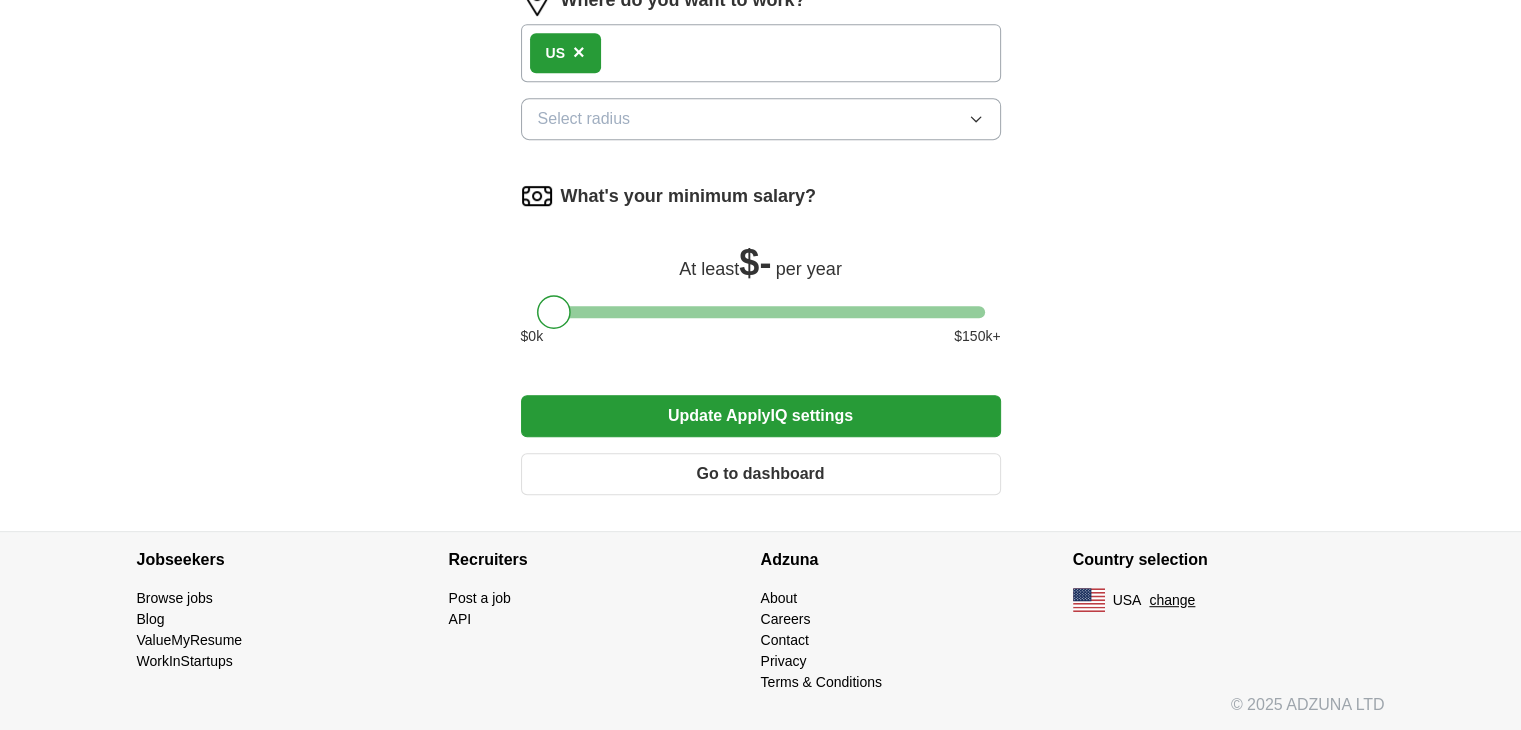 scroll, scrollTop: 1301, scrollLeft: 0, axis: vertical 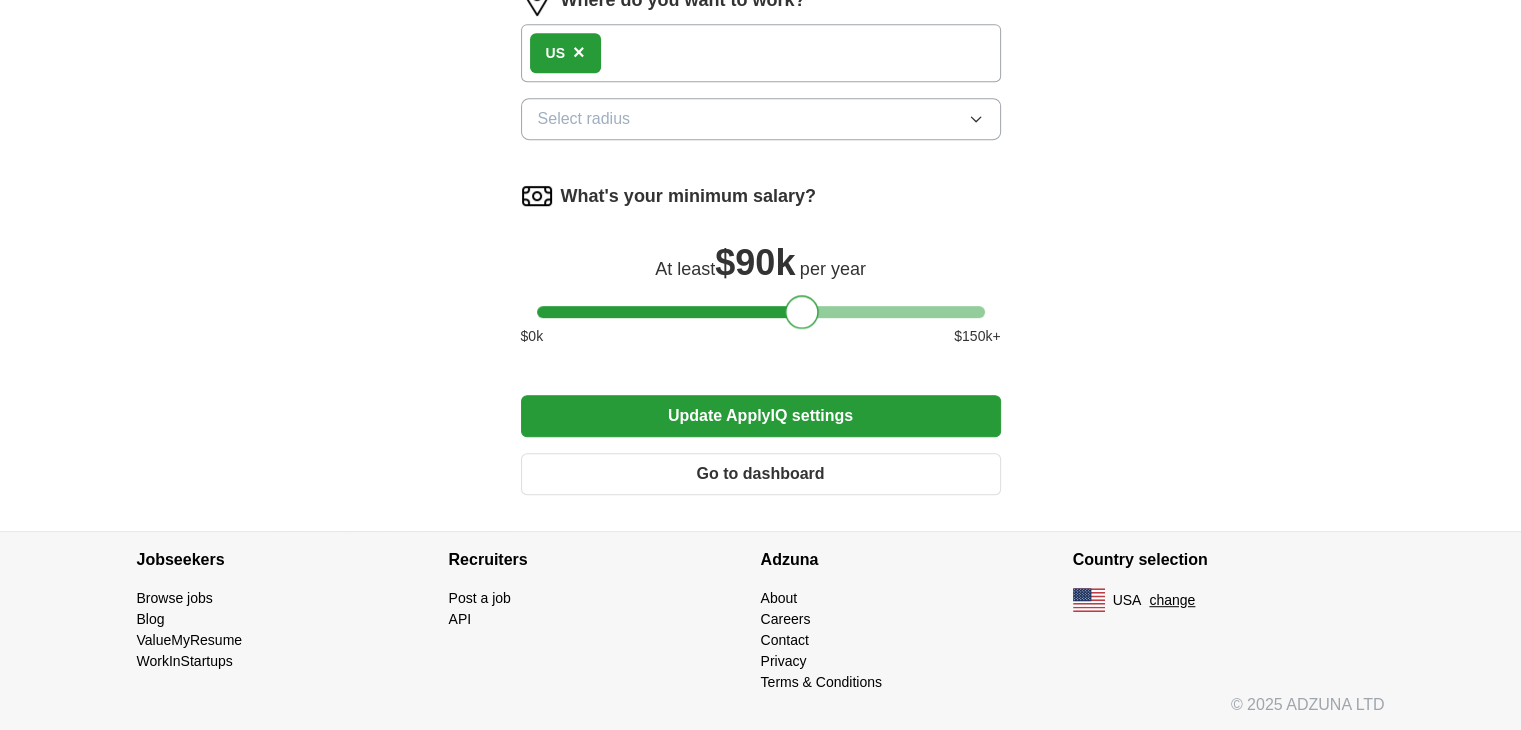 click at bounding box center [761, 312] 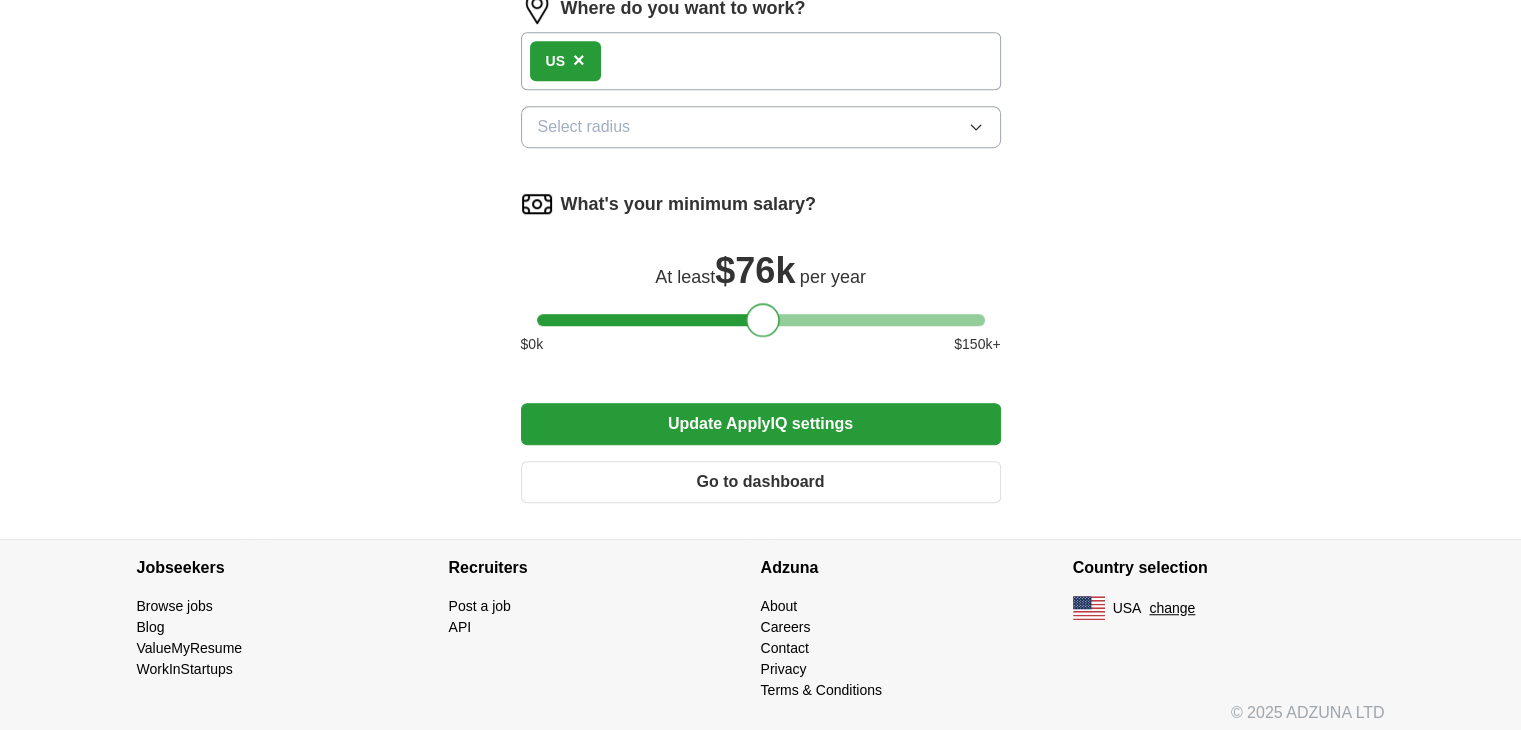 click at bounding box center (761, 320) 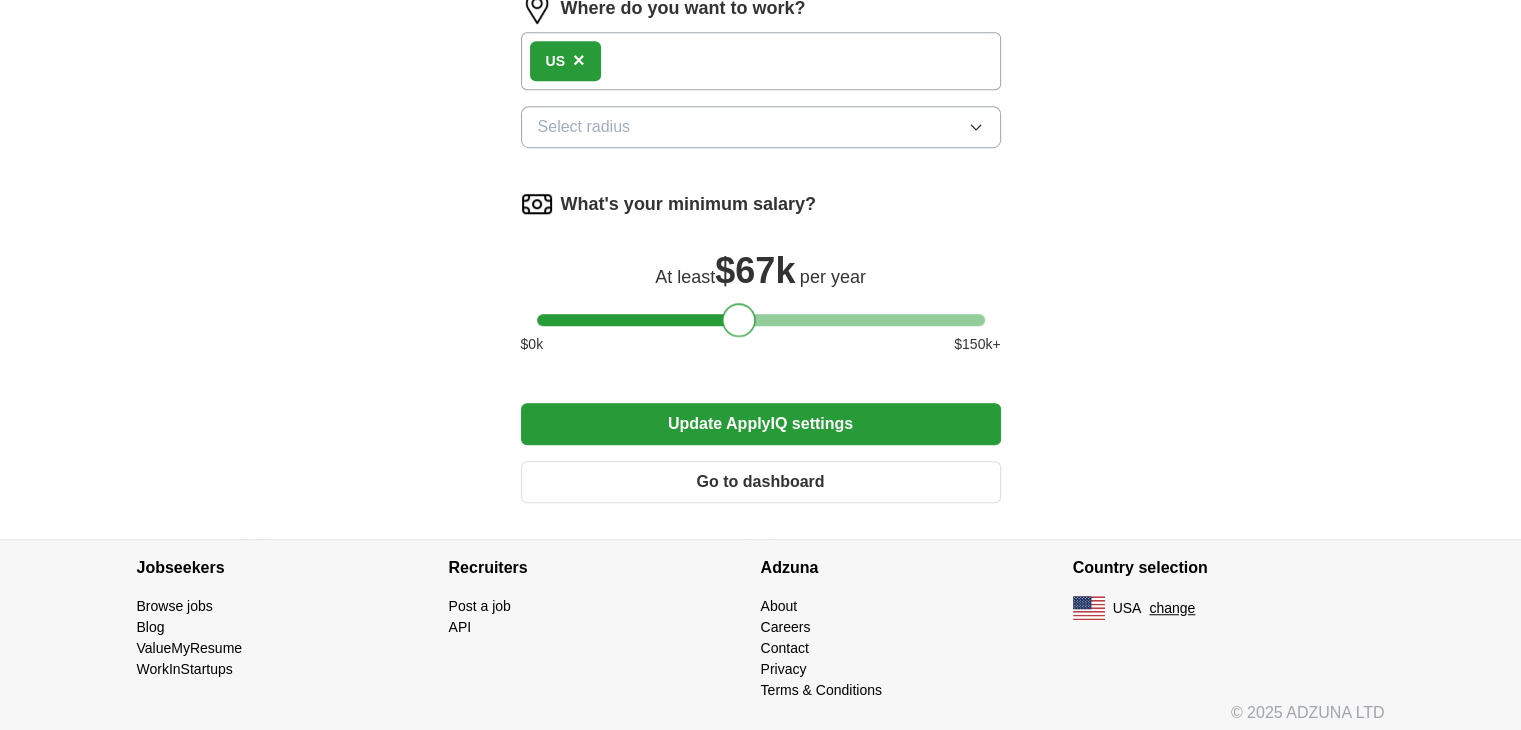 click at bounding box center (761, 320) 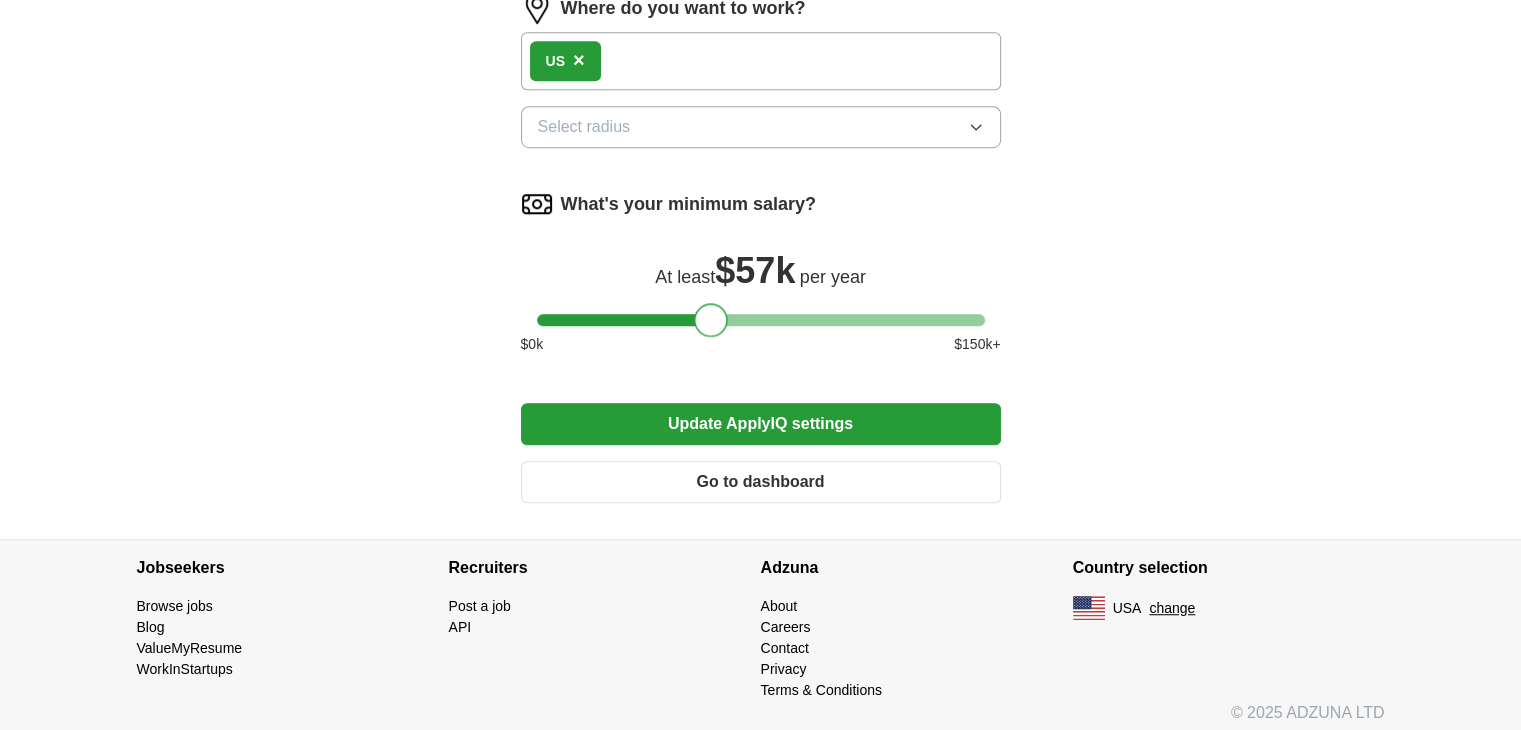 click at bounding box center [761, 320] 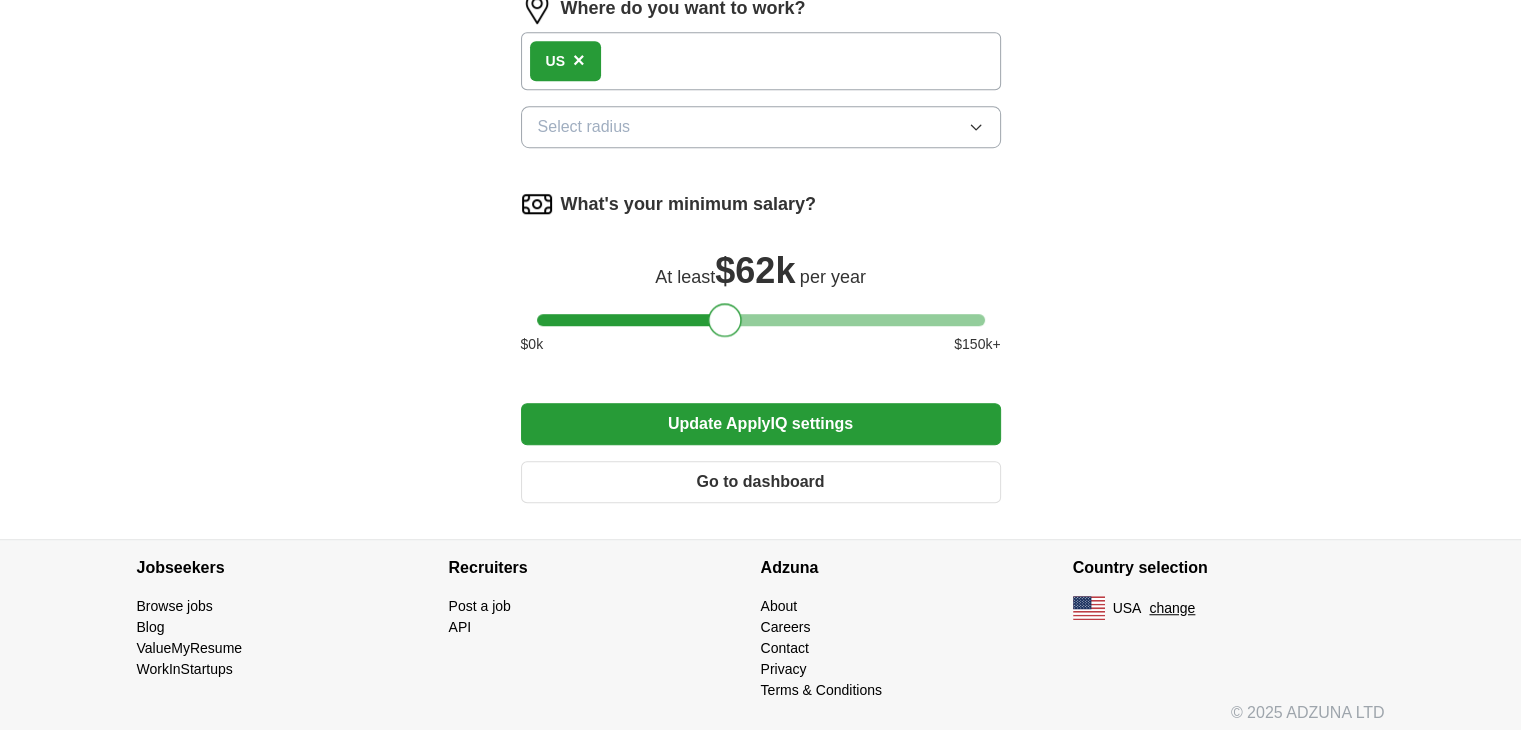 click at bounding box center [761, 320] 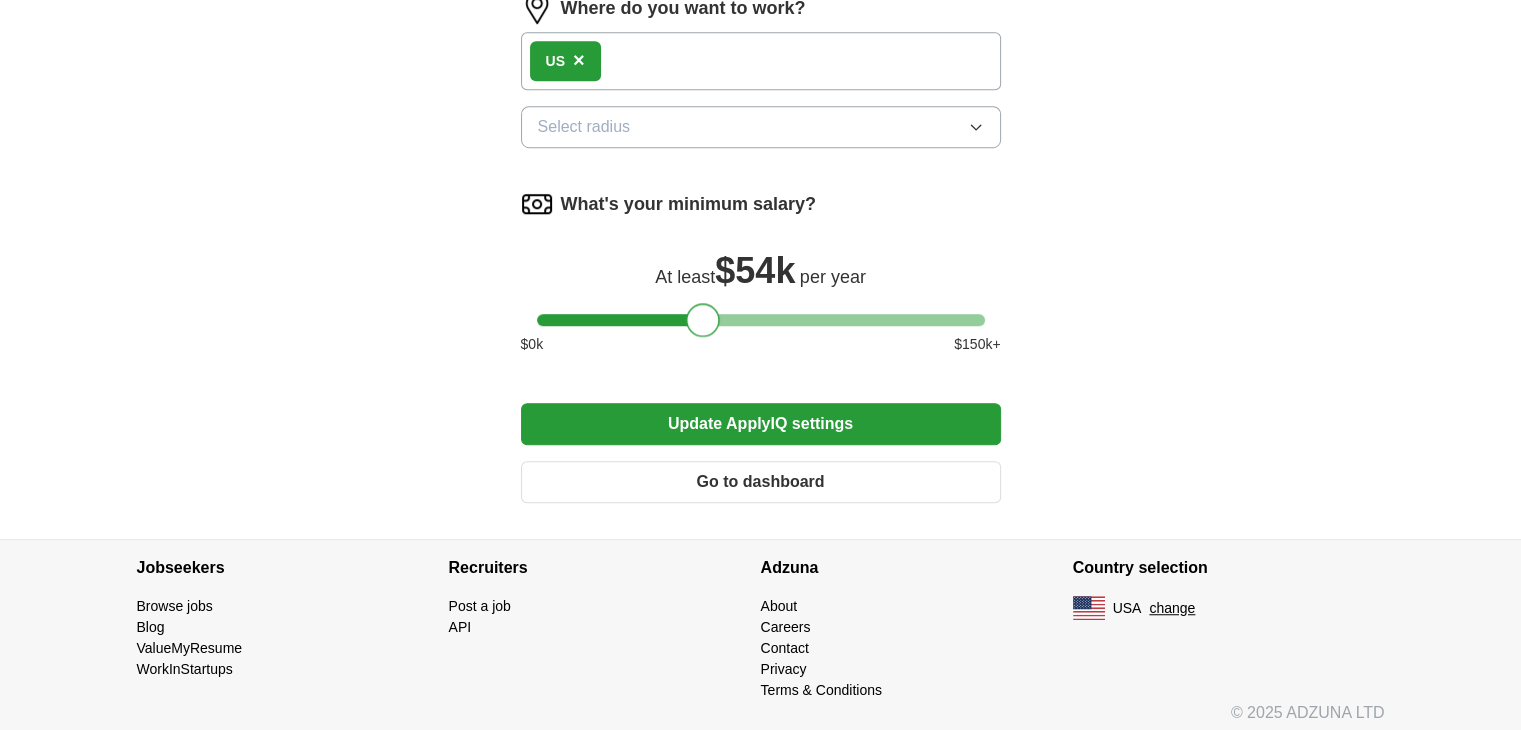 click at bounding box center (761, 320) 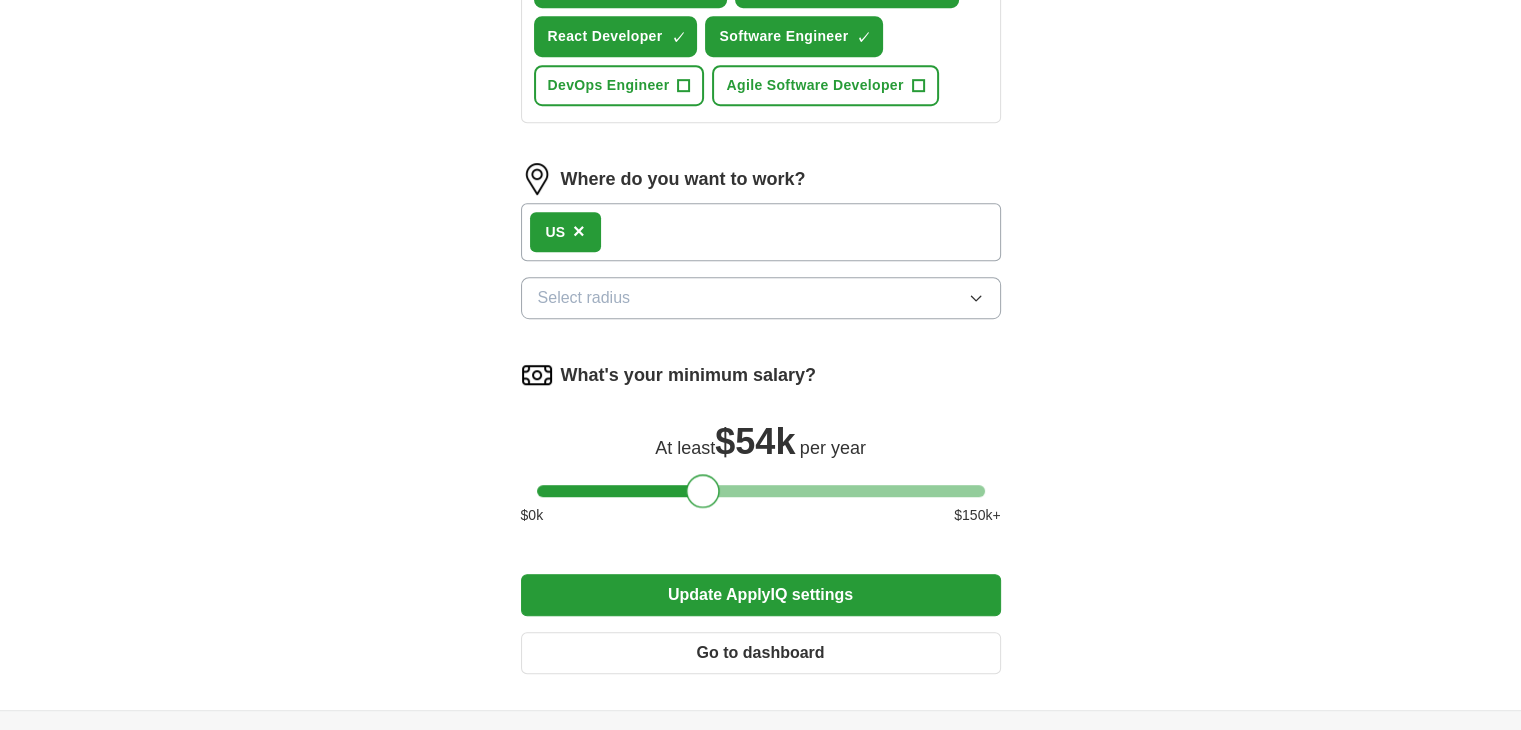 scroll, scrollTop: 1129, scrollLeft: 0, axis: vertical 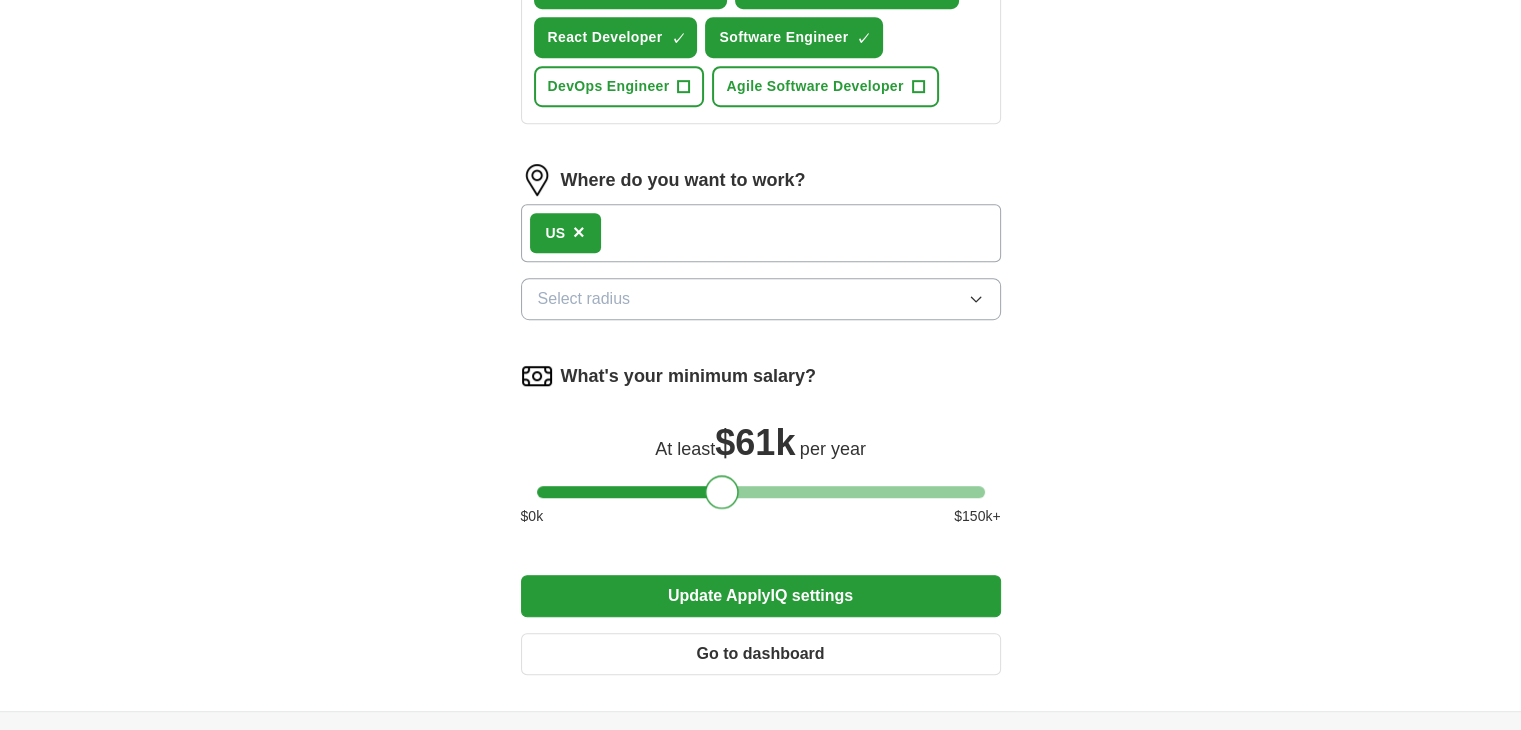 click at bounding box center (761, 492) 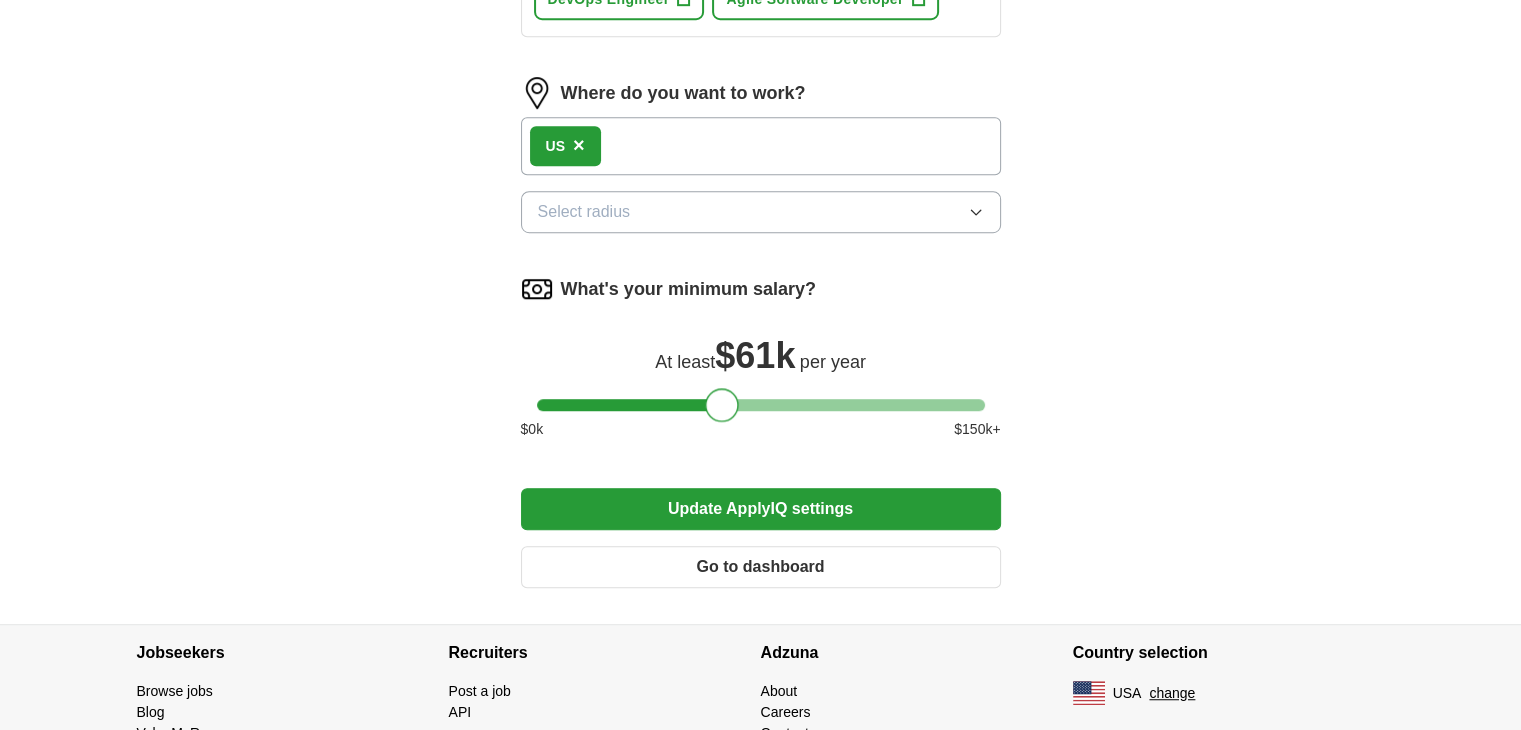 scroll, scrollTop: 1190, scrollLeft: 0, axis: vertical 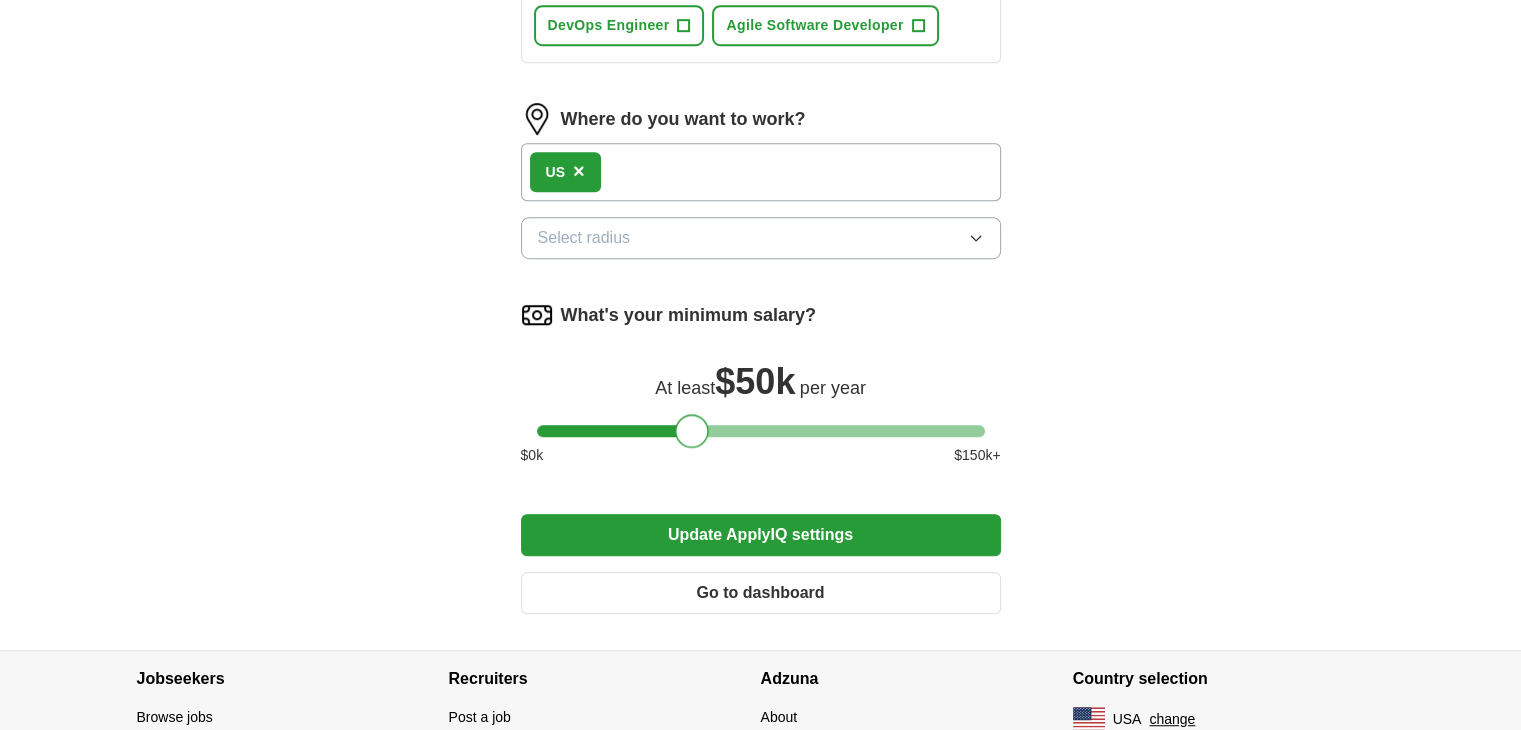 click at bounding box center (761, 431) 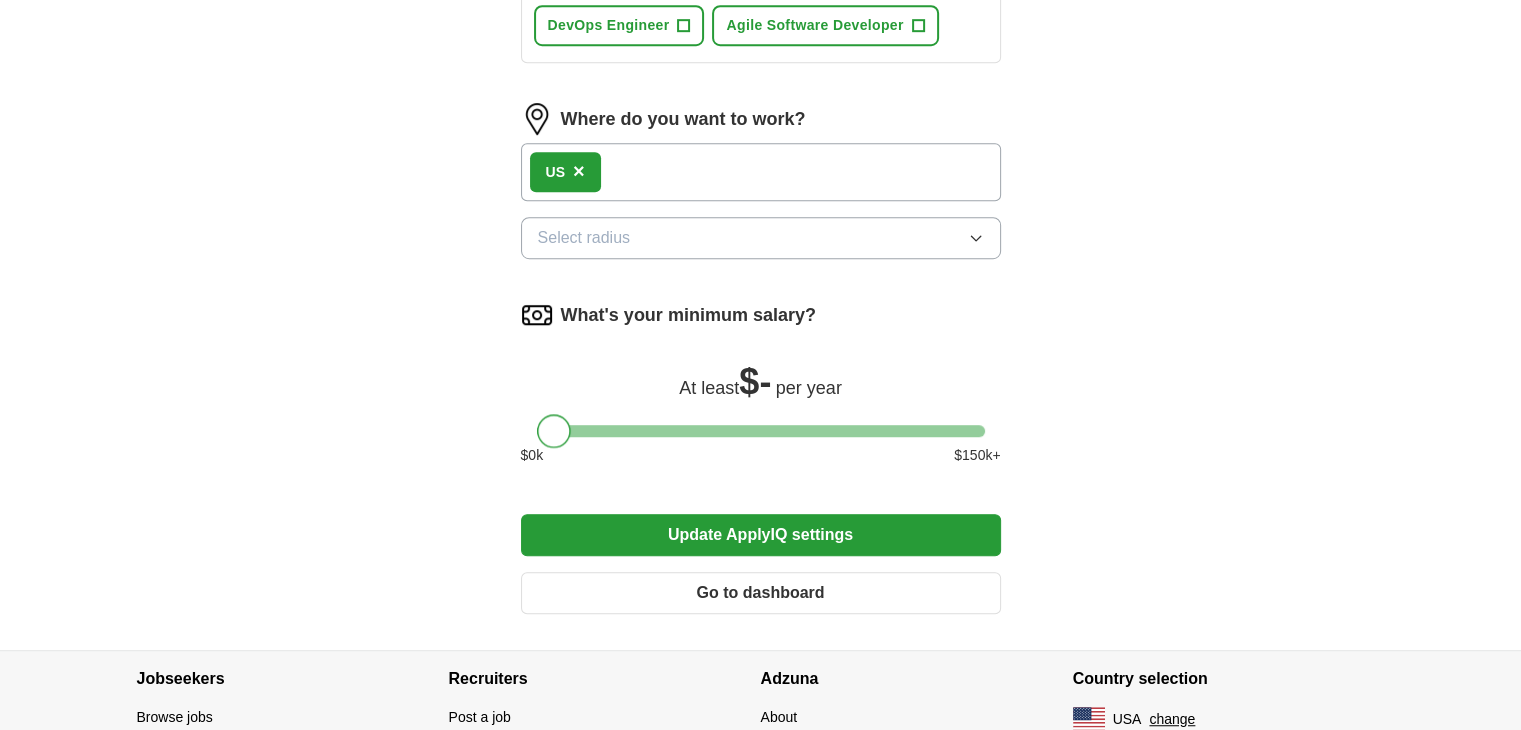 click at bounding box center [761, 431] 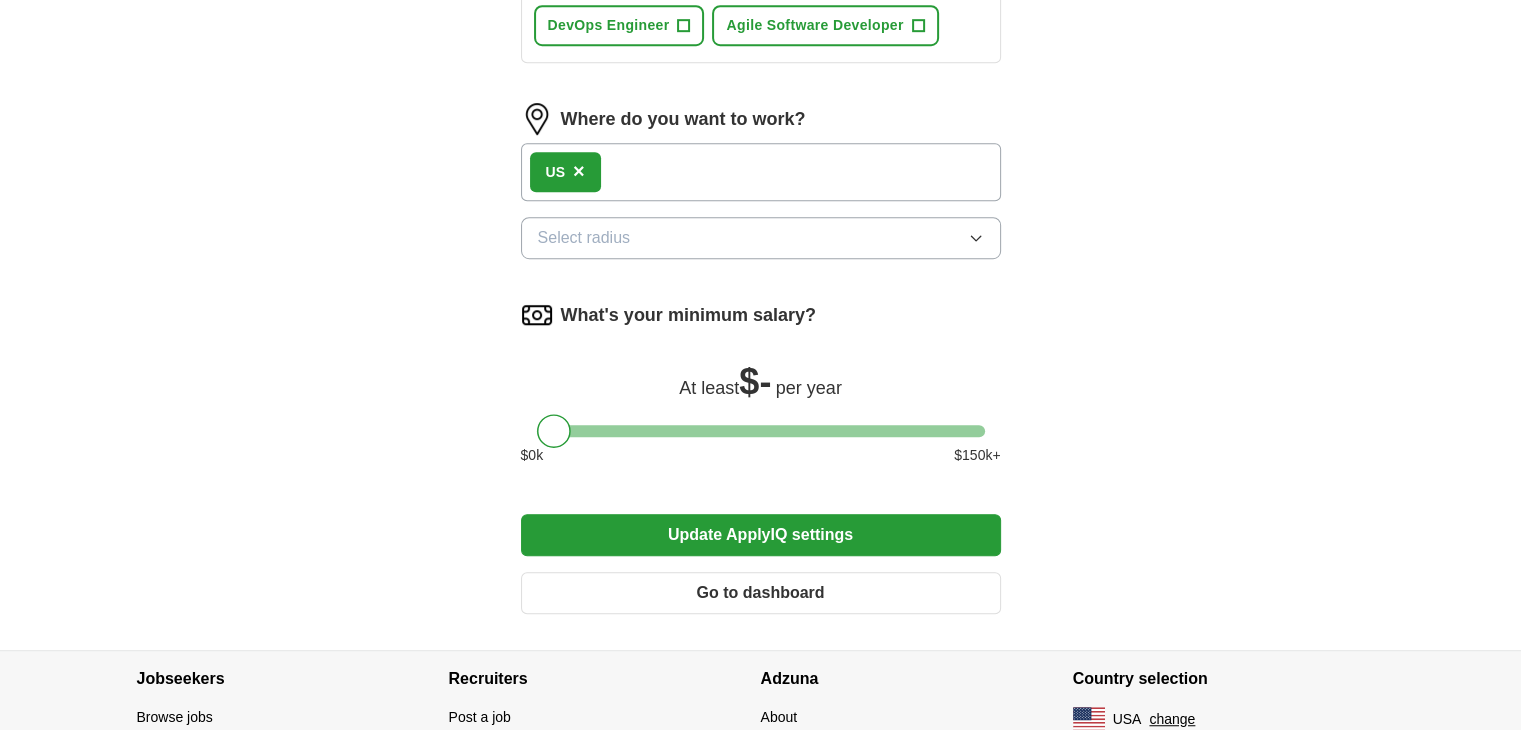 click on "At least" at bounding box center (709, 388) 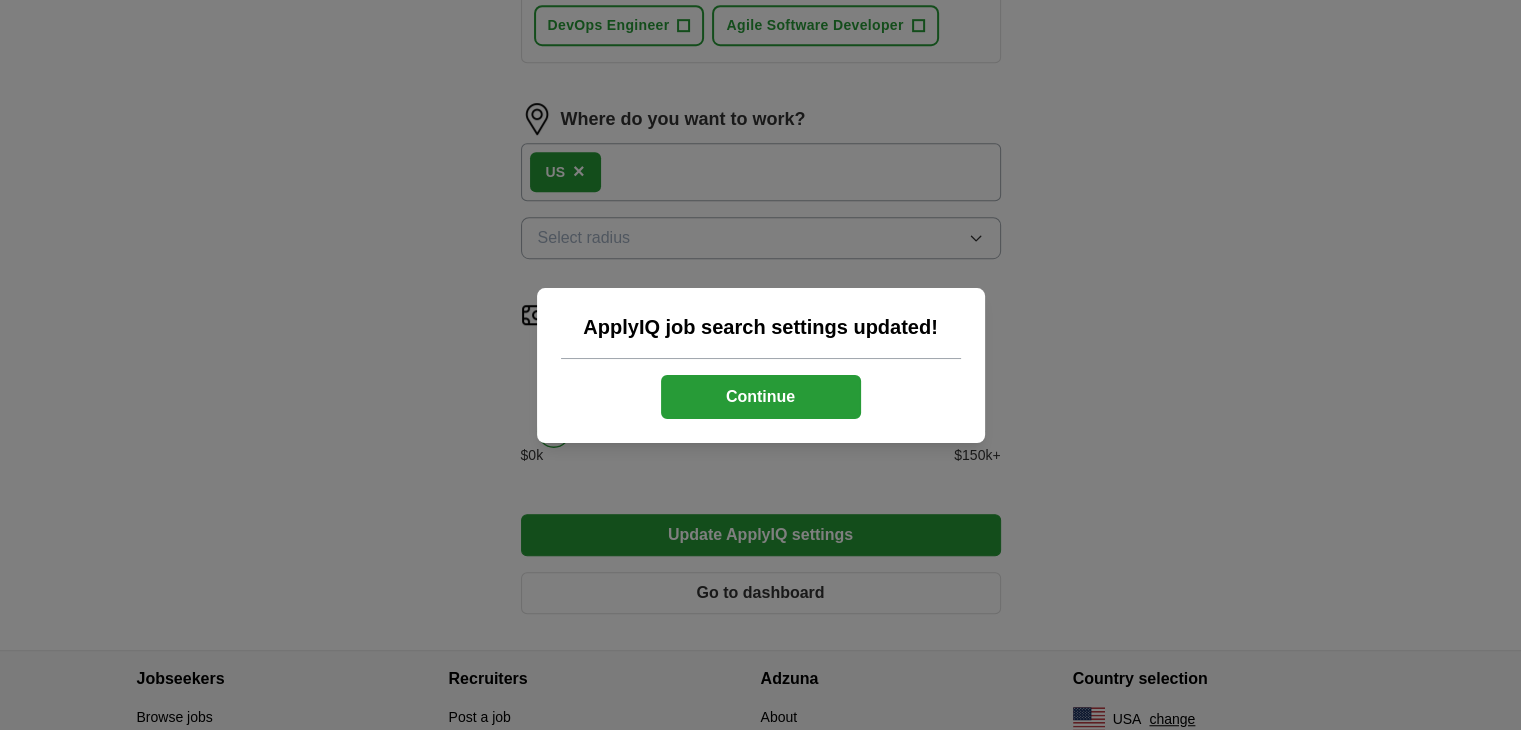 click on "Continue" at bounding box center [761, 397] 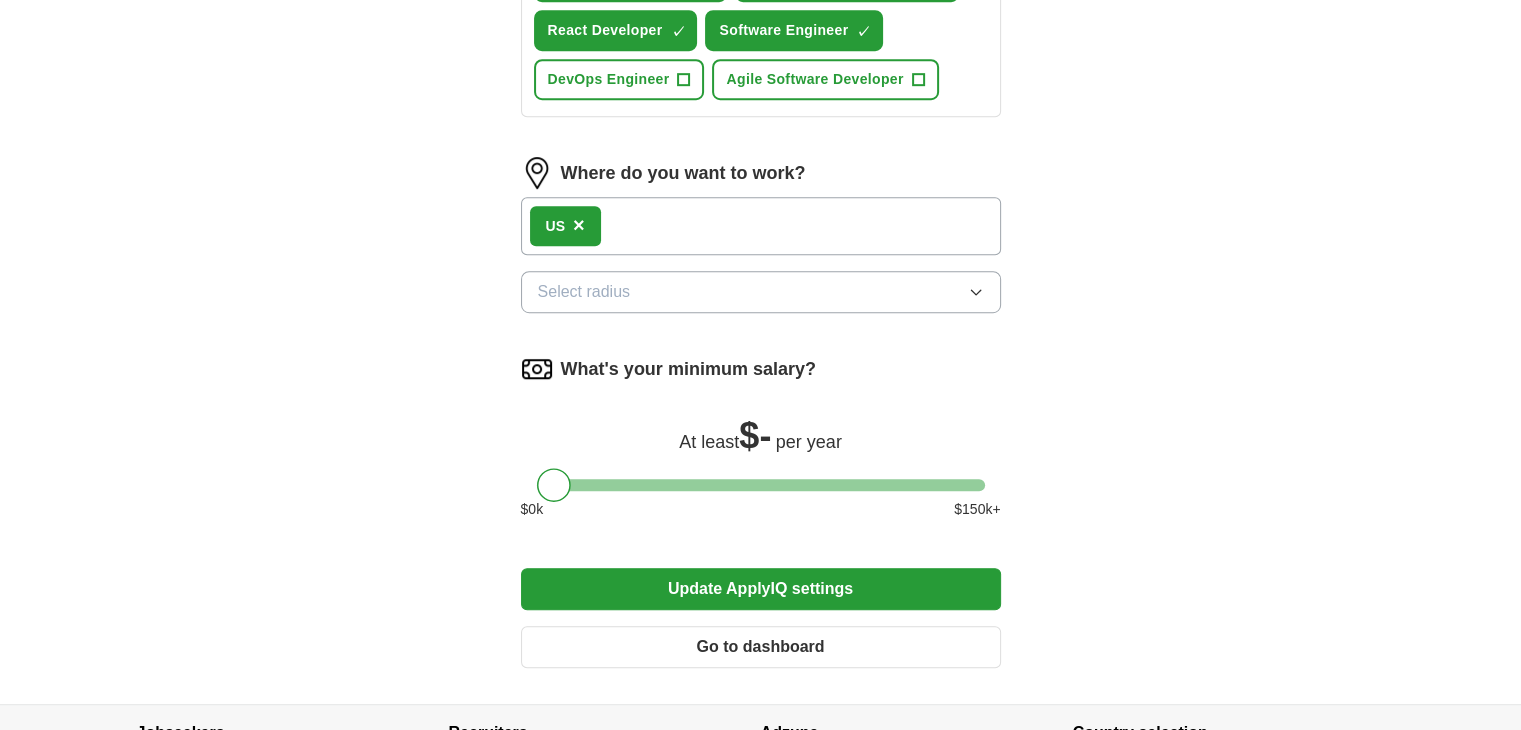 scroll, scrollTop: 1301, scrollLeft: 0, axis: vertical 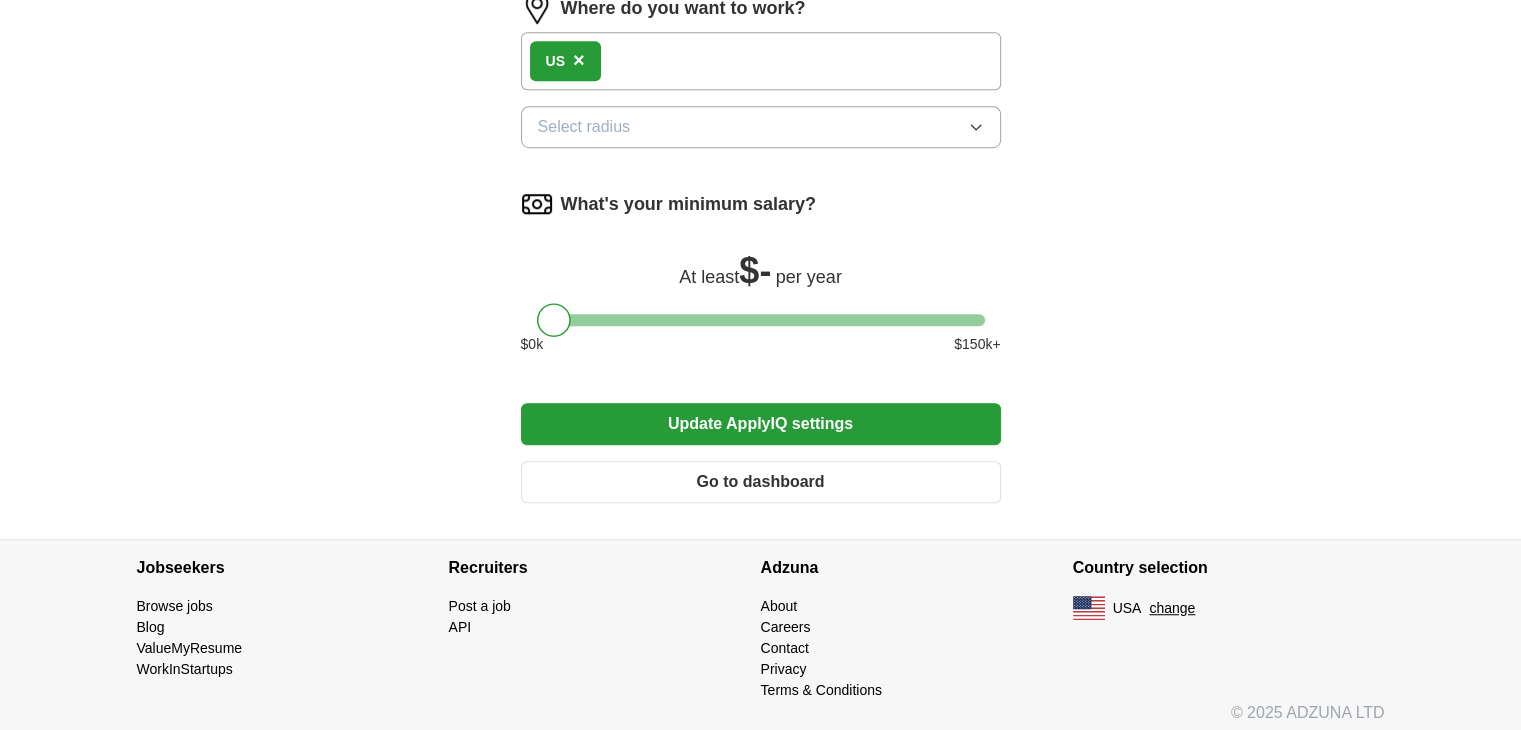 click on "Update ApplyIQ settings" at bounding box center (761, 424) 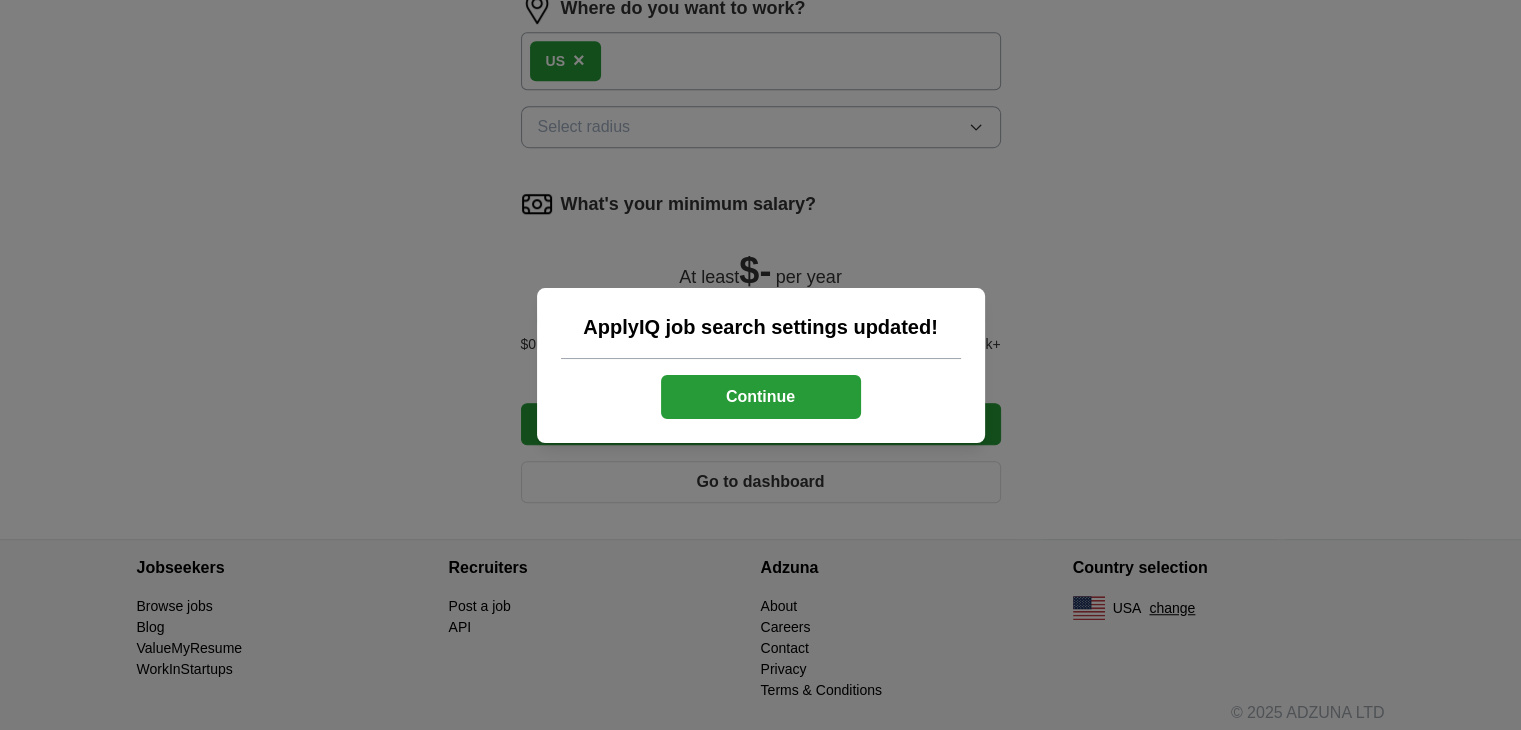 click on "Continue" at bounding box center [761, 397] 